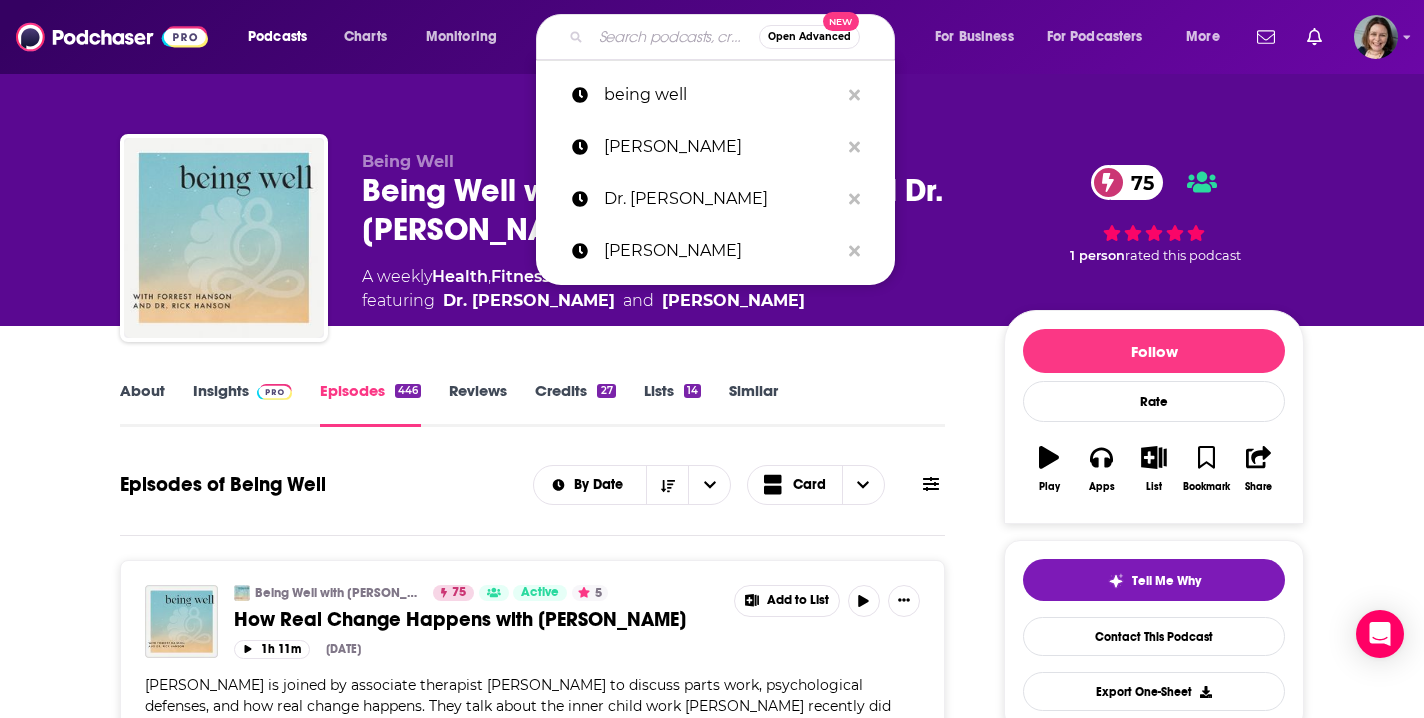 scroll, scrollTop: 3004, scrollLeft: 0, axis: vertical 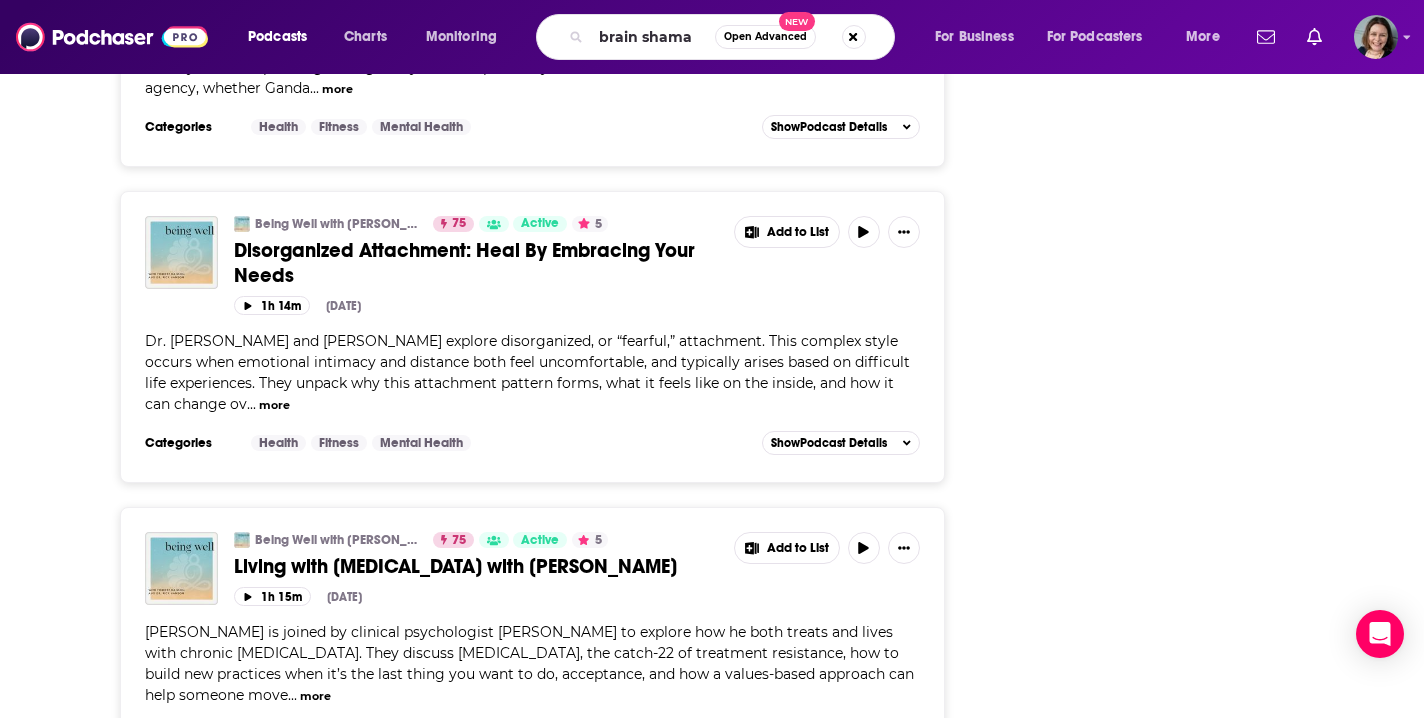 type on "brain shaman" 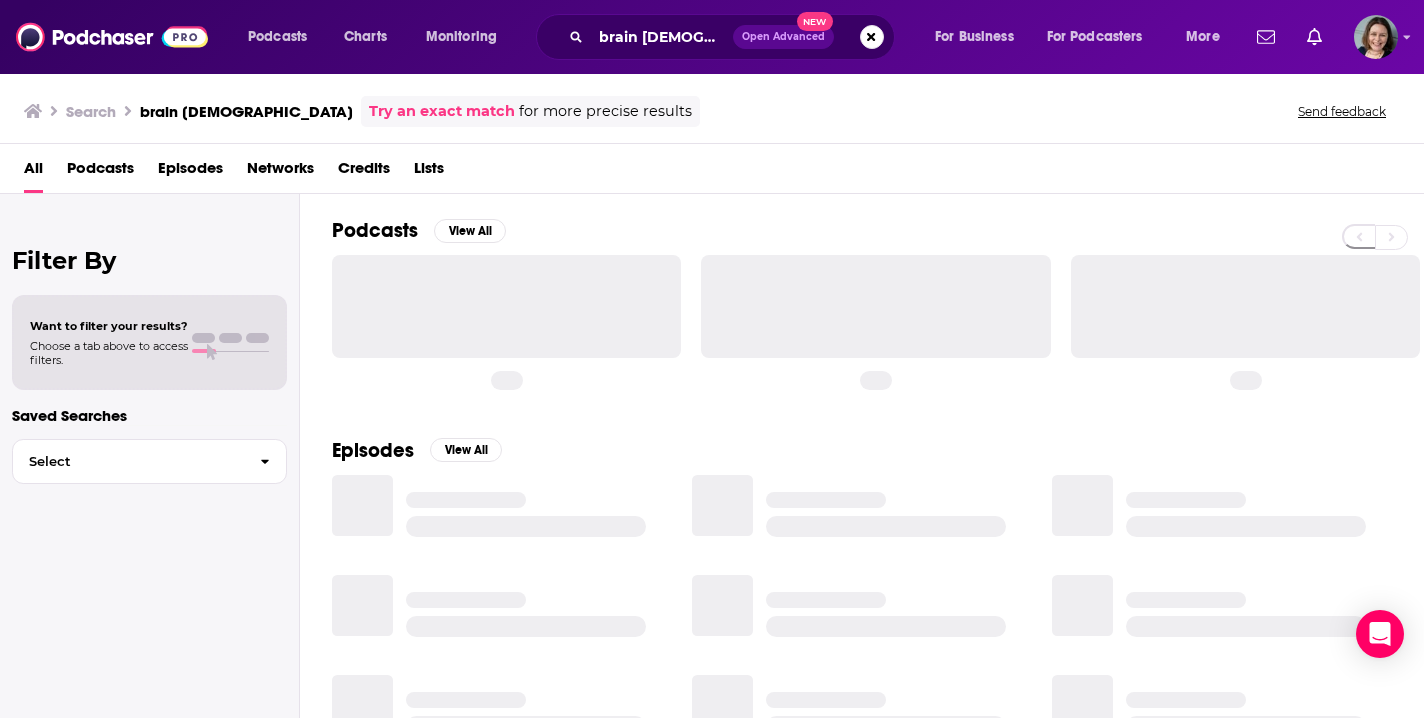 scroll, scrollTop: 0, scrollLeft: 0, axis: both 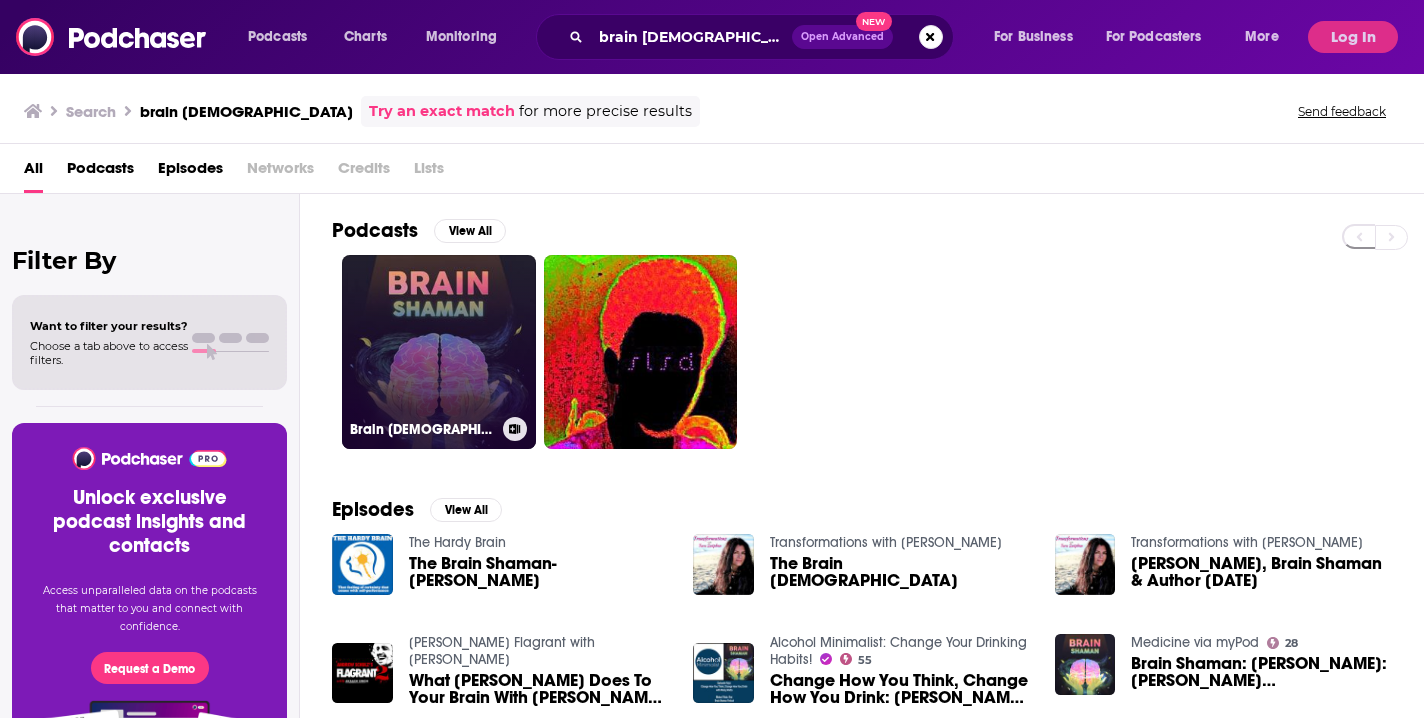 click on "Brain Shaman" at bounding box center [439, 352] 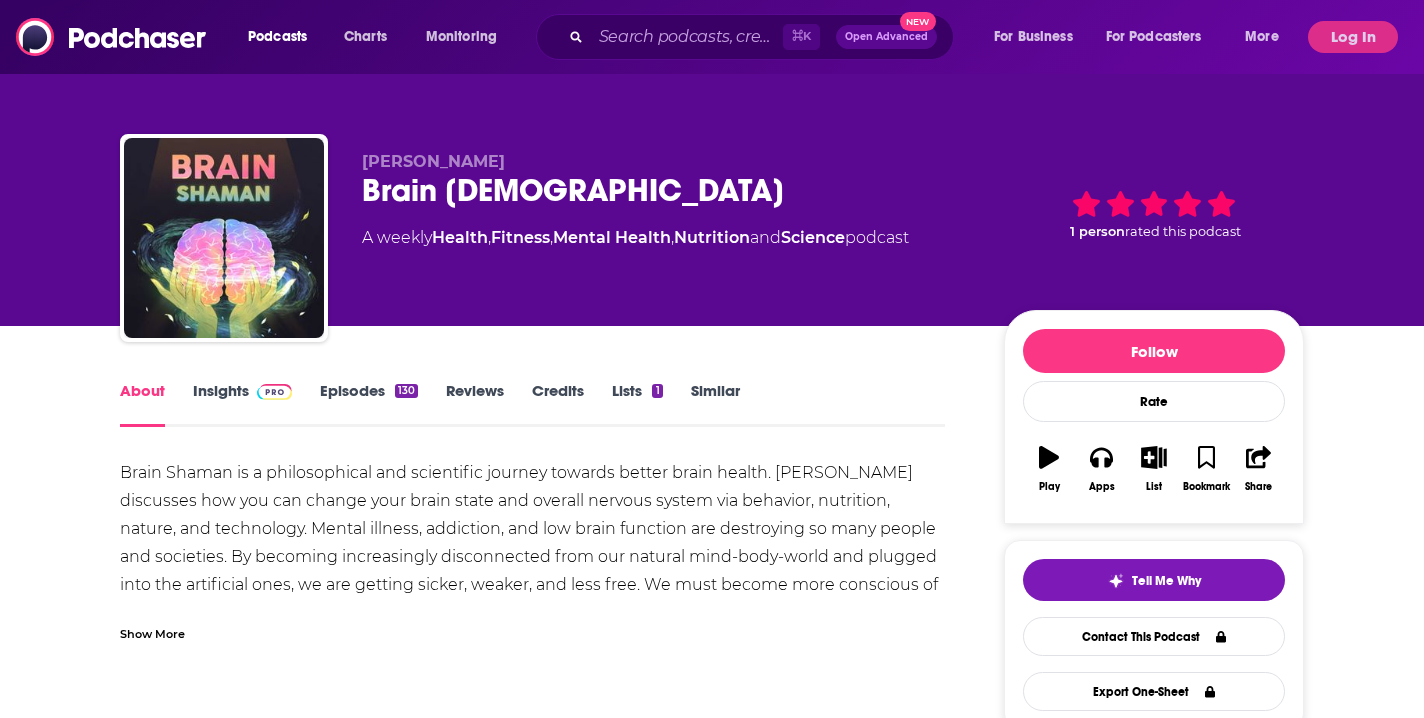 click on "Episodes 130" at bounding box center (369, 404) 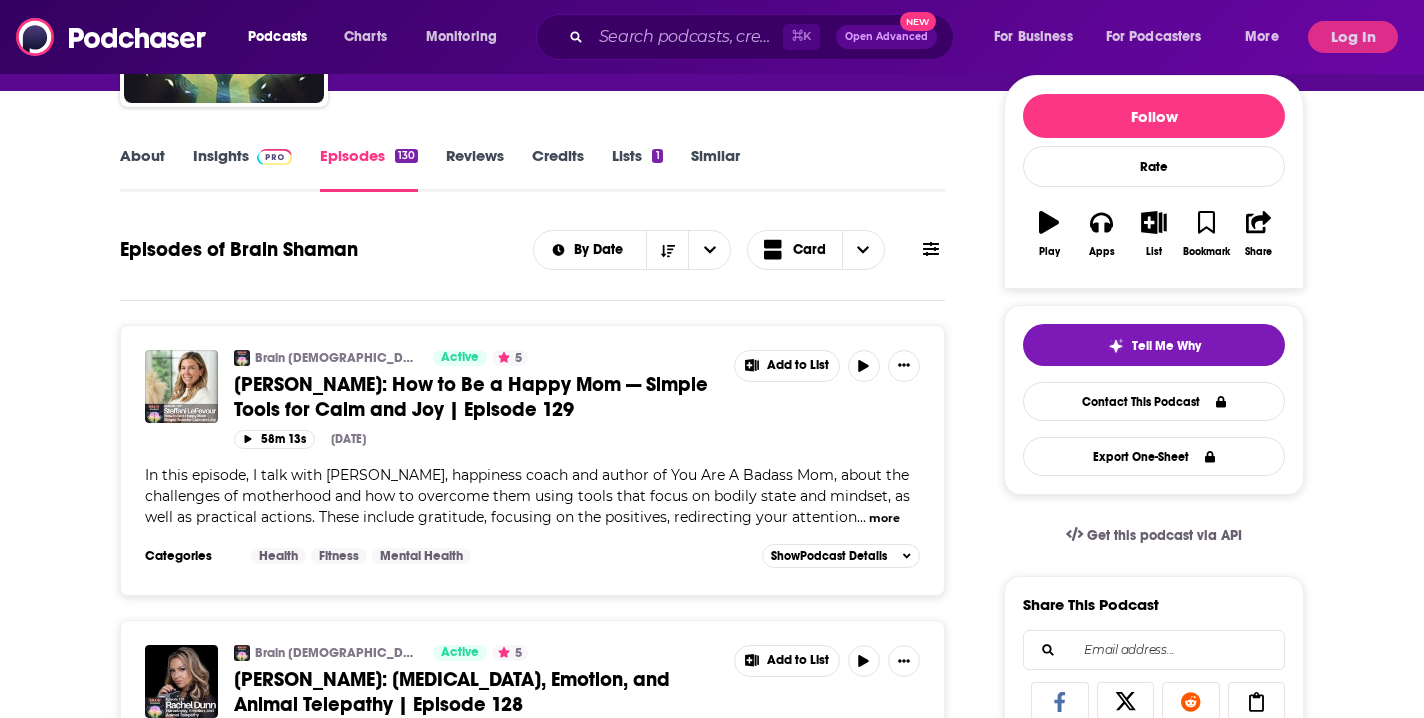 scroll, scrollTop: 329, scrollLeft: 0, axis: vertical 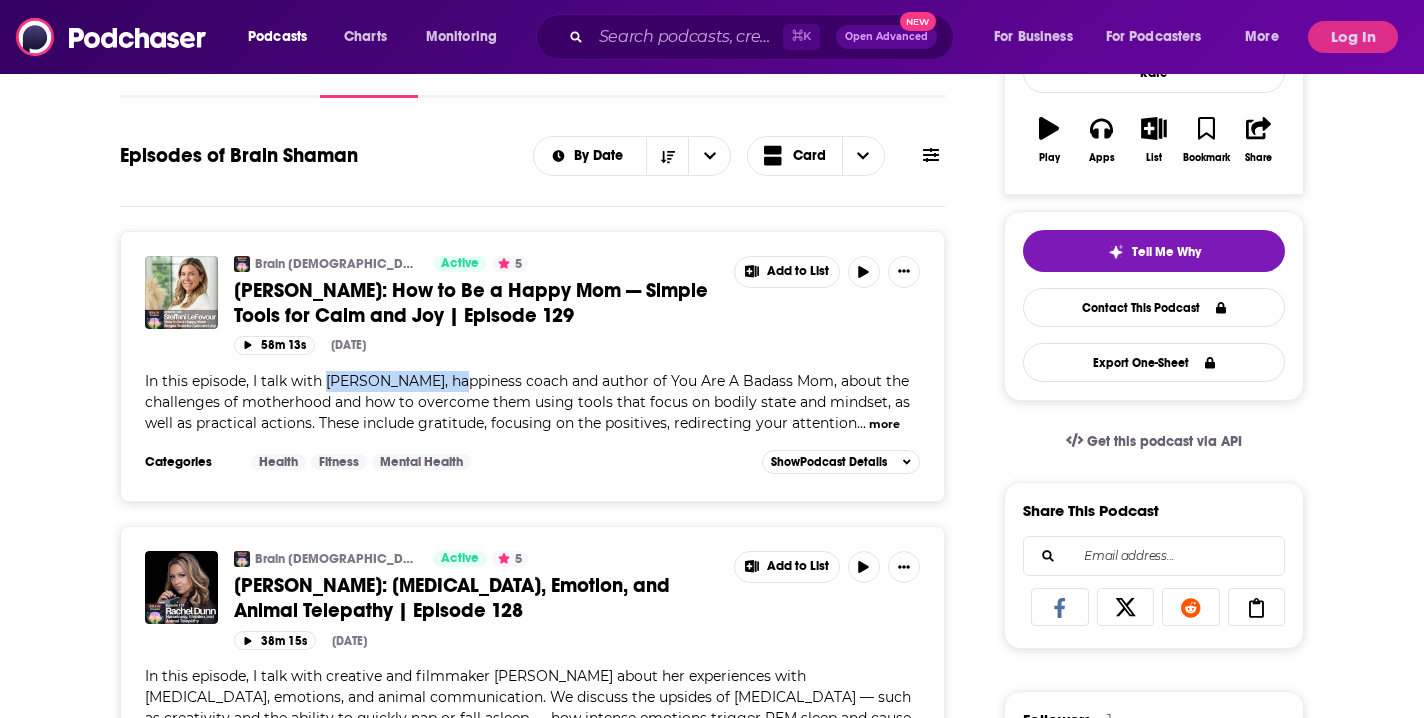drag, startPoint x: 337, startPoint y: 381, endPoint x: 456, endPoint y: 379, distance: 119.01681 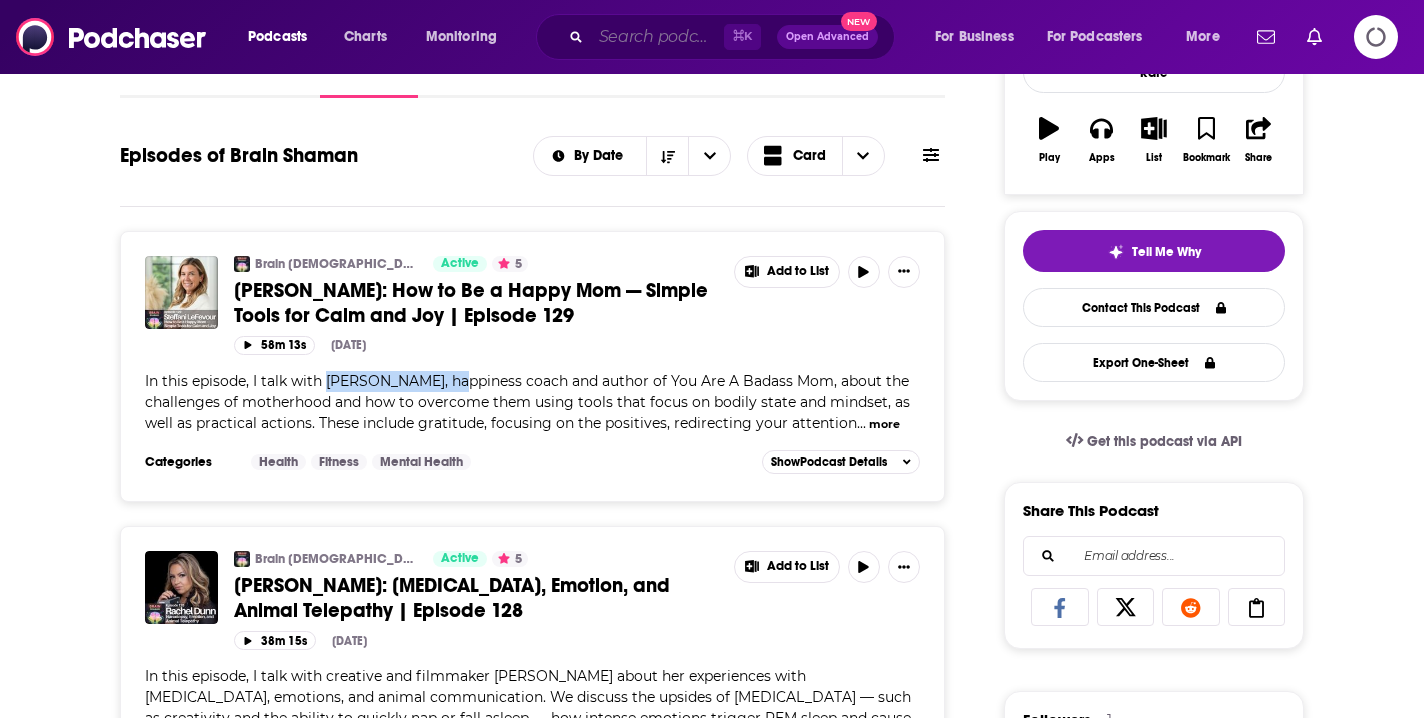 click at bounding box center [657, 37] 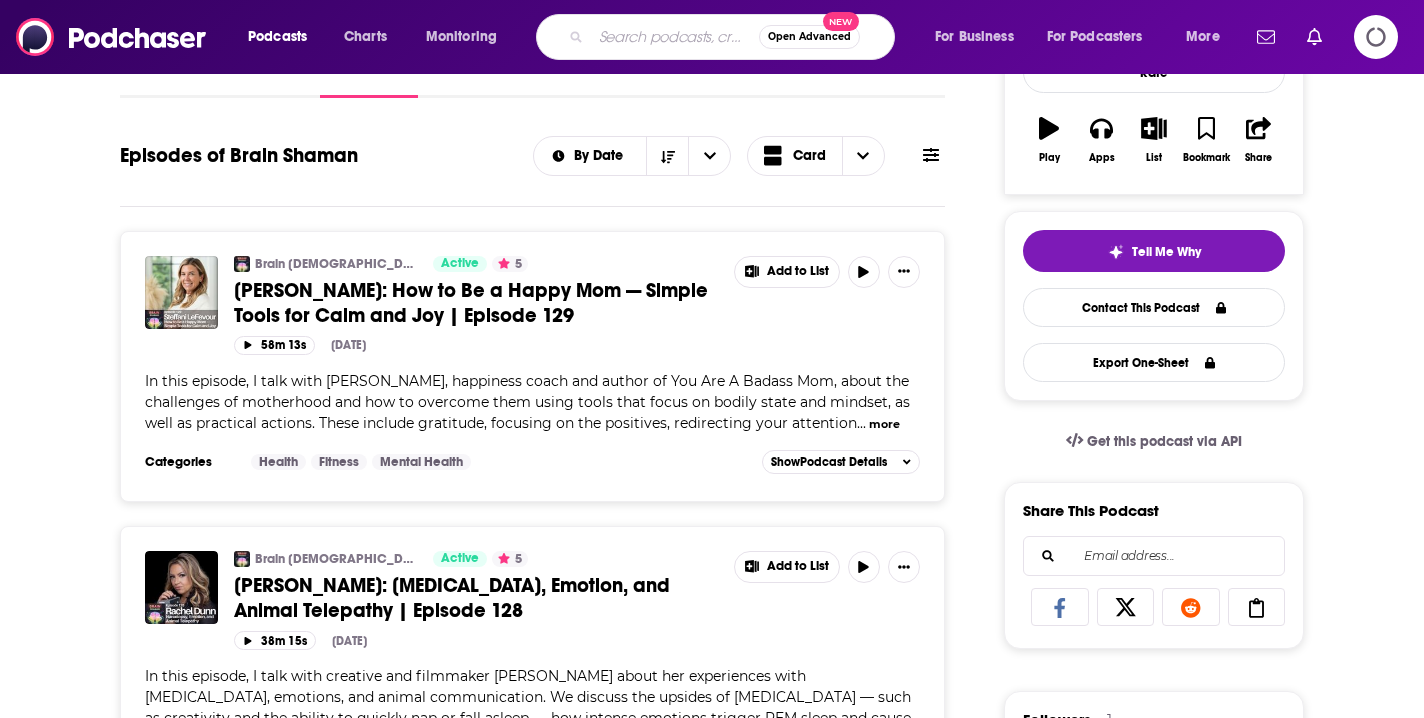 paste on "Dr. David Spiegel" 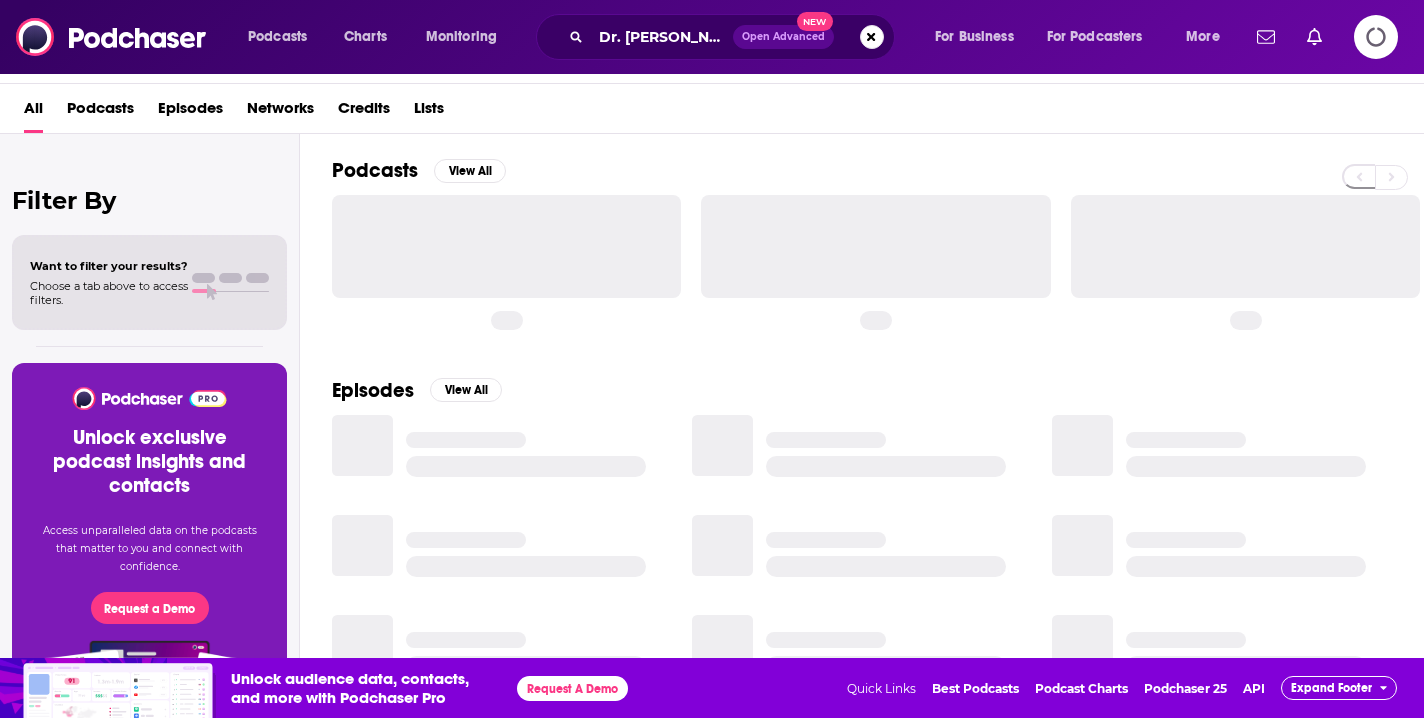 scroll, scrollTop: 0, scrollLeft: 0, axis: both 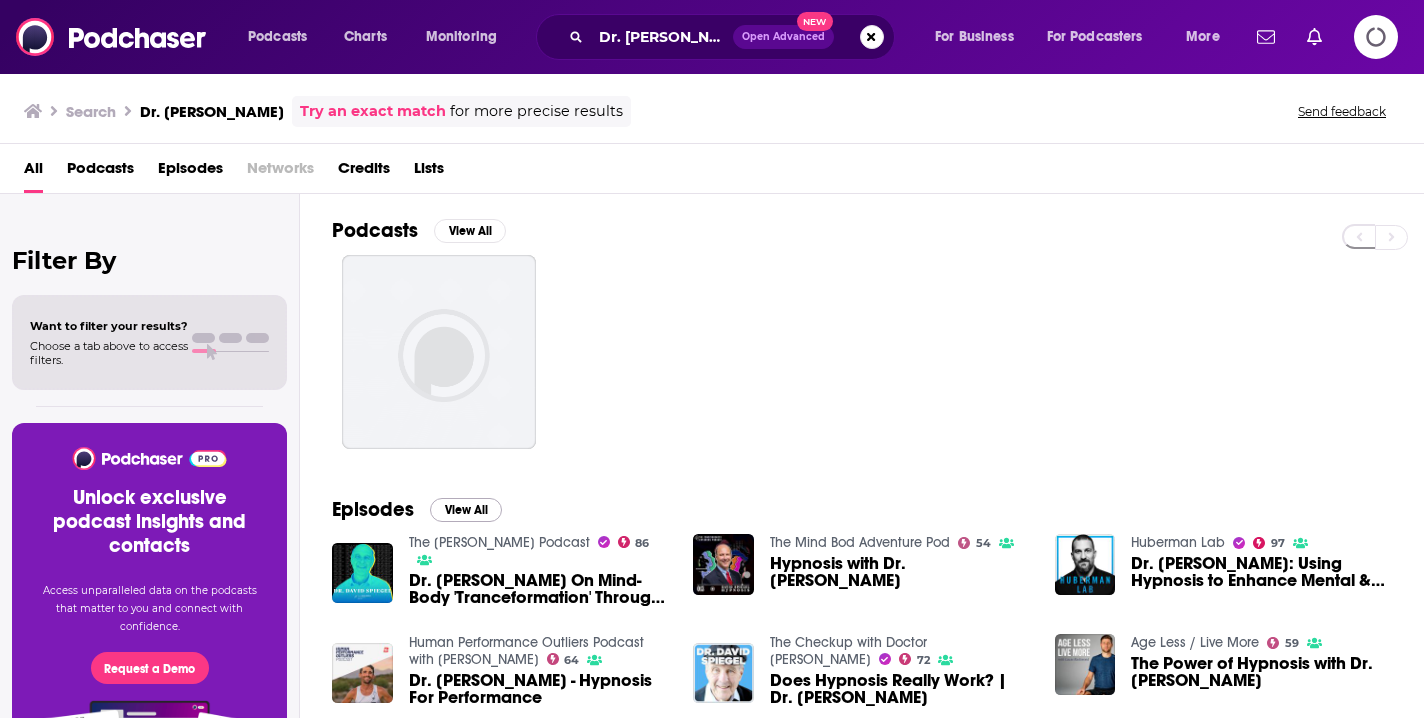 click on "View All" at bounding box center (466, 510) 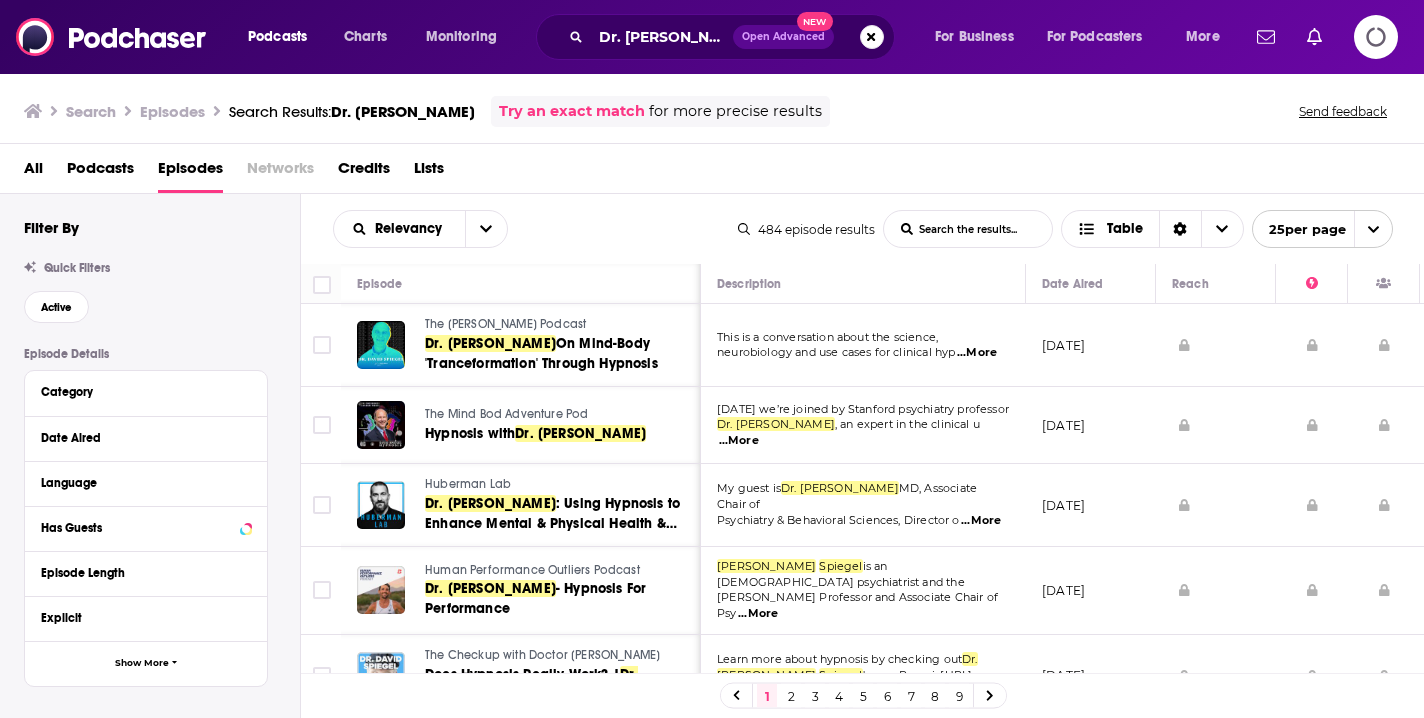 click on "February 21, 2022" at bounding box center (1091, 505) 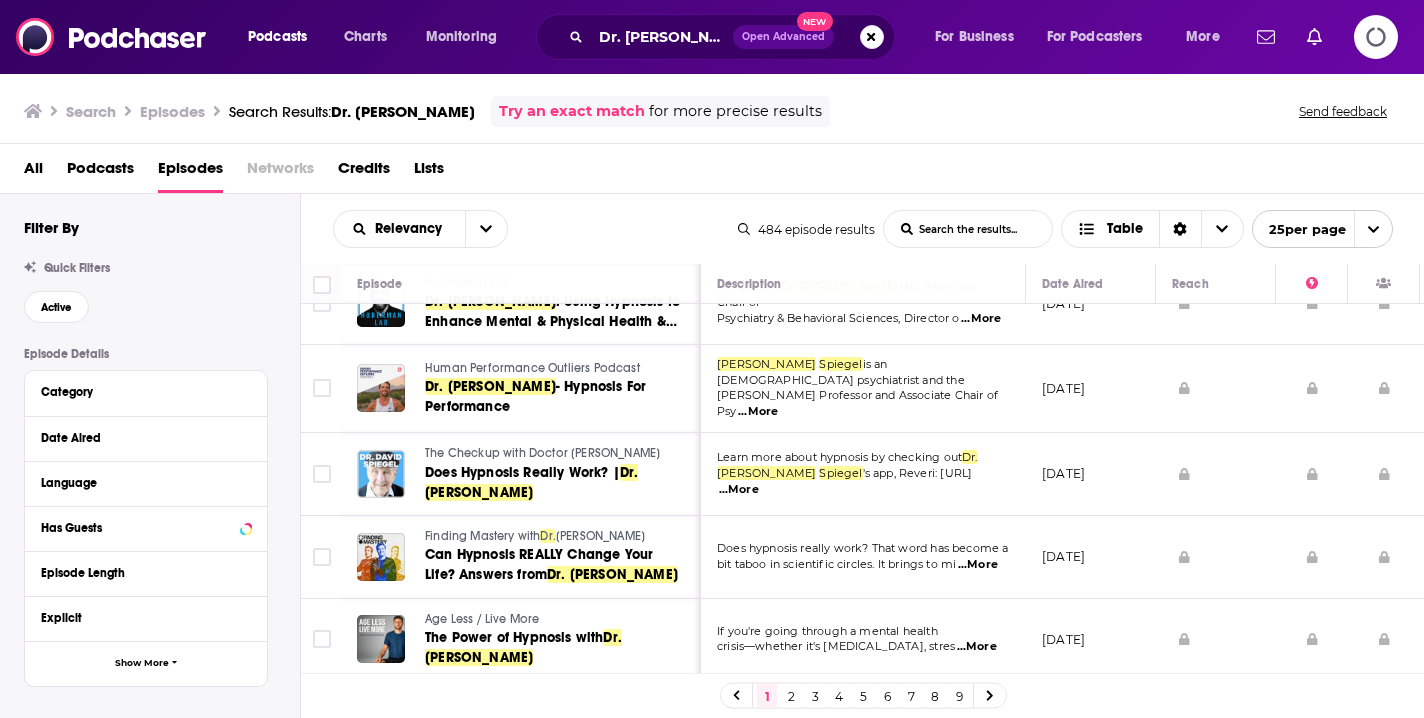 scroll, scrollTop: 219, scrollLeft: 0, axis: vertical 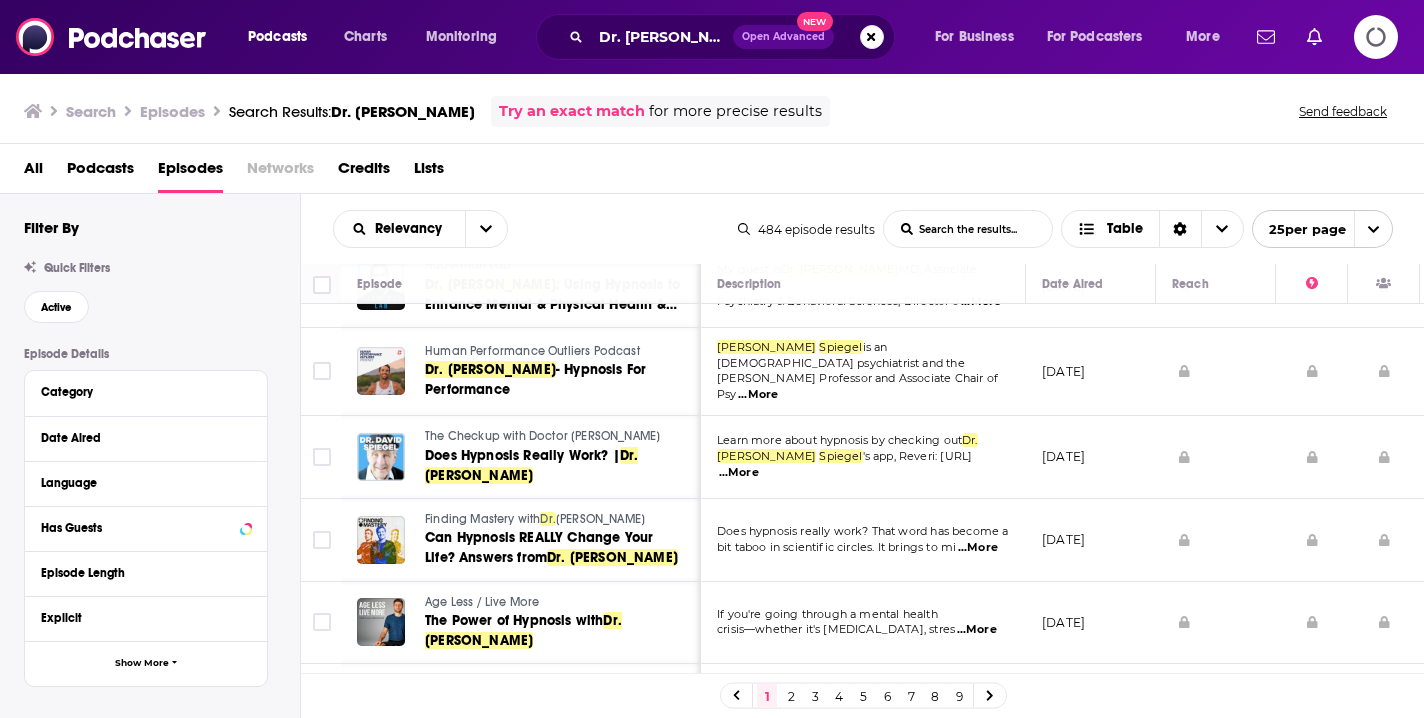 click on "May 8, 2024" at bounding box center [1091, 540] 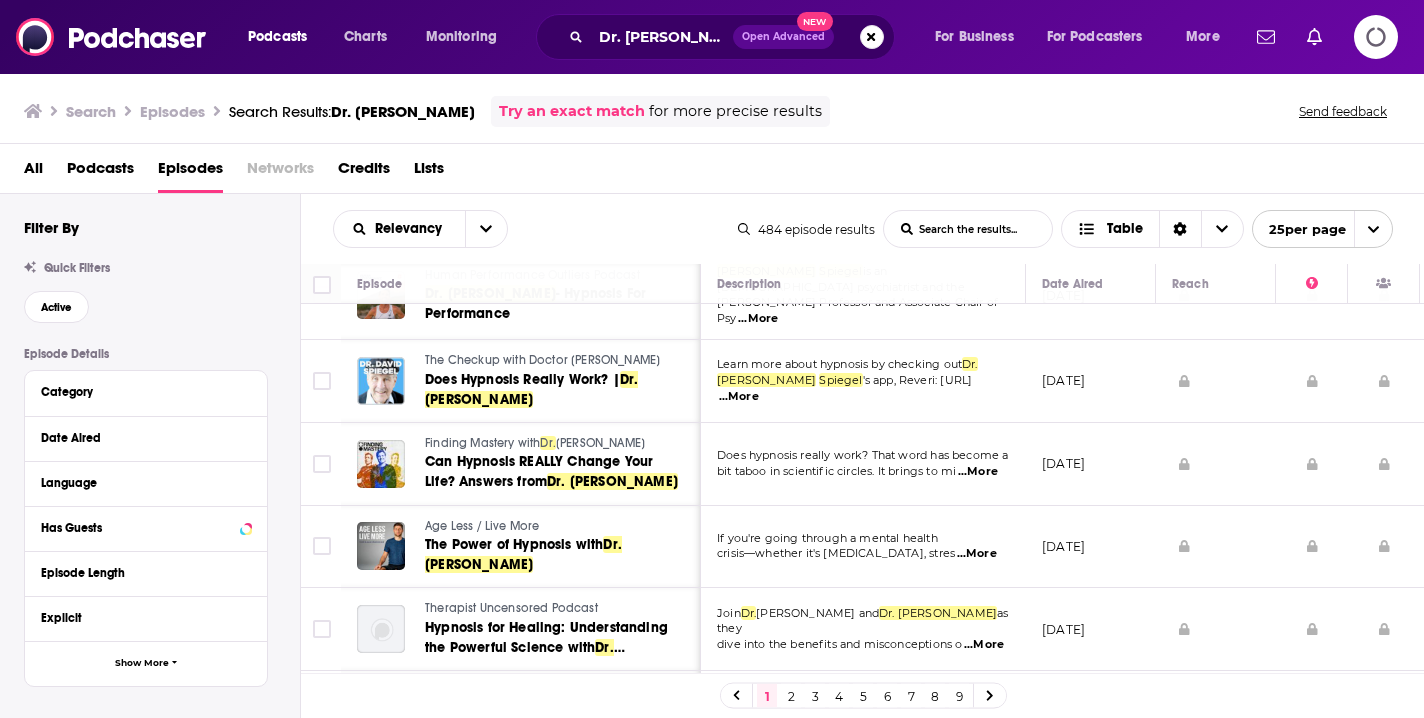 scroll, scrollTop: 299, scrollLeft: 0, axis: vertical 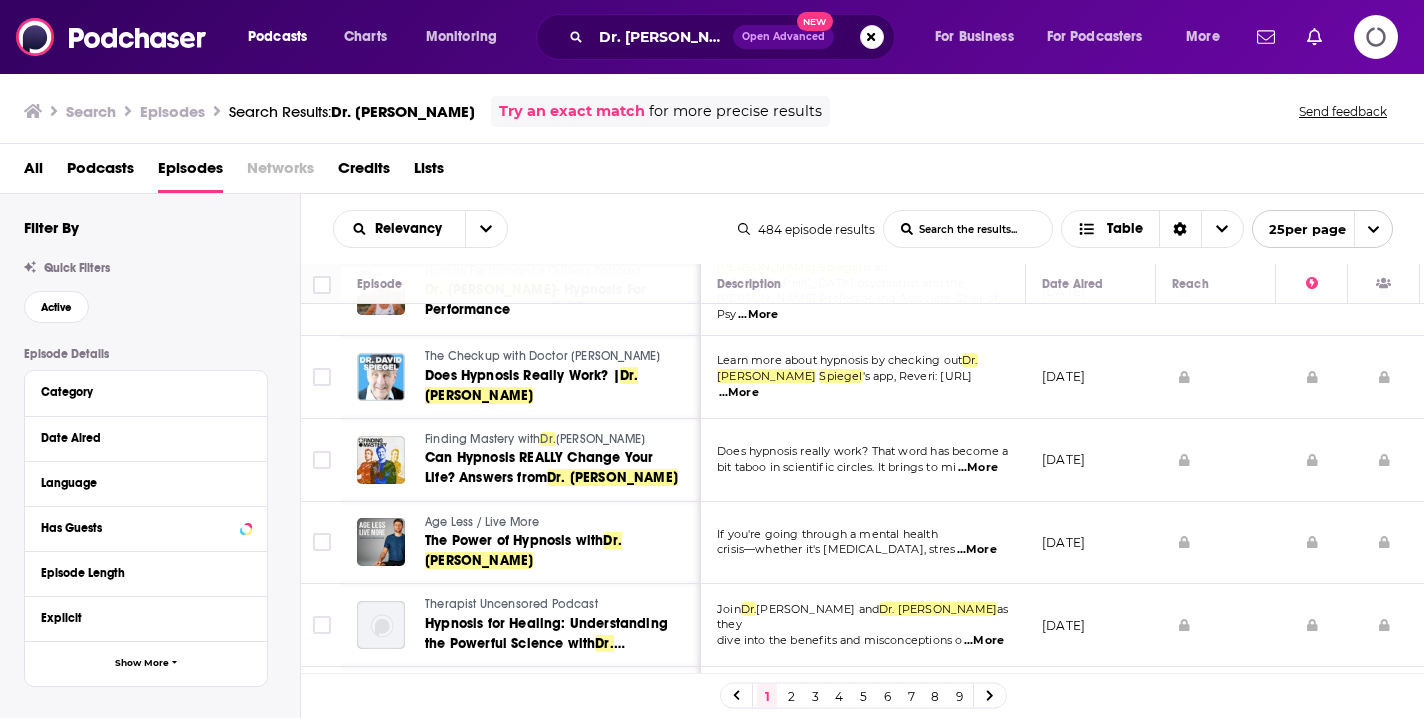 click on "May 8, 2024" at bounding box center [1091, 460] 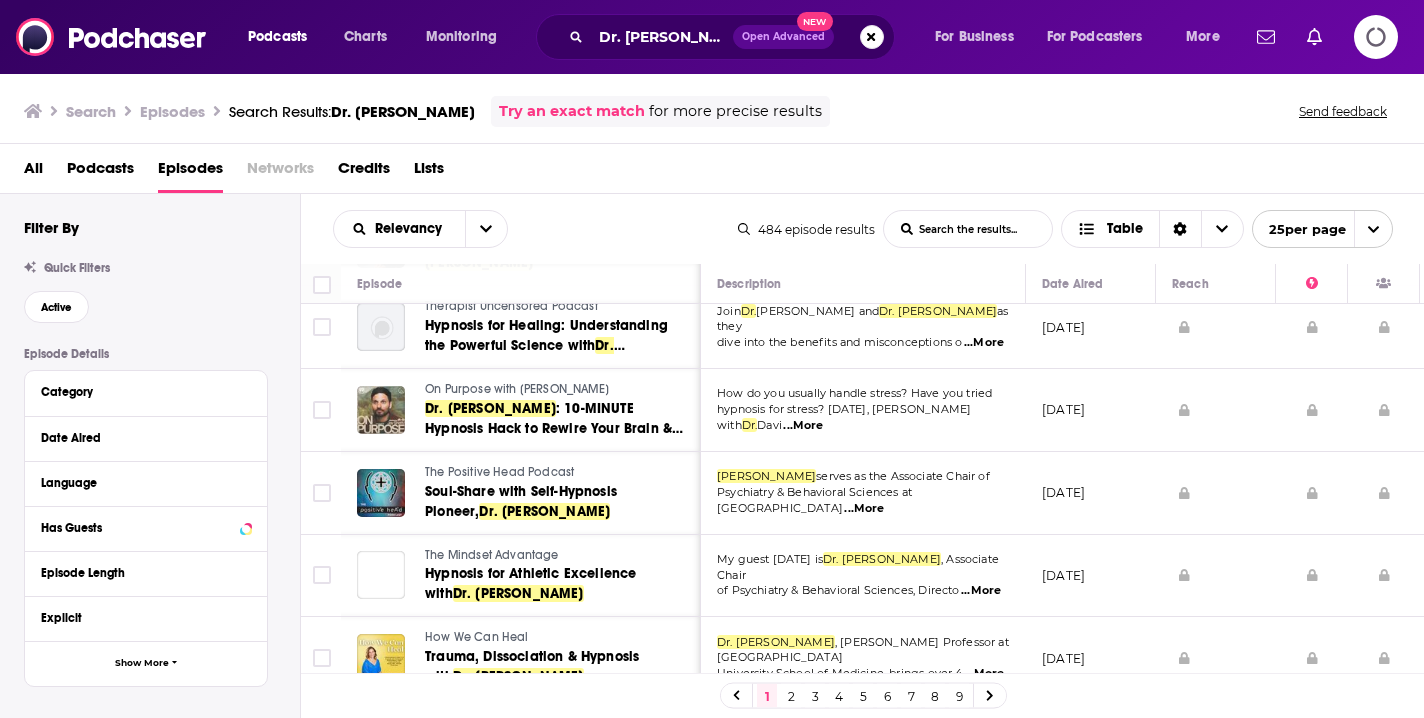 scroll, scrollTop: 625, scrollLeft: 0, axis: vertical 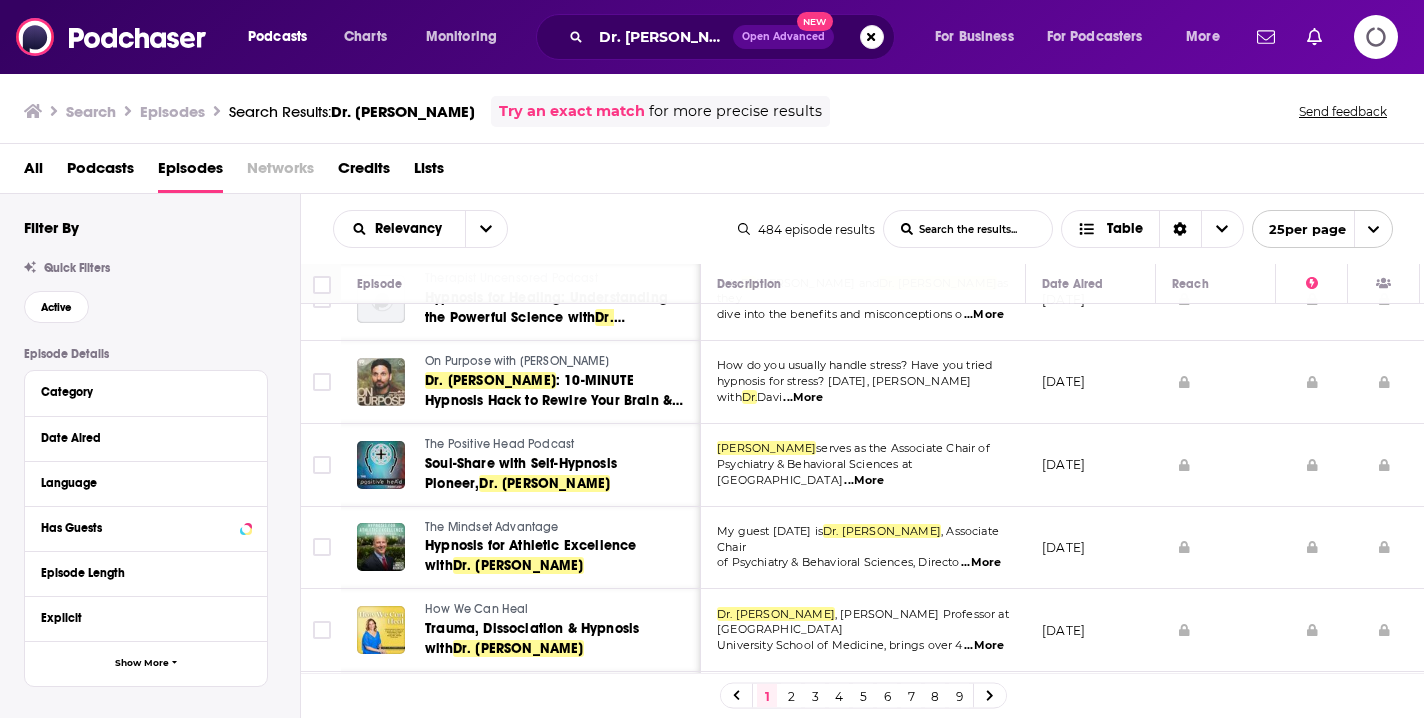 click on "December 21, 2023" at bounding box center (1091, 465) 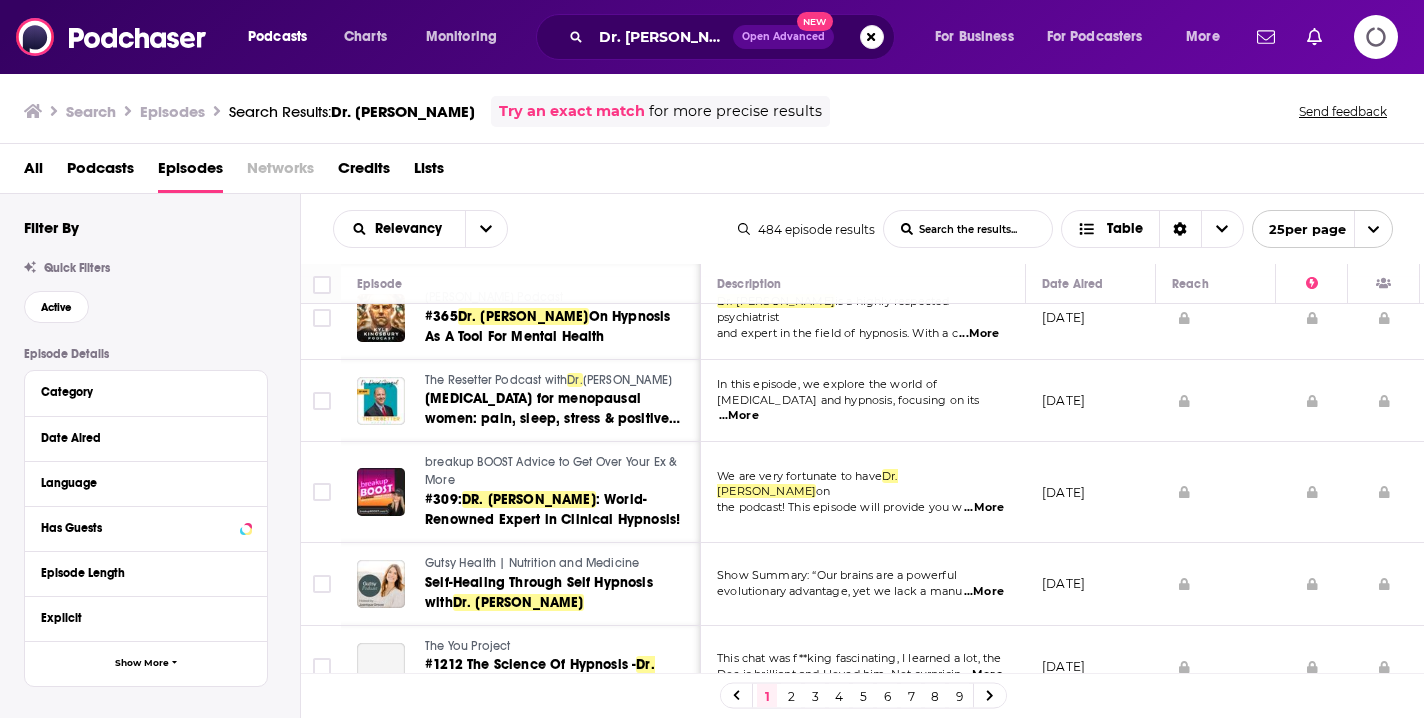 scroll, scrollTop: 1460, scrollLeft: 0, axis: vertical 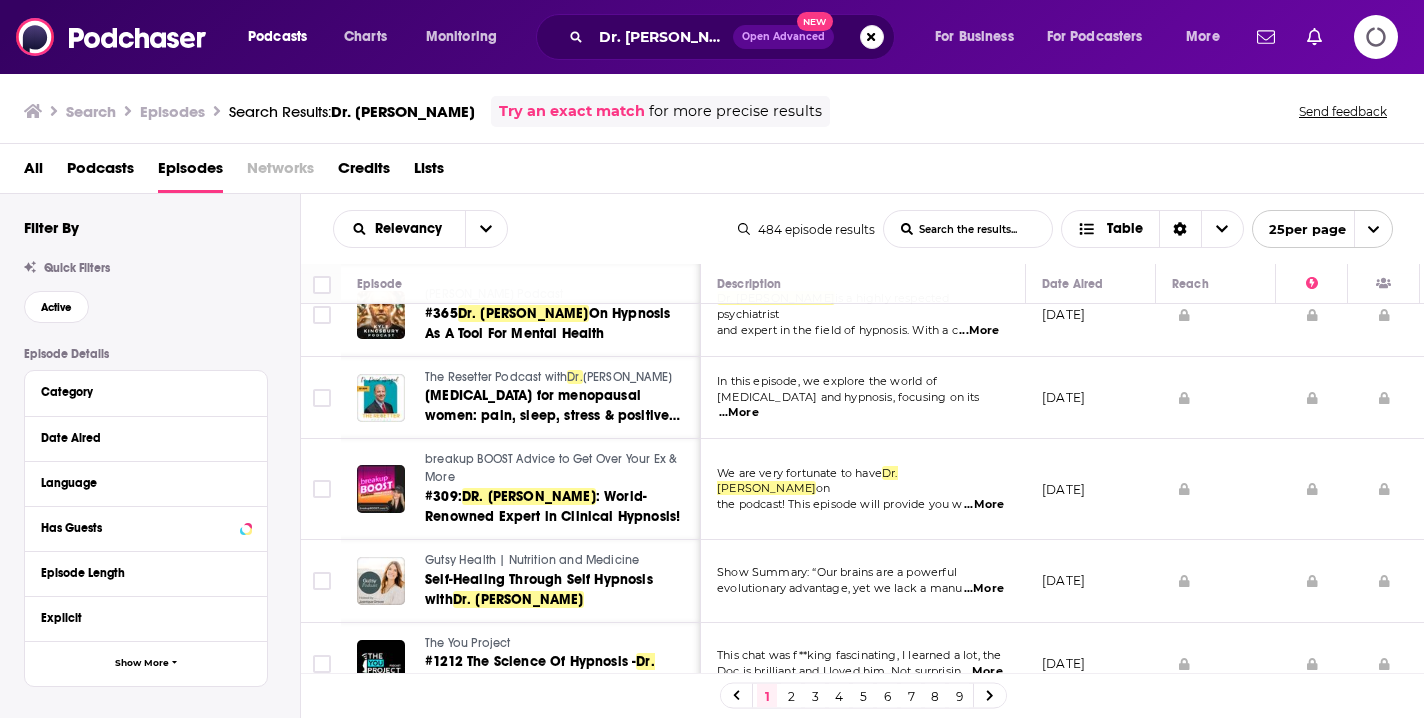 click at bounding box center [1184, 581] 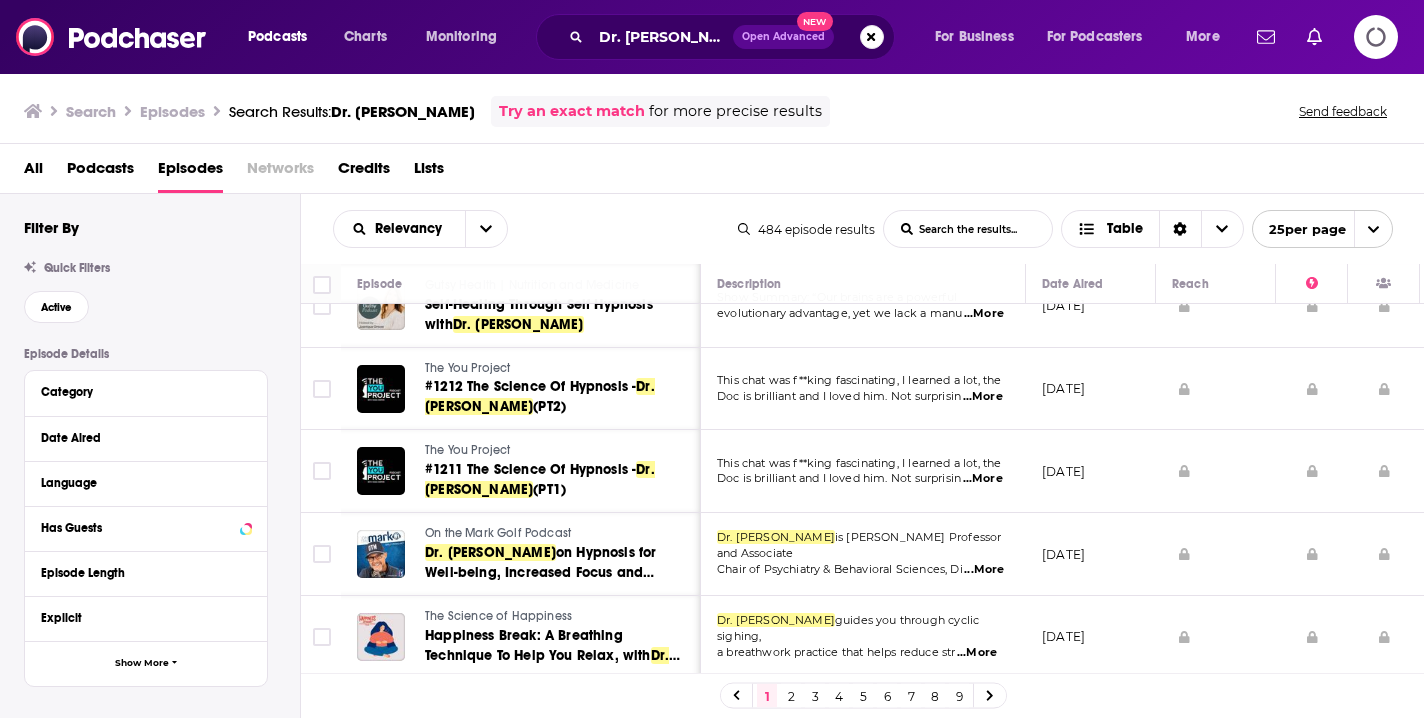 scroll, scrollTop: 1727, scrollLeft: 0, axis: vertical 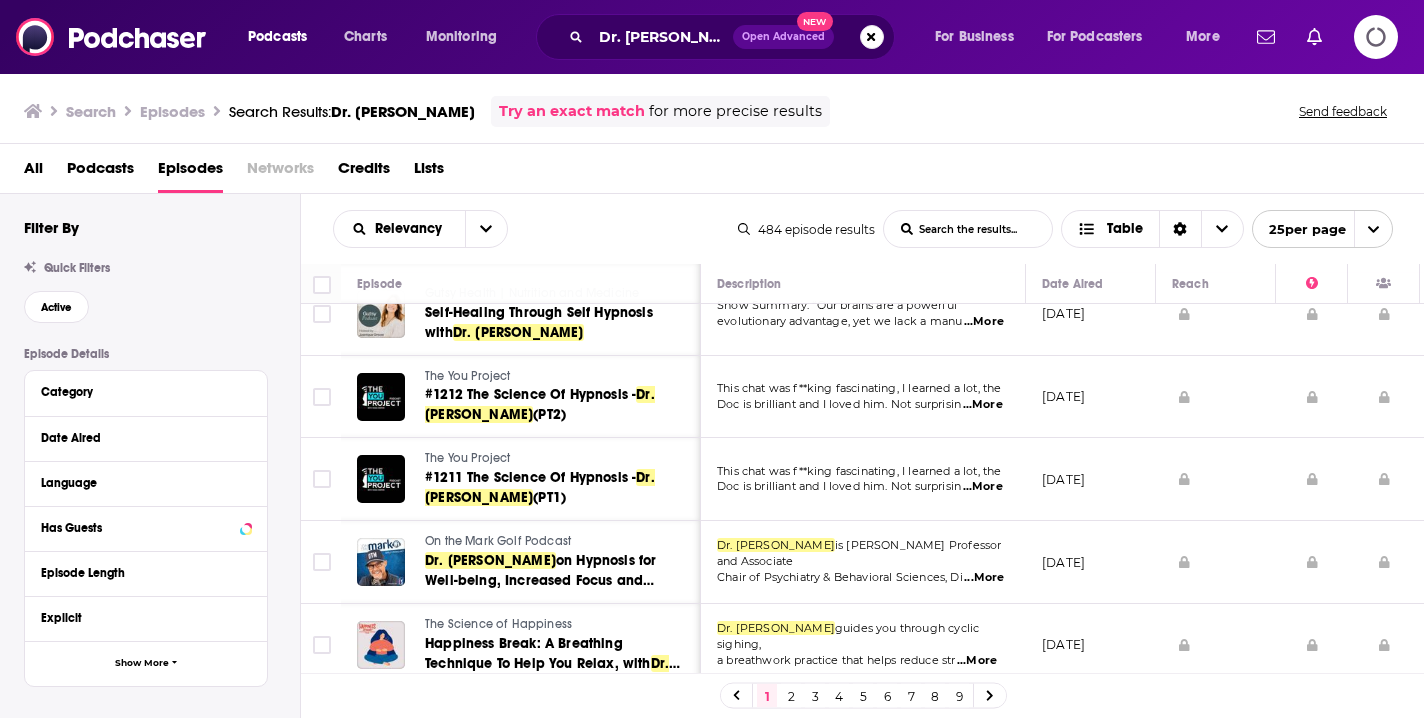 click on "June 24, 2023" at bounding box center (1091, 479) 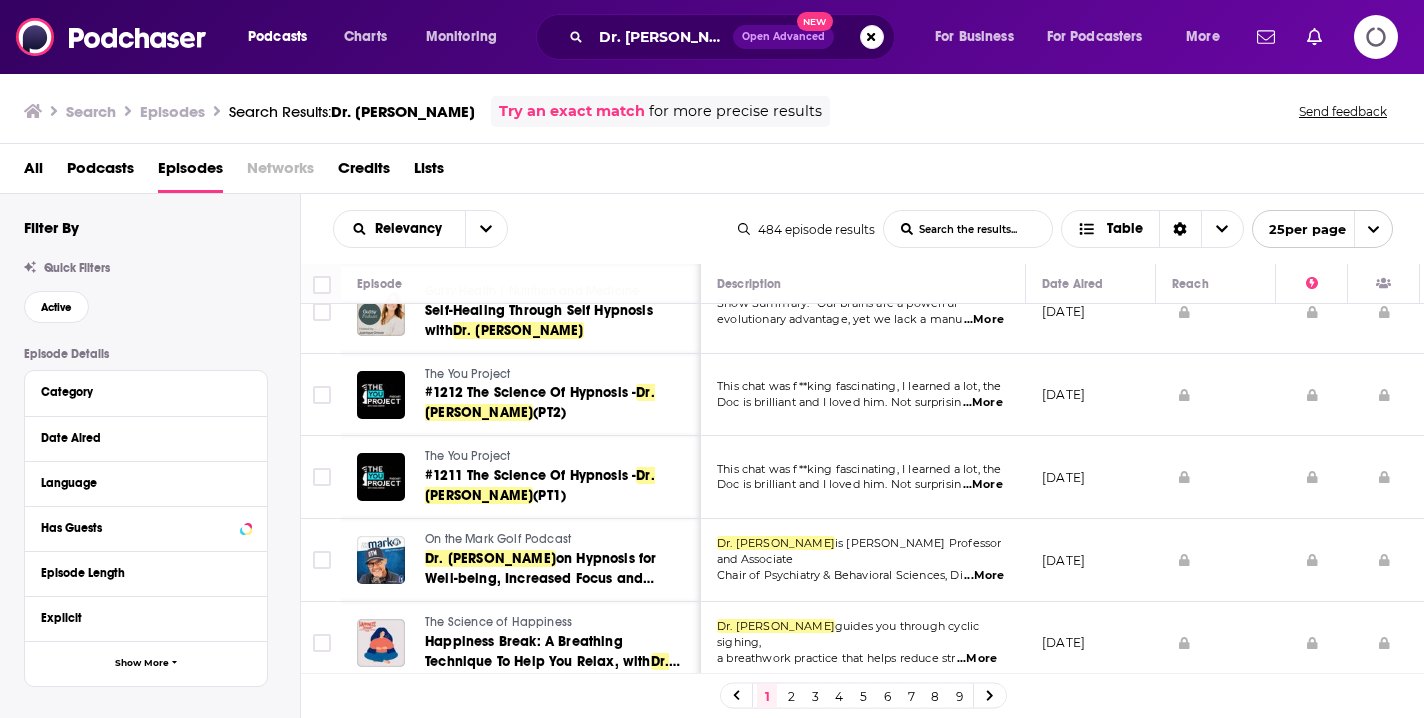 scroll, scrollTop: 1727, scrollLeft: 0, axis: vertical 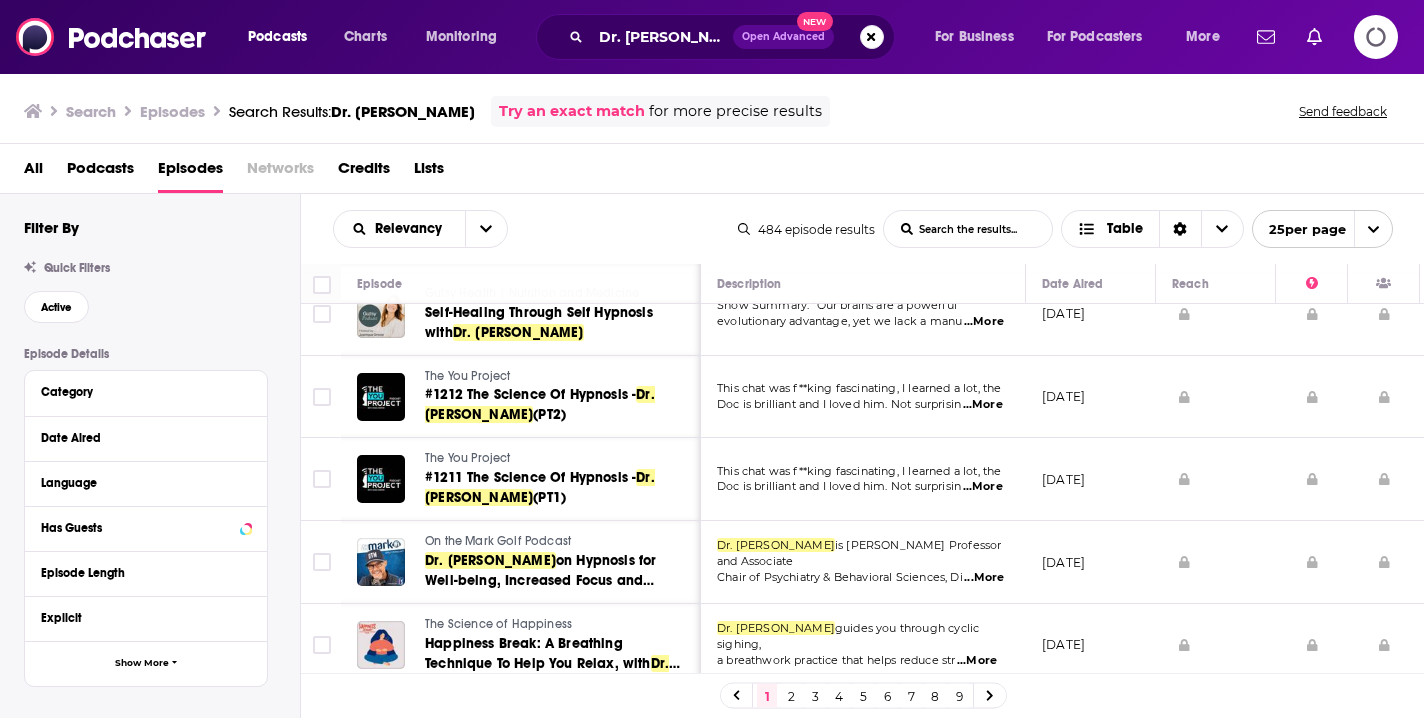 click on "2" at bounding box center [791, 696] 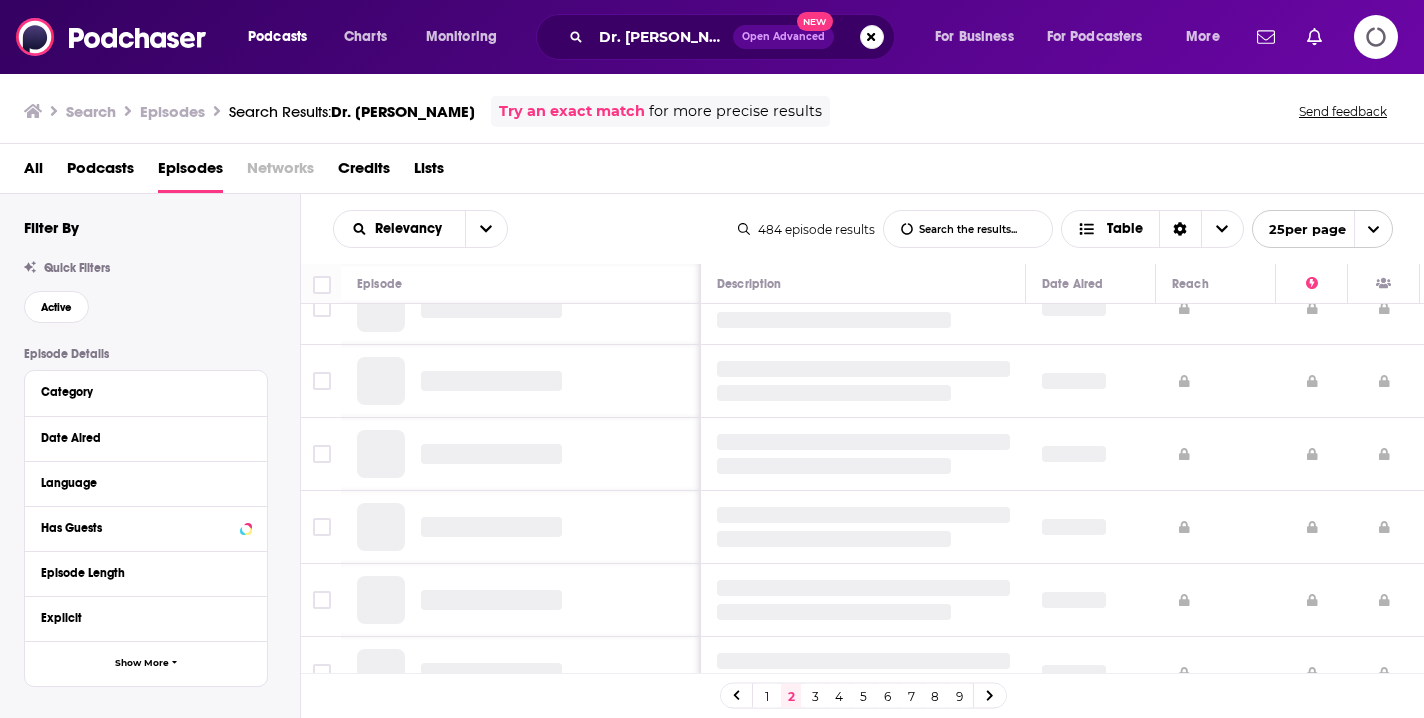 scroll, scrollTop: 0, scrollLeft: 0, axis: both 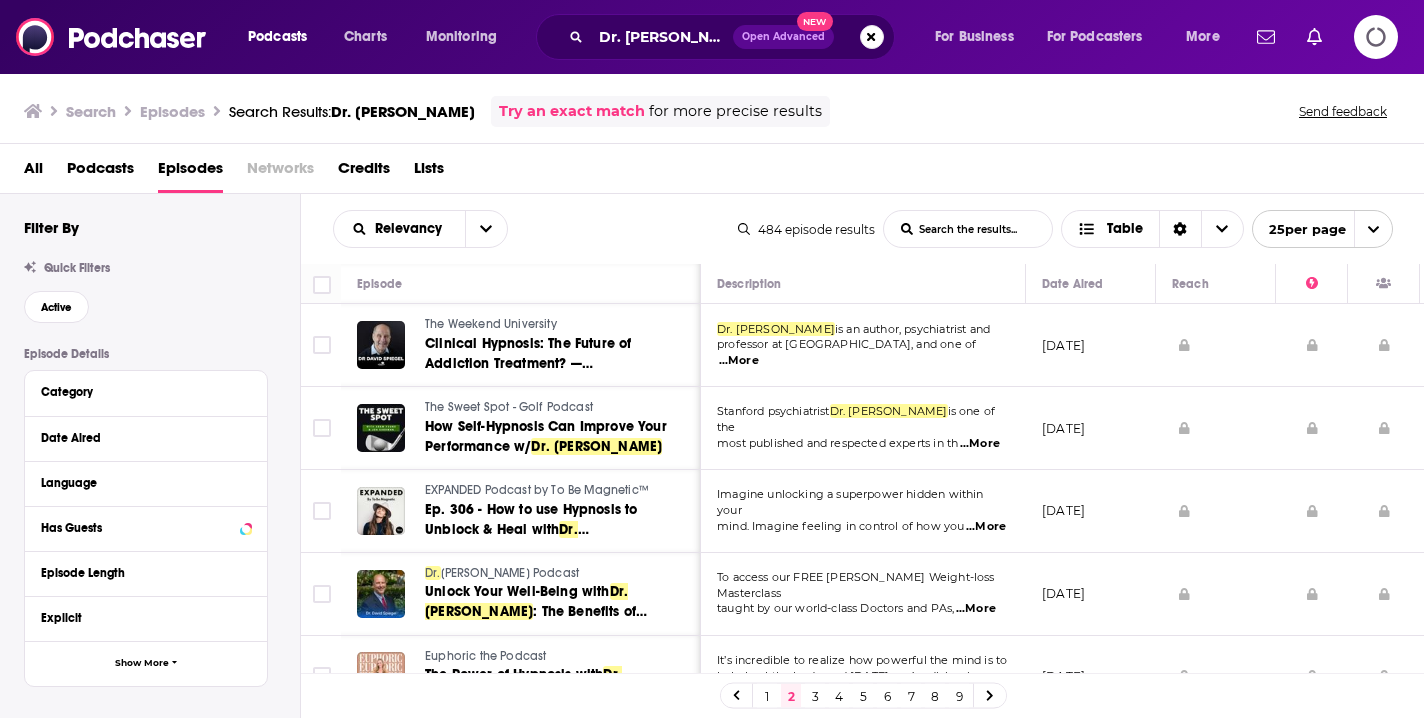 click at bounding box center [1216, 345] 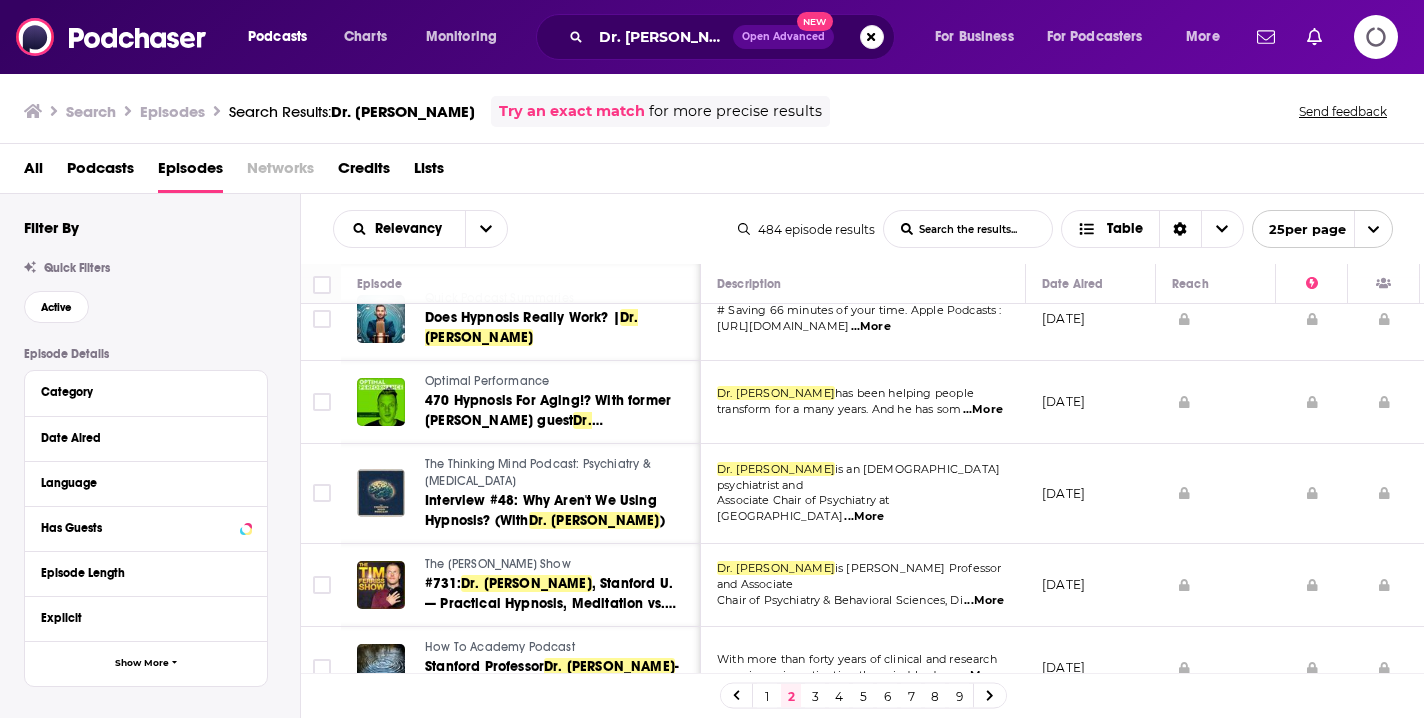 scroll, scrollTop: 1211, scrollLeft: 0, axis: vertical 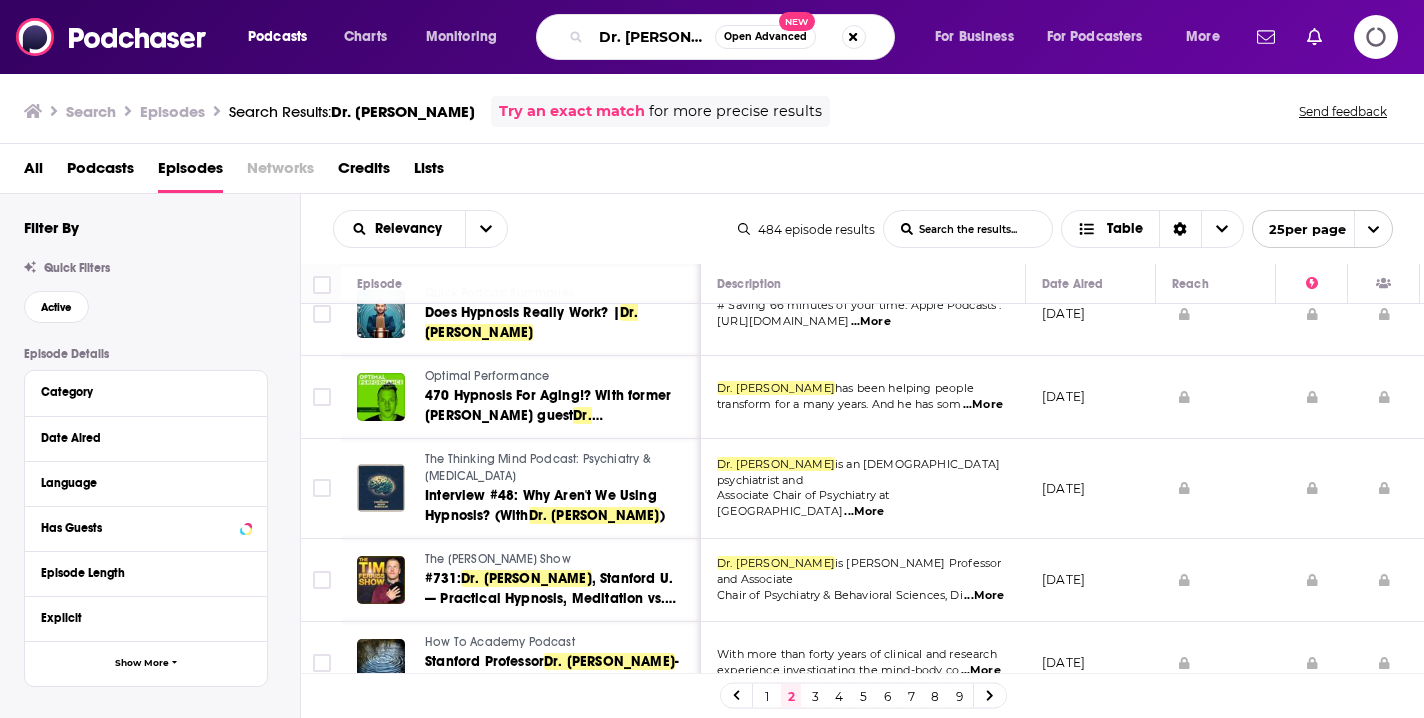 drag, startPoint x: 604, startPoint y: 36, endPoint x: 726, endPoint y: 46, distance: 122.40915 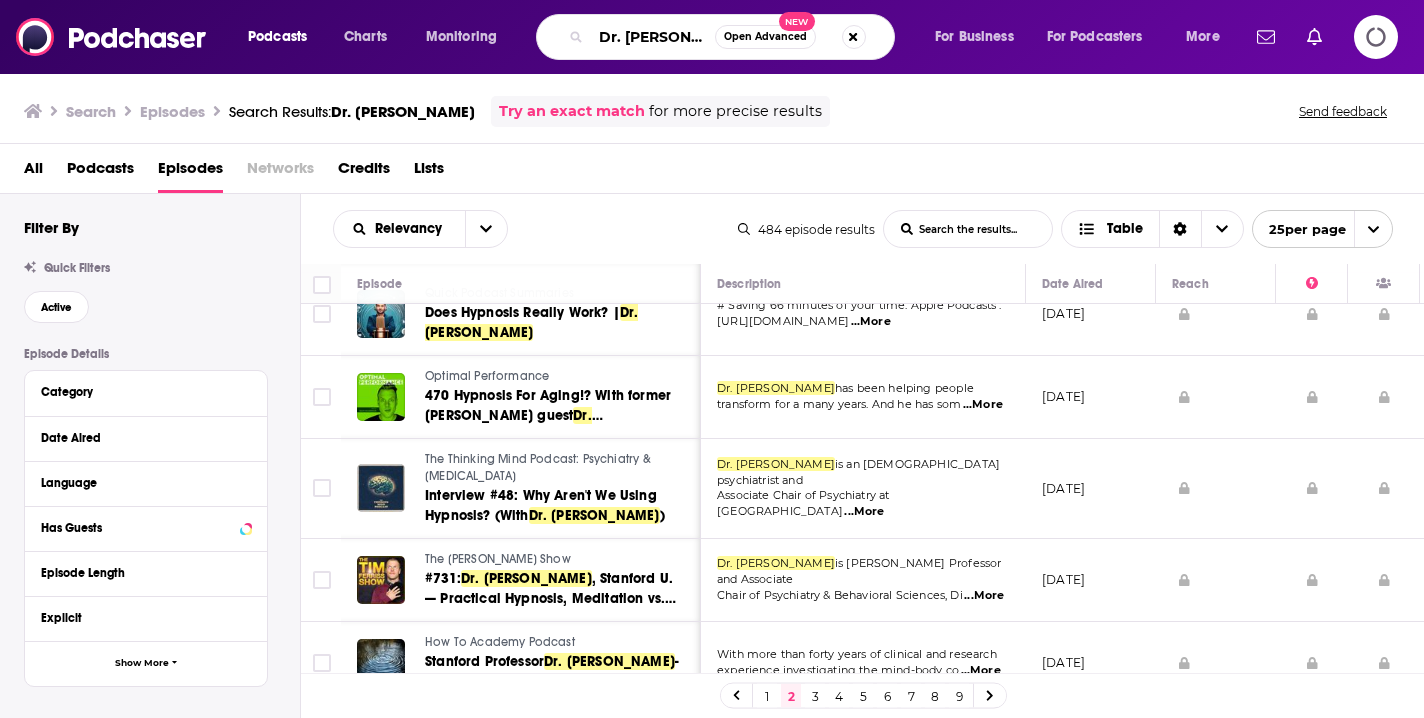 click on "Dr. David Spiegel Open Advanced New" at bounding box center [715, 37] 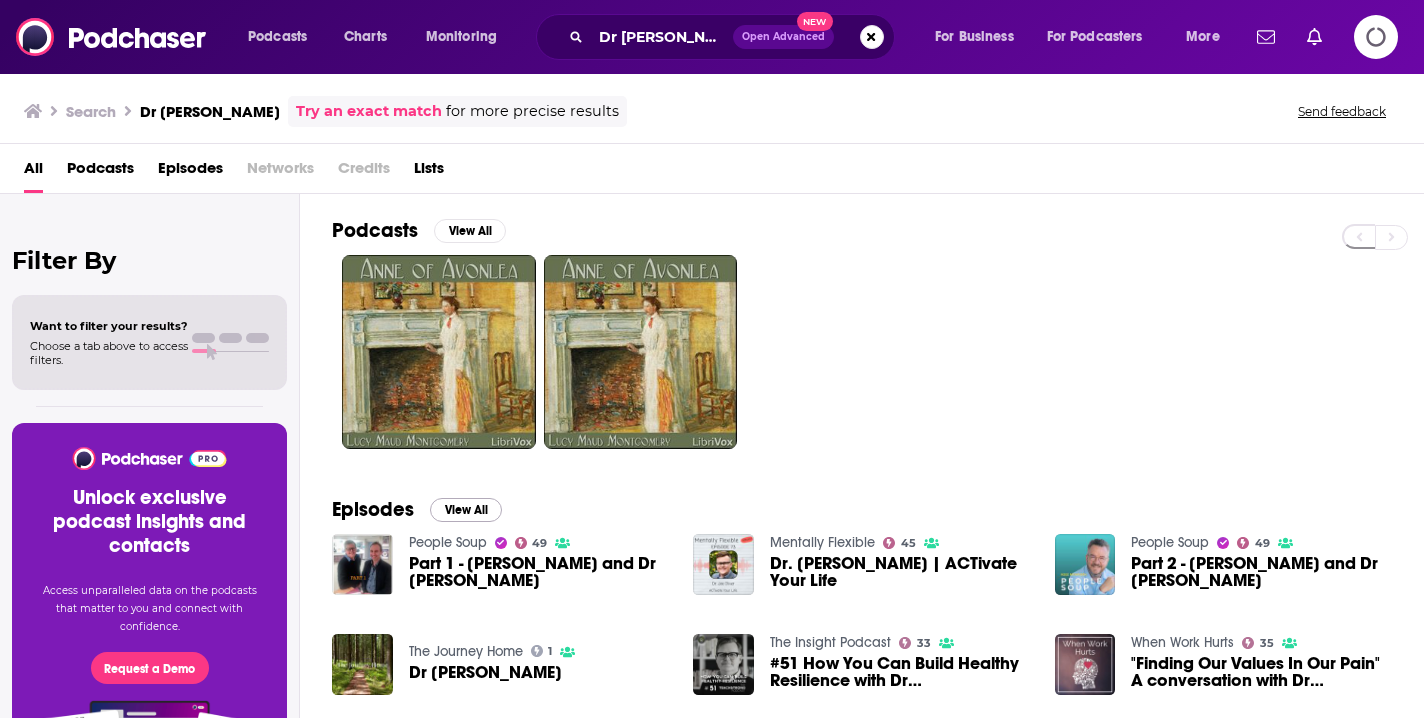 click on "View All" at bounding box center (466, 510) 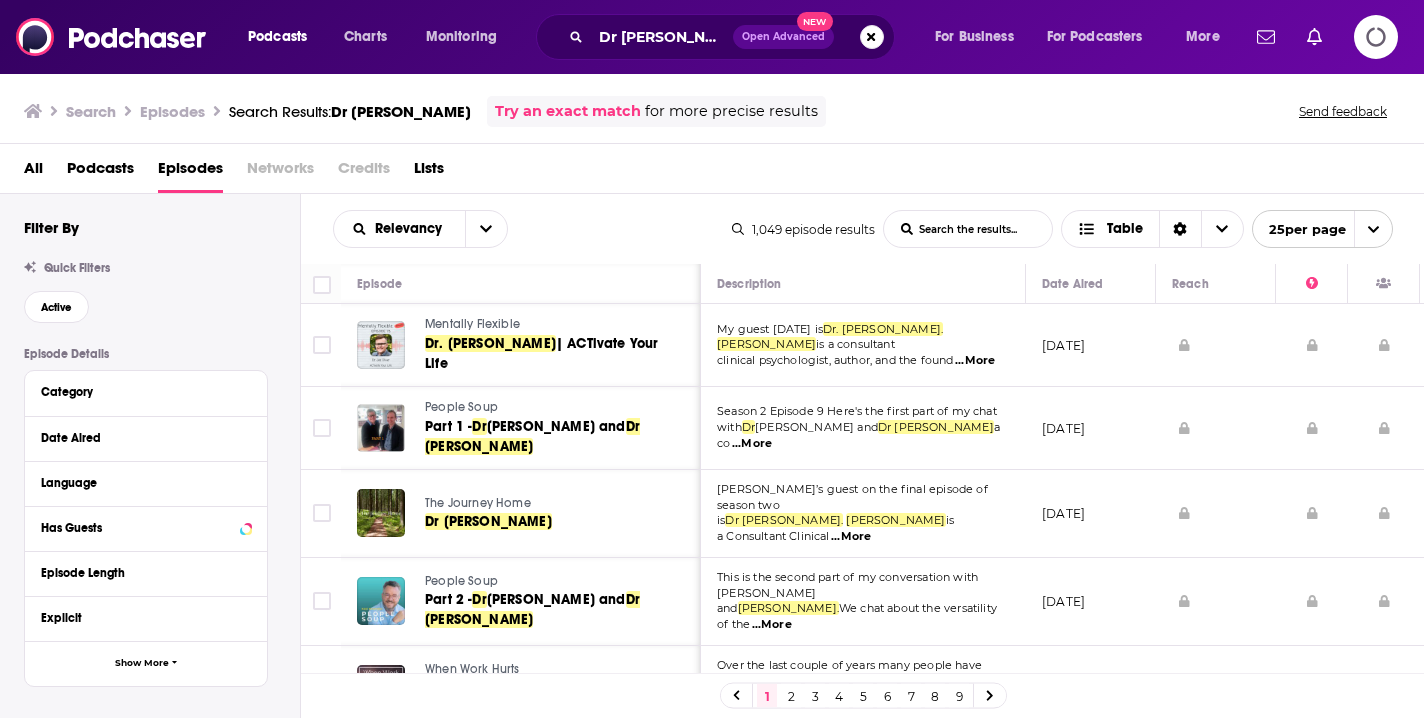 click on "March 12, 2024" at bounding box center [1091, 514] 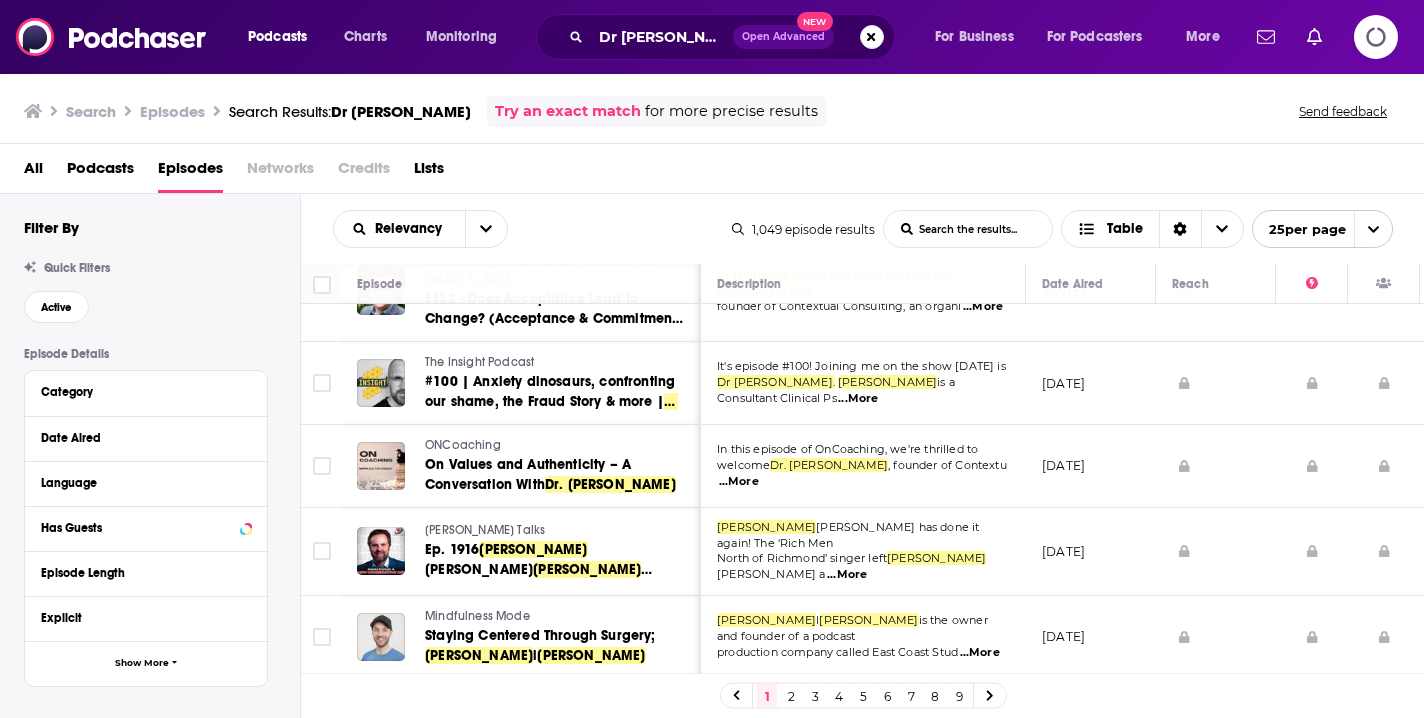 scroll, scrollTop: 604, scrollLeft: 0, axis: vertical 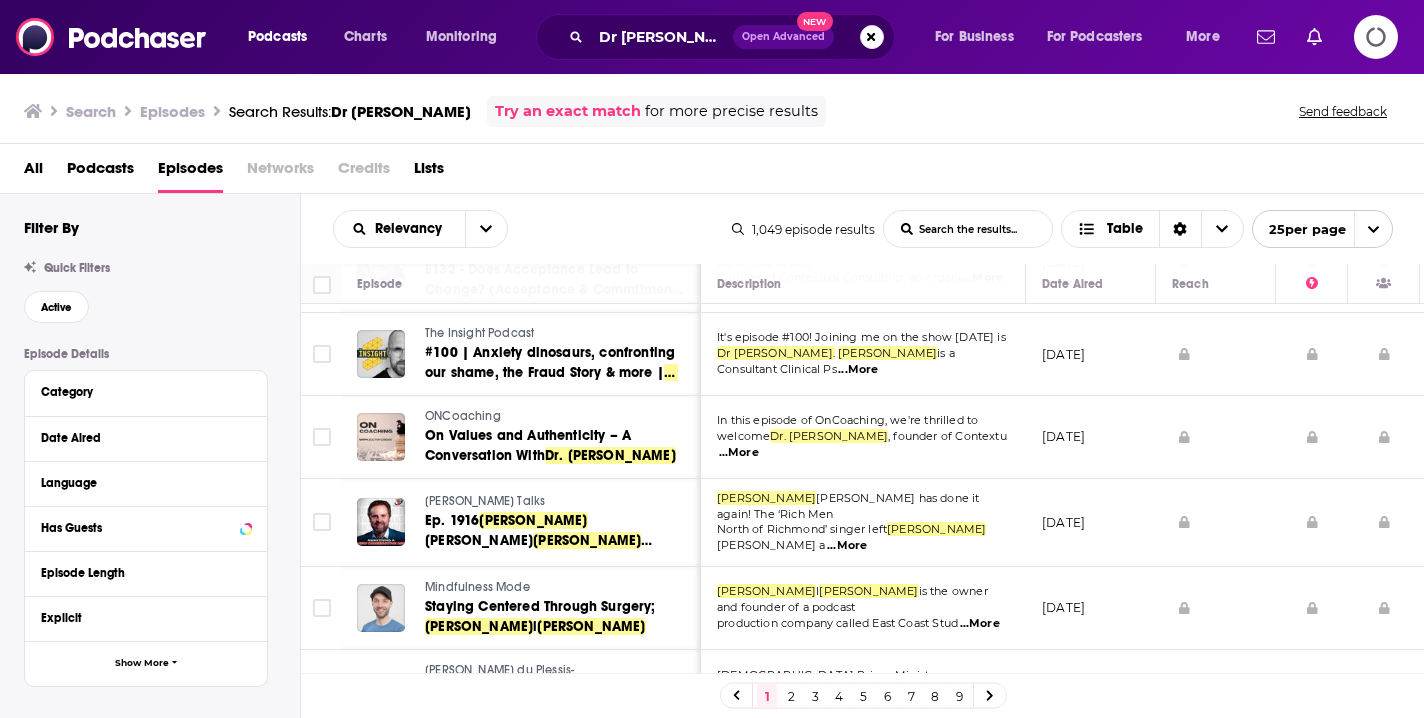 click on "Oliver  Anthony has done it again! The ‘Rich Men North of Richmond’ singer left  Joe  Rogan a  ...More" at bounding box center [863, 523] 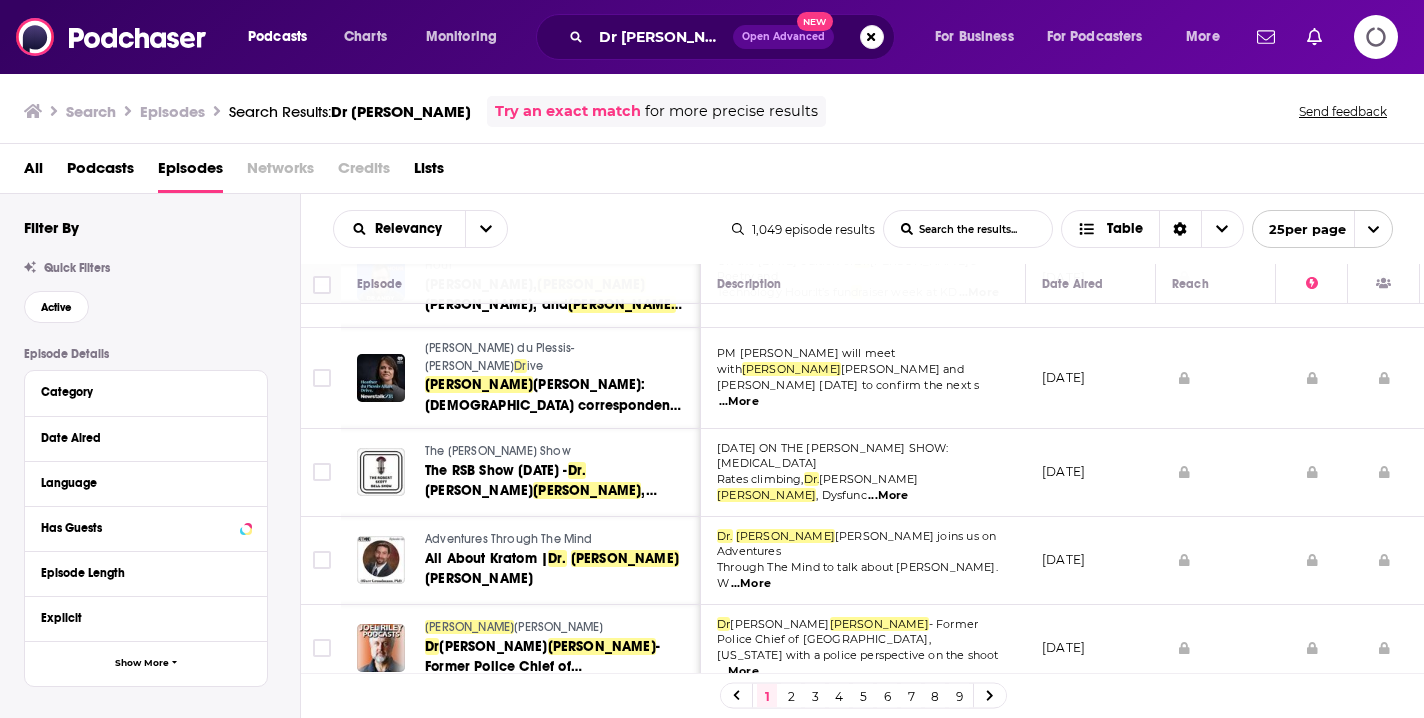 scroll, scrollTop: 1480, scrollLeft: 0, axis: vertical 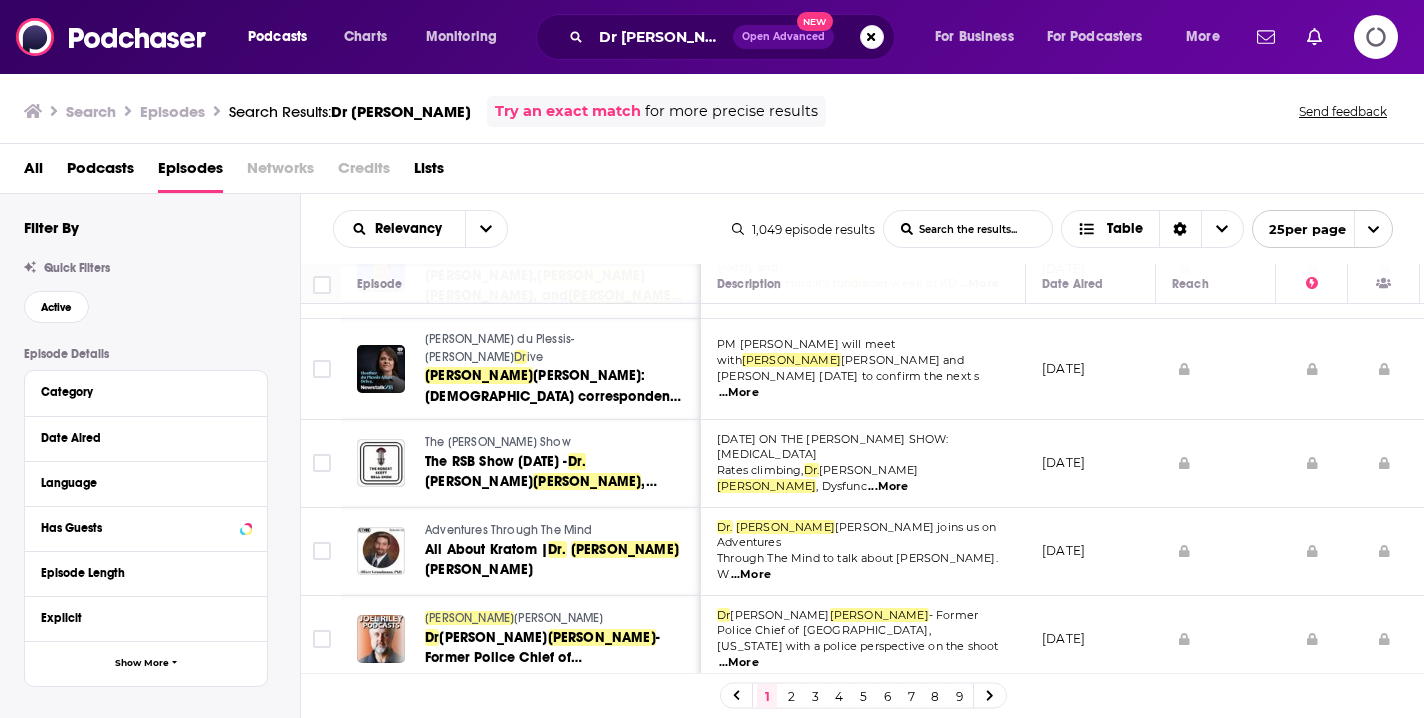 click on "October 3, 2017" at bounding box center (1091, 640) 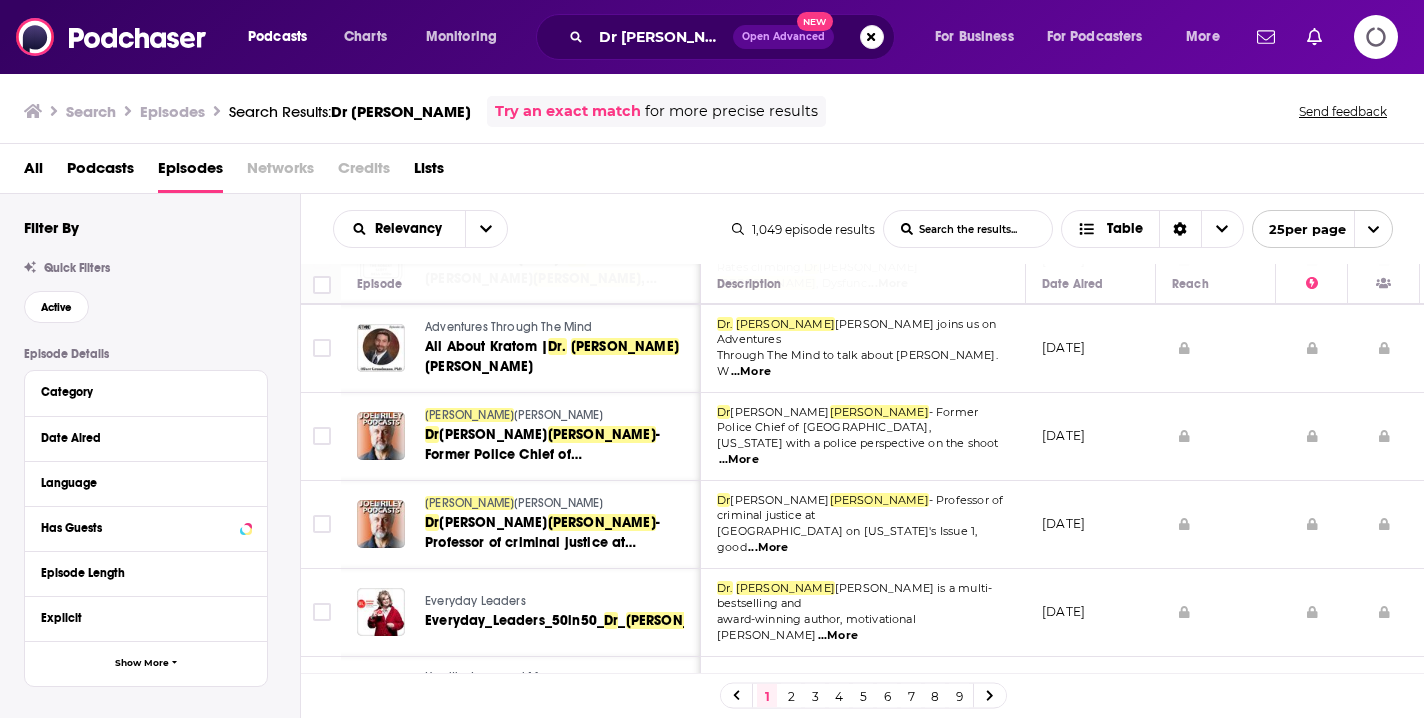 scroll, scrollTop: 1682, scrollLeft: 0, axis: vertical 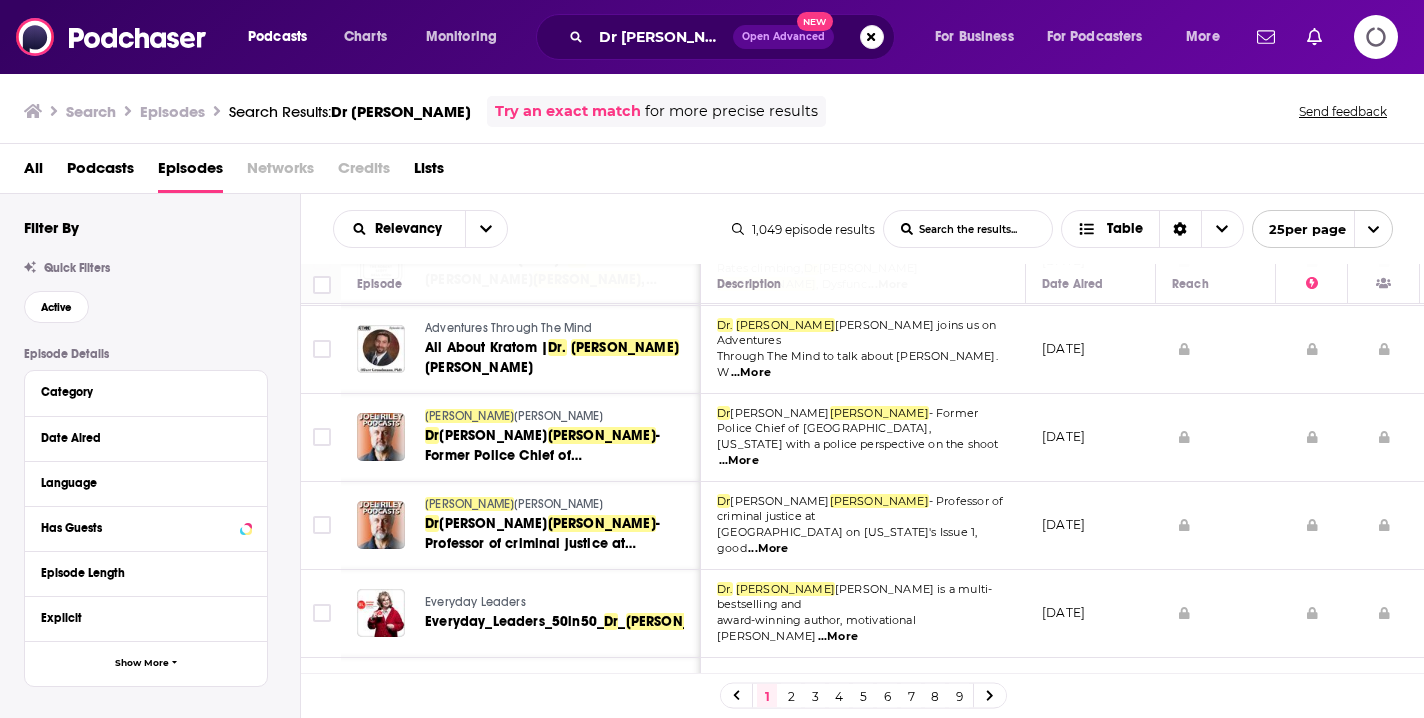 click on "2" at bounding box center (791, 696) 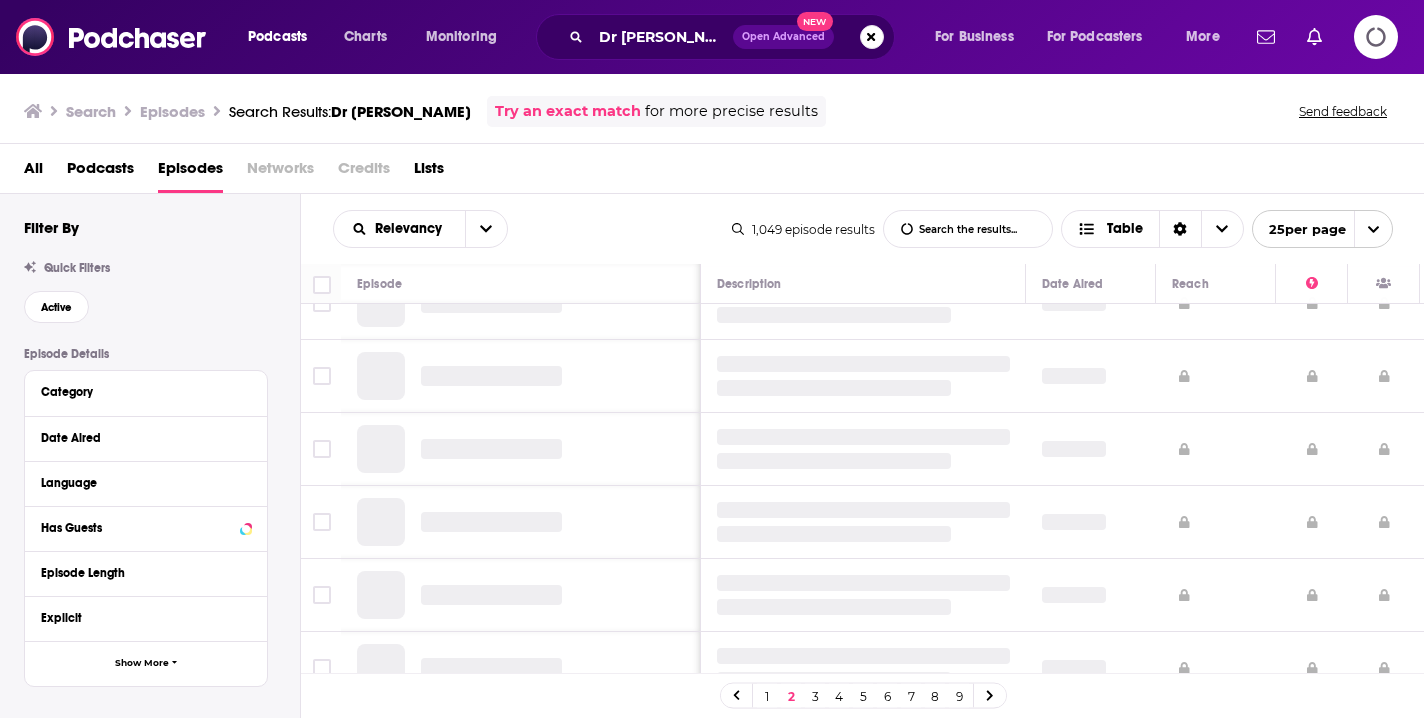 scroll, scrollTop: 0, scrollLeft: 0, axis: both 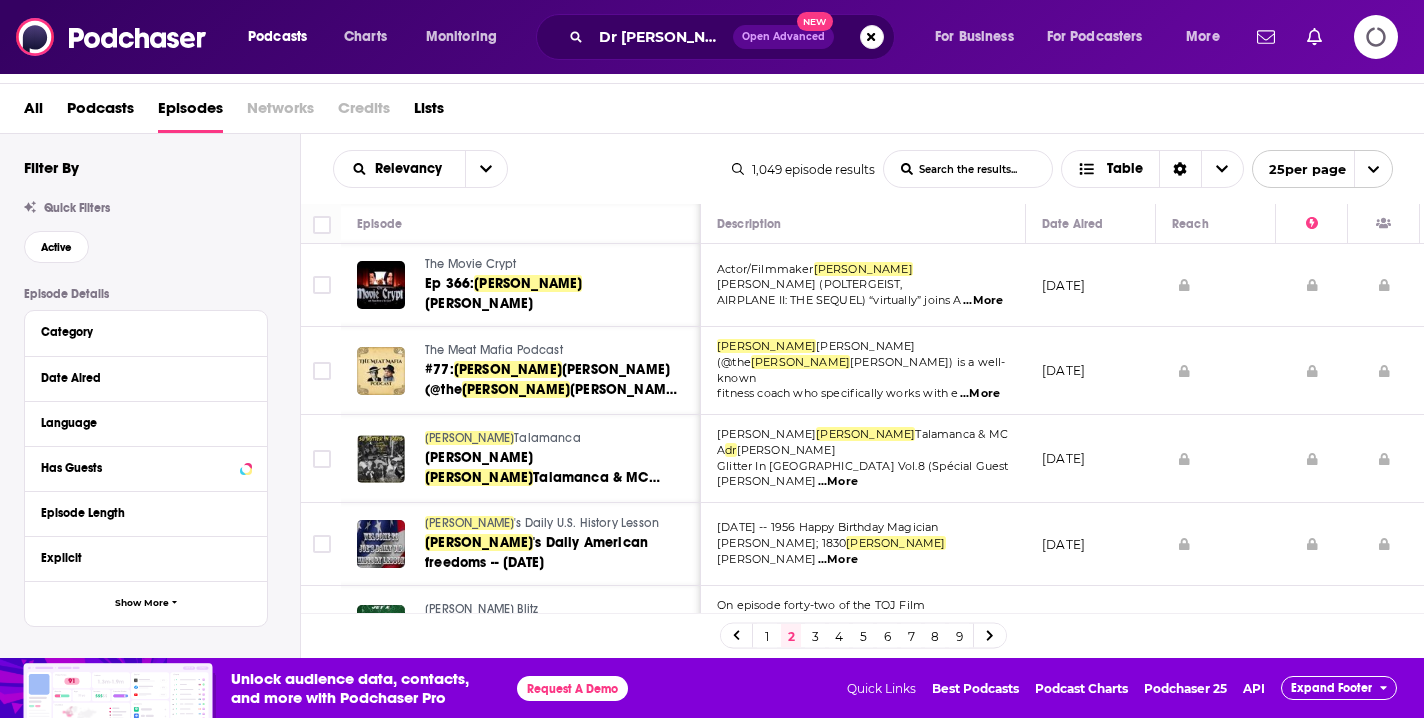 click on "March 27, 2021" at bounding box center (1091, 459) 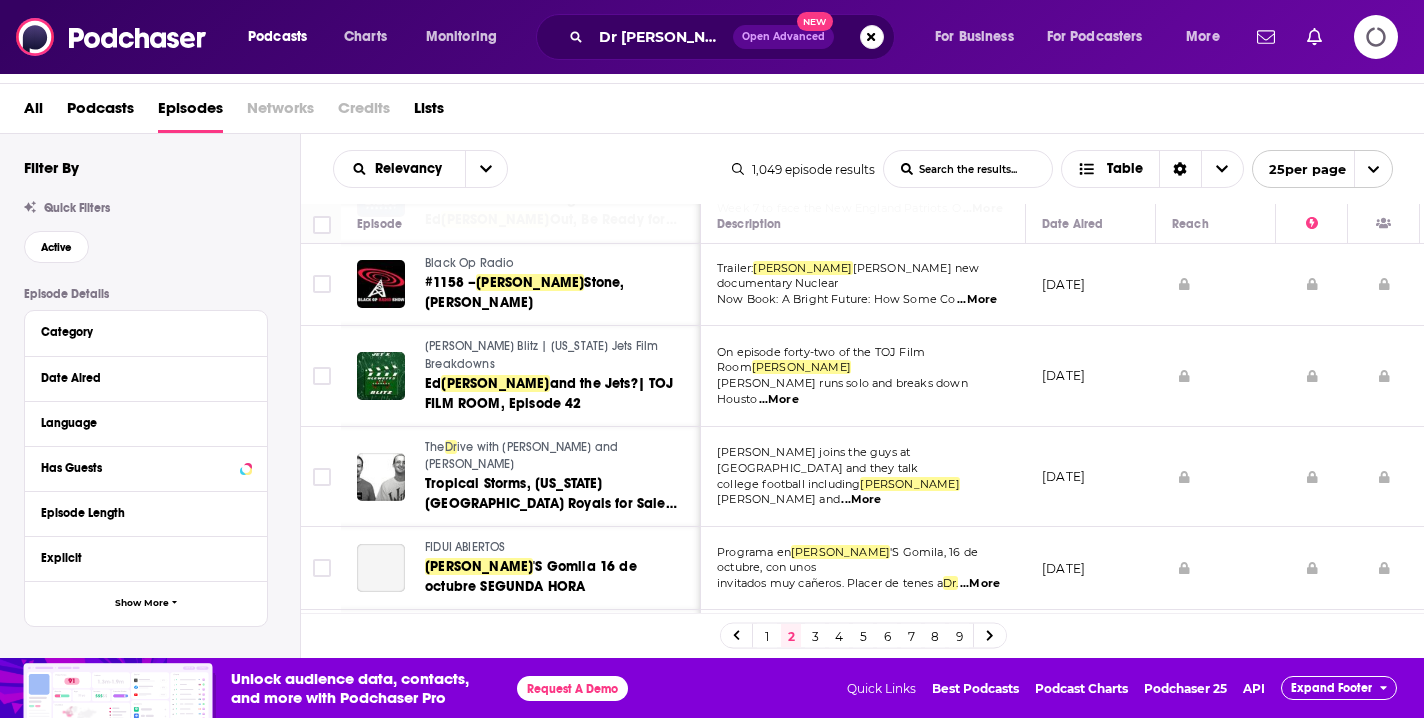 scroll, scrollTop: 819, scrollLeft: 0, axis: vertical 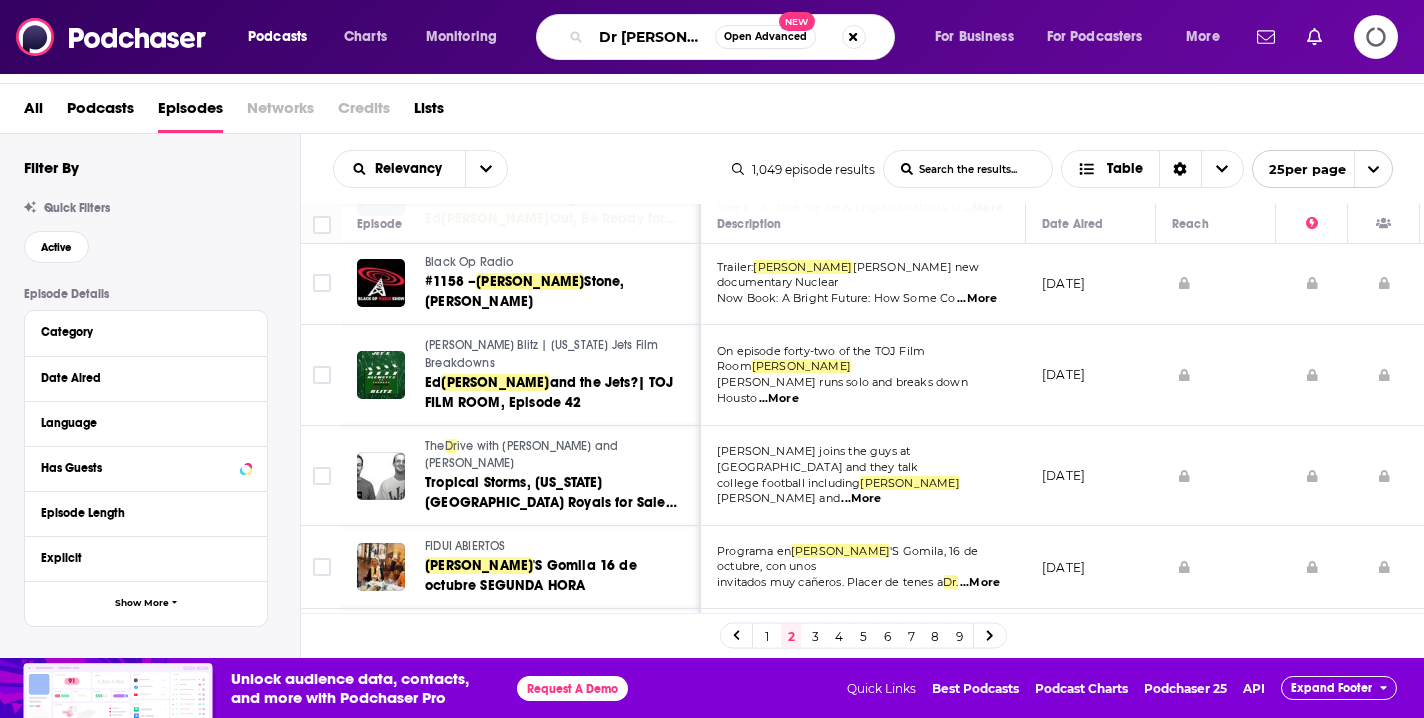 drag, startPoint x: 697, startPoint y: 39, endPoint x: 621, endPoint y: 33, distance: 76.23647 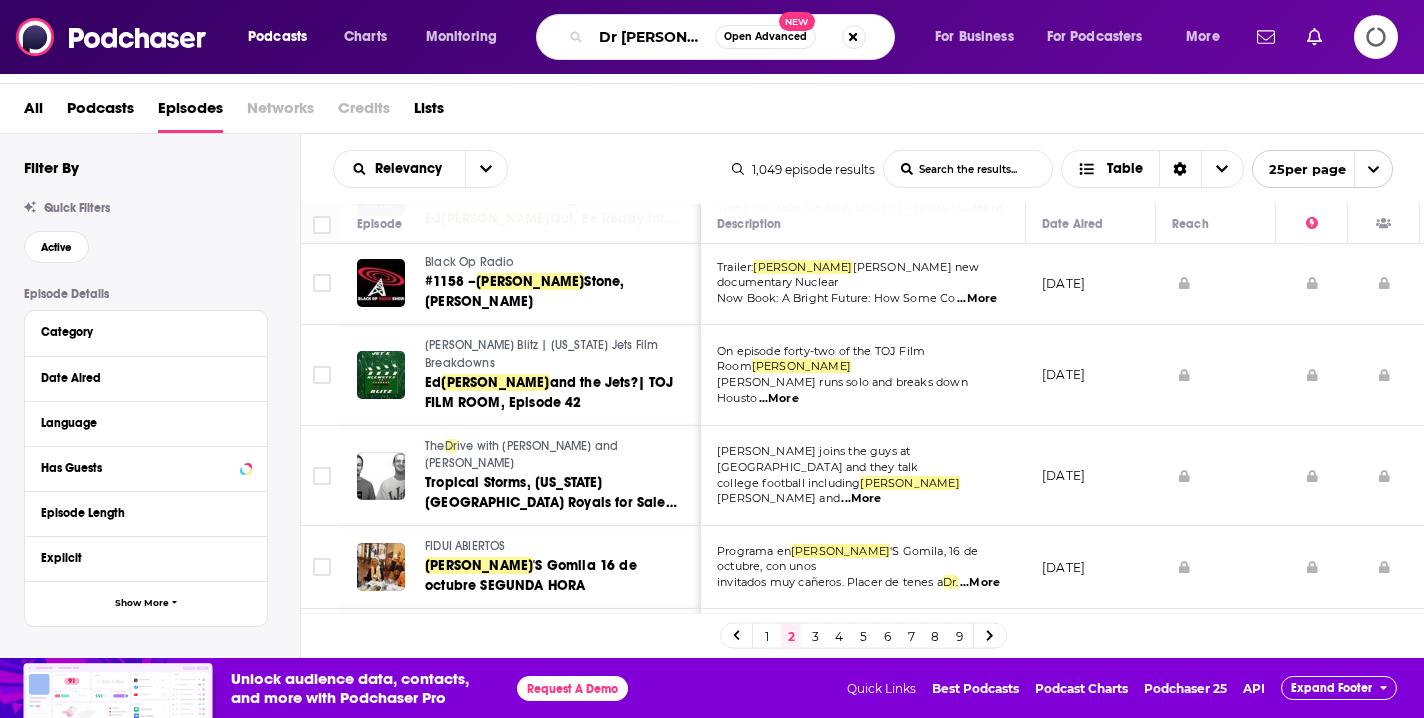 type on "Dr Laura Brown" 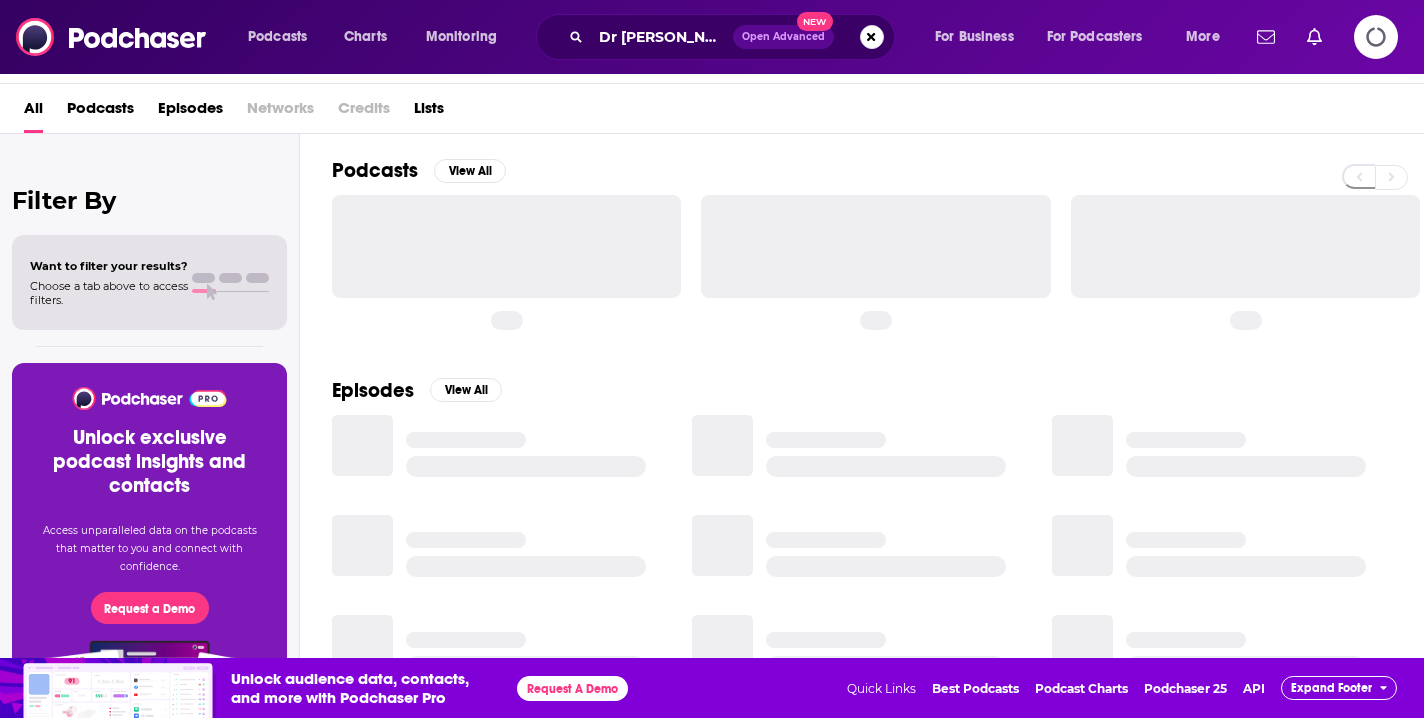 scroll, scrollTop: 0, scrollLeft: 0, axis: both 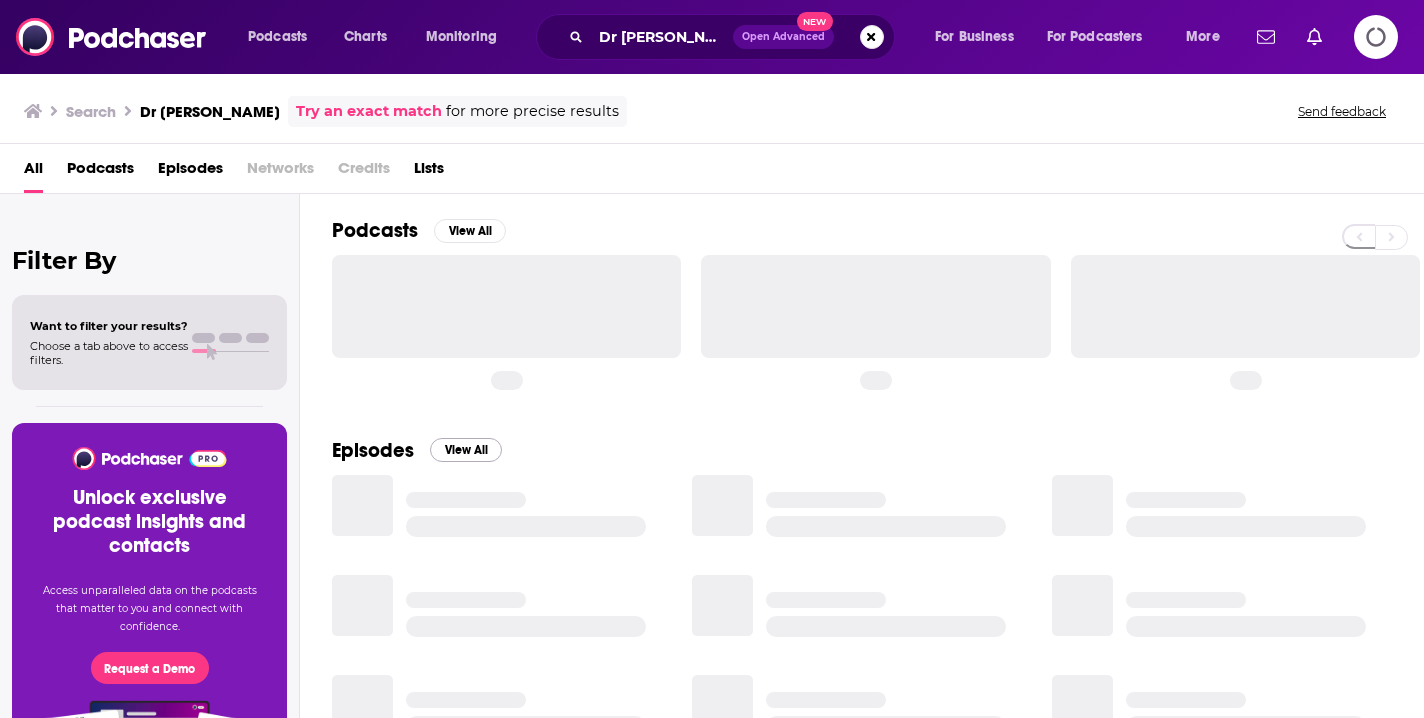 click on "View All" at bounding box center (466, 450) 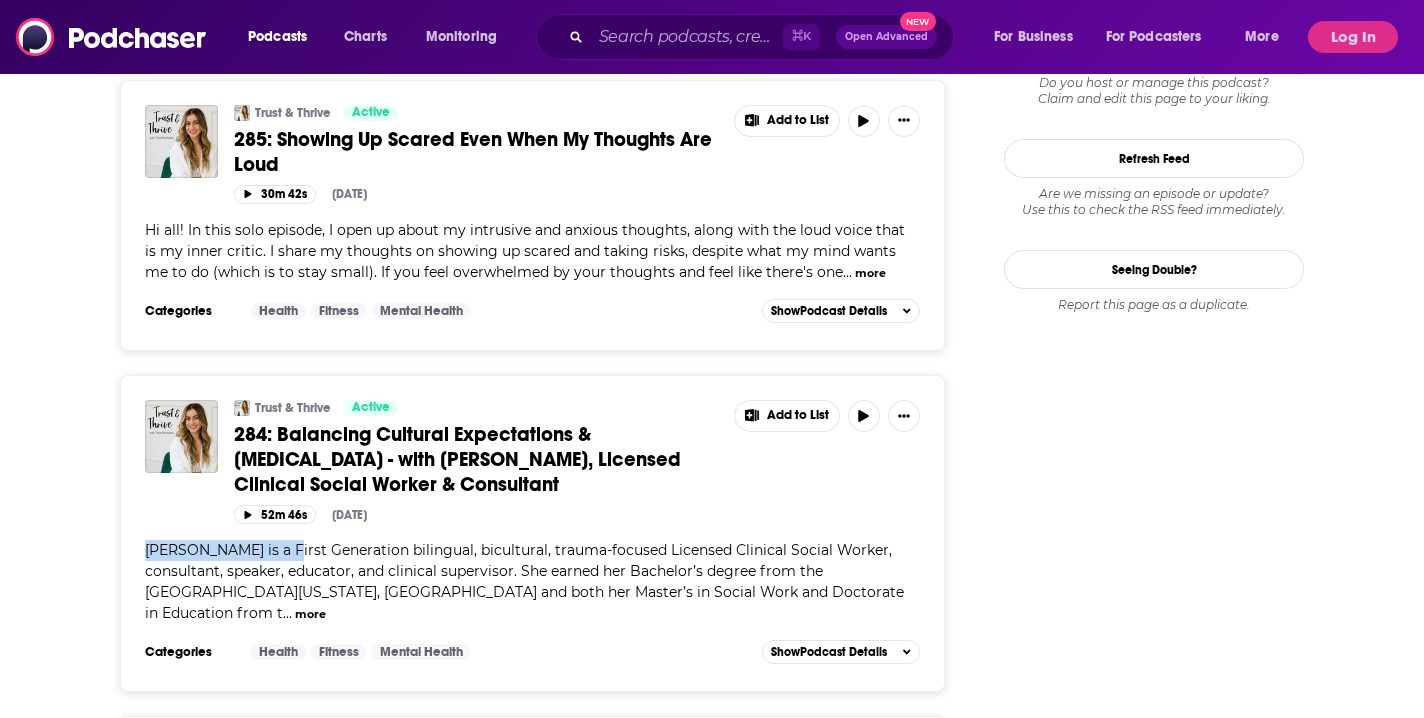 scroll, scrollTop: 0, scrollLeft: 0, axis: both 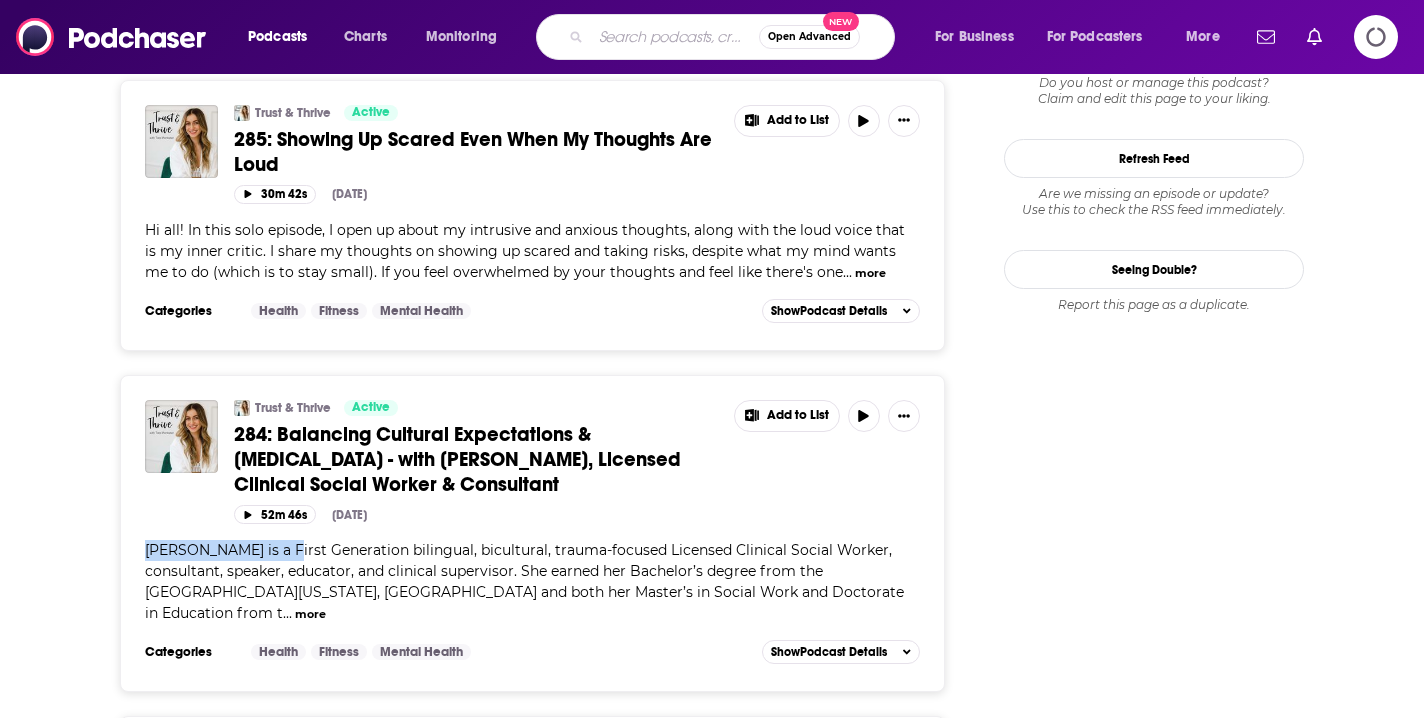 click at bounding box center [675, 37] 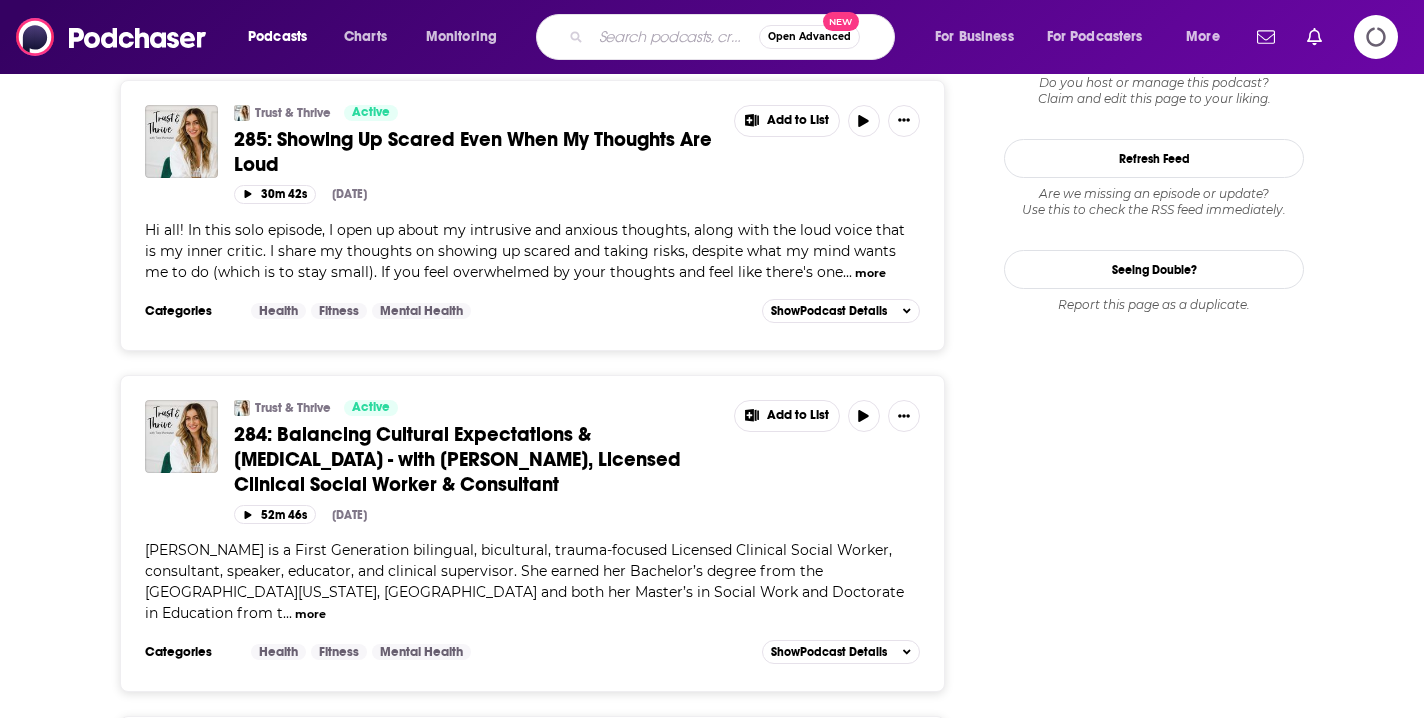 paste on "Dr. Jennifer Freyd" 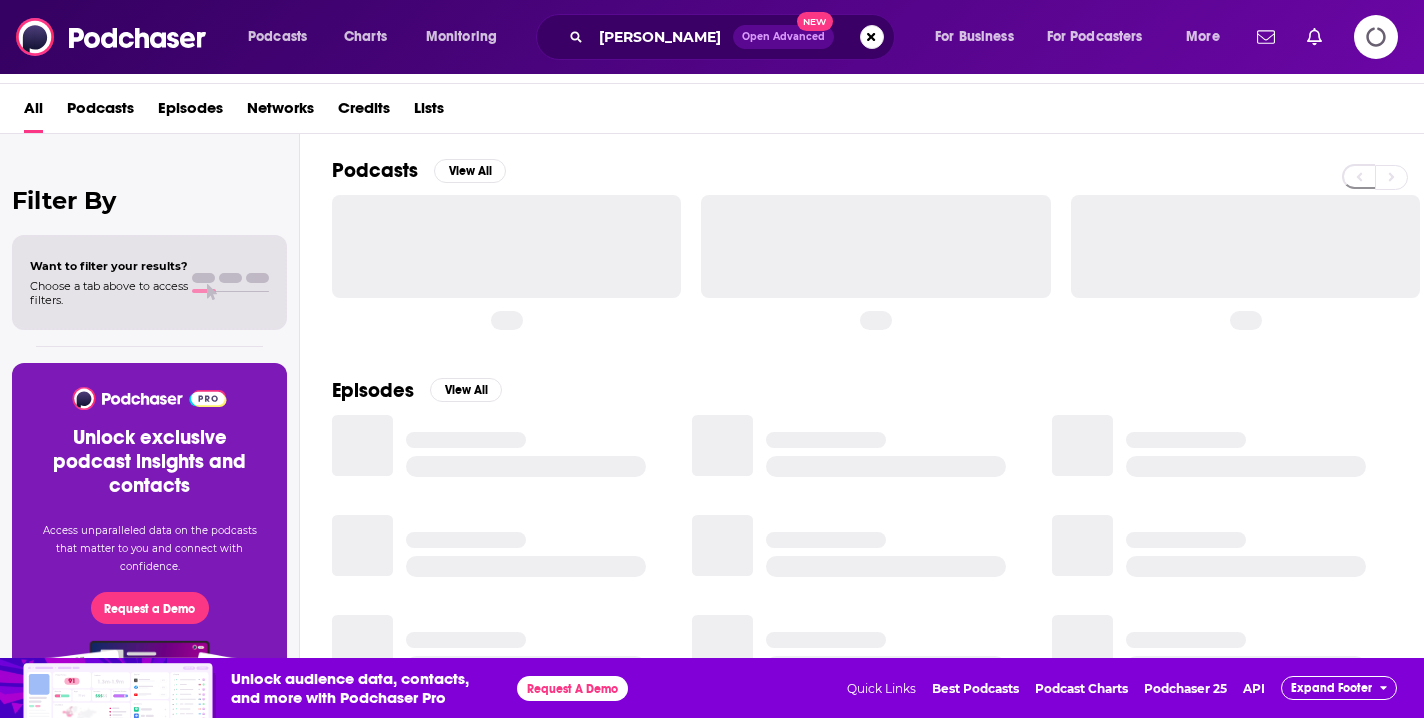 scroll, scrollTop: 0, scrollLeft: 0, axis: both 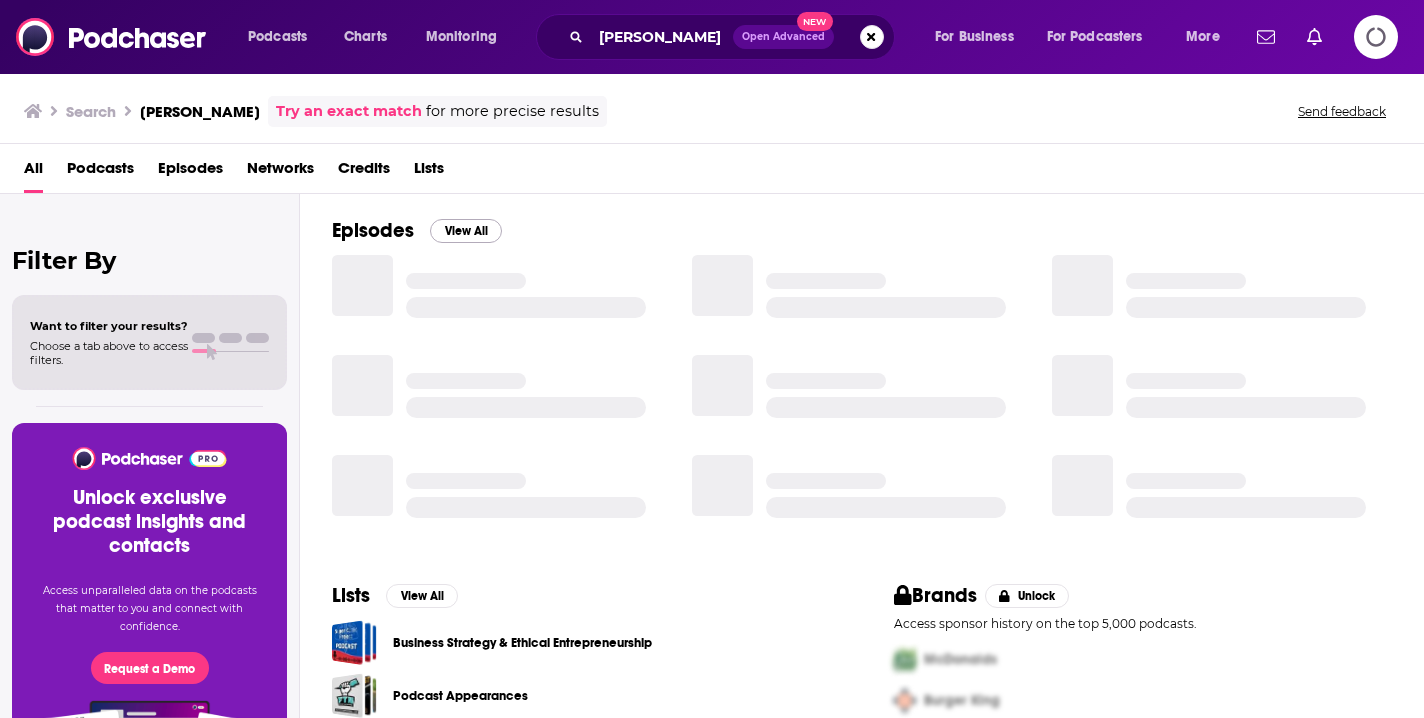 click on "View All" at bounding box center [466, 231] 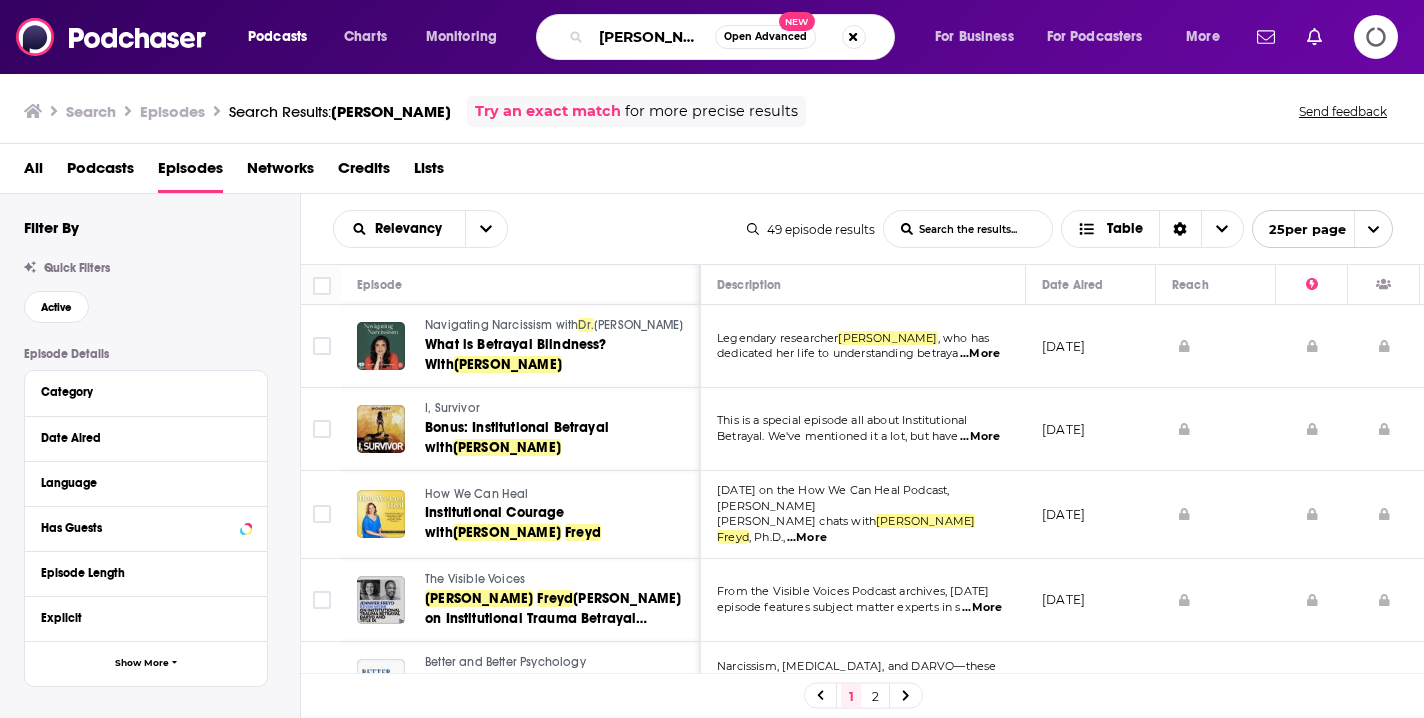 drag, startPoint x: 599, startPoint y: 33, endPoint x: 783, endPoint y: 32, distance: 184.00272 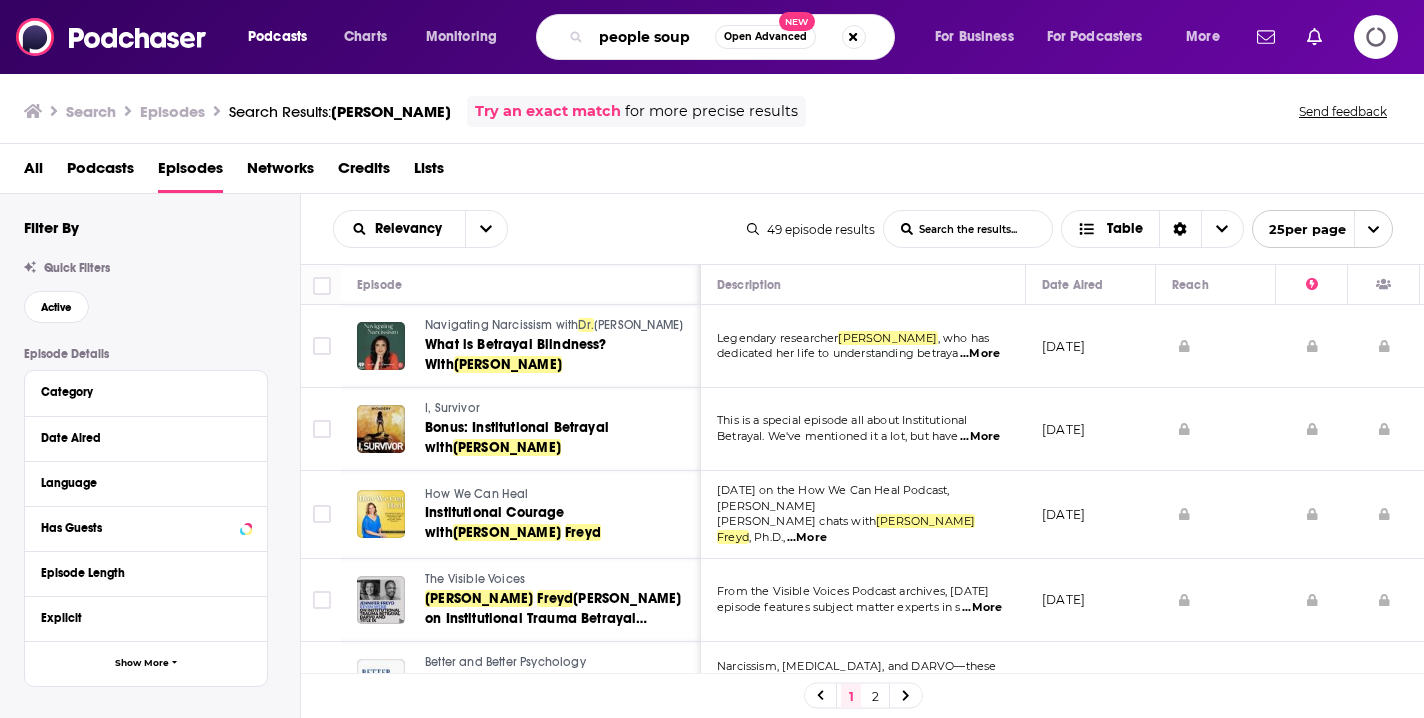 type on "people soup" 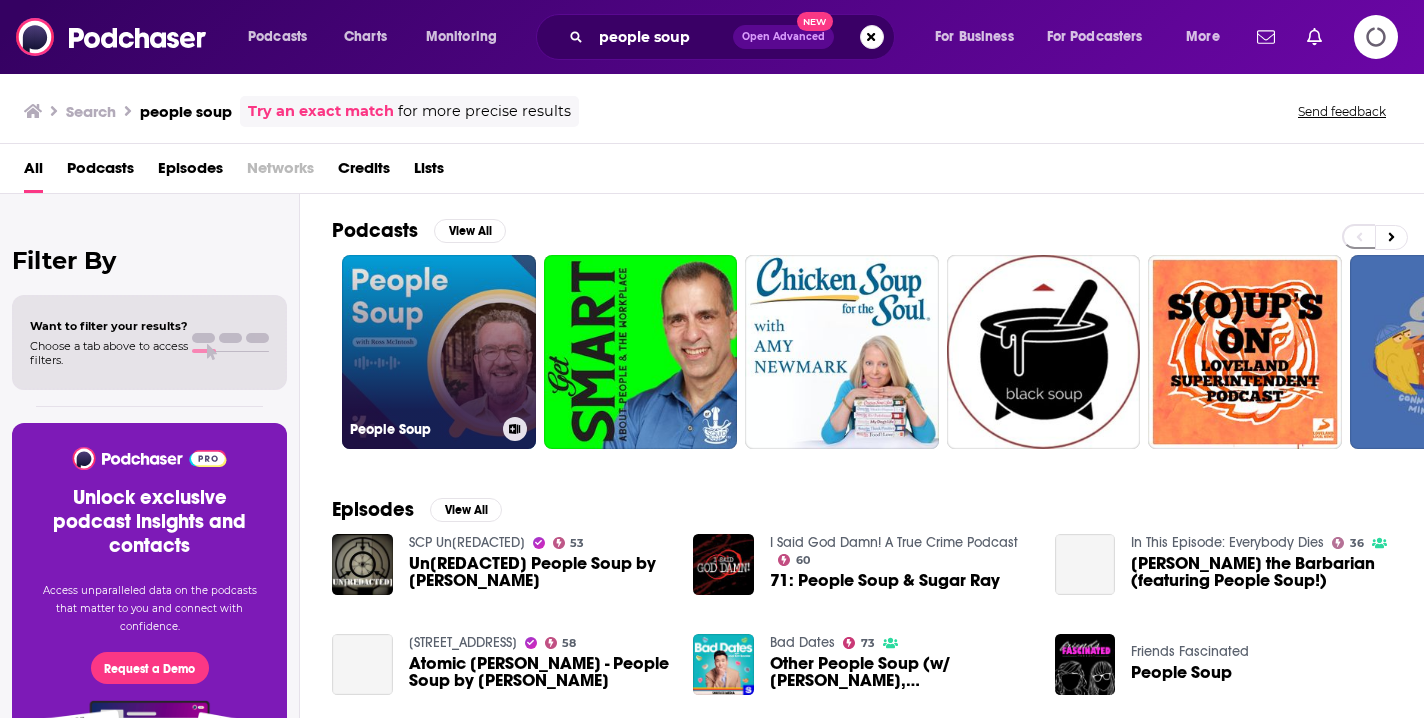 click on "People Soup" at bounding box center [439, 352] 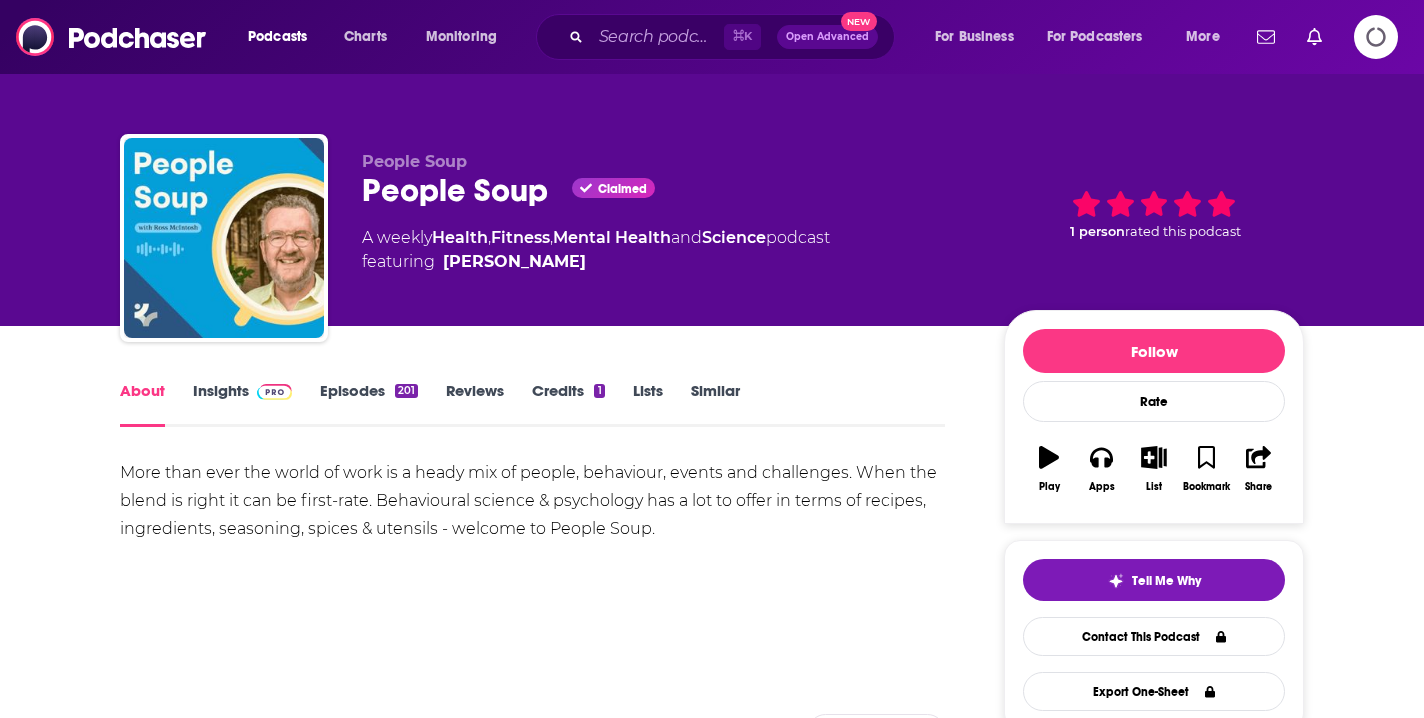 click on "Insights" at bounding box center (242, 404) 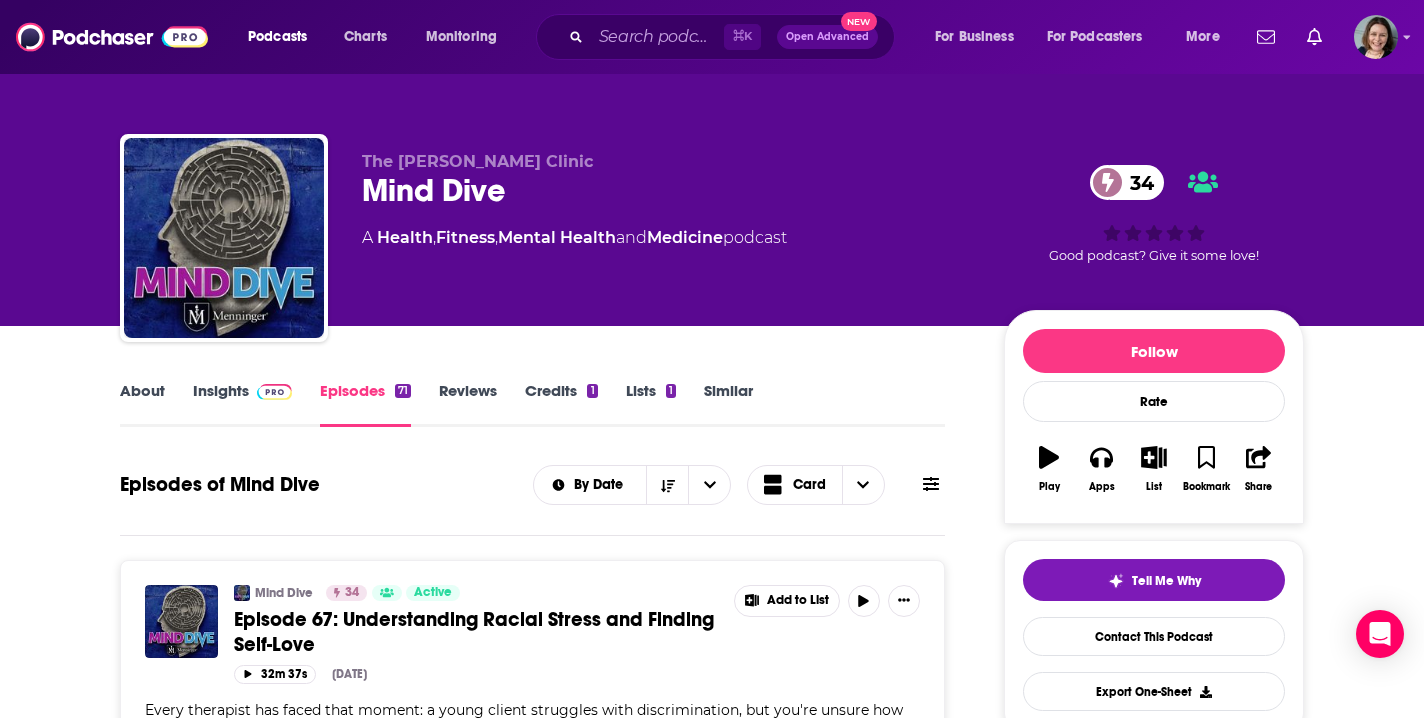 scroll, scrollTop: 2030, scrollLeft: 0, axis: vertical 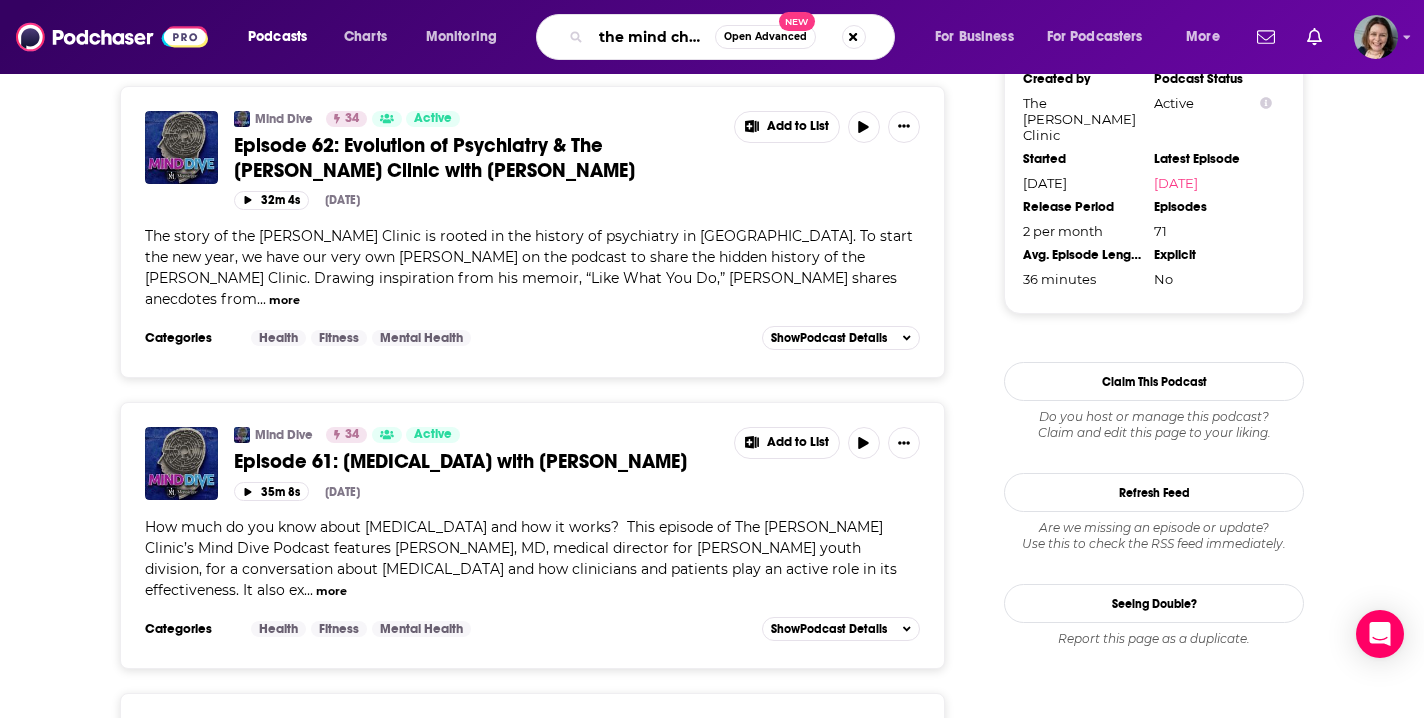 type on "the mind change podcast" 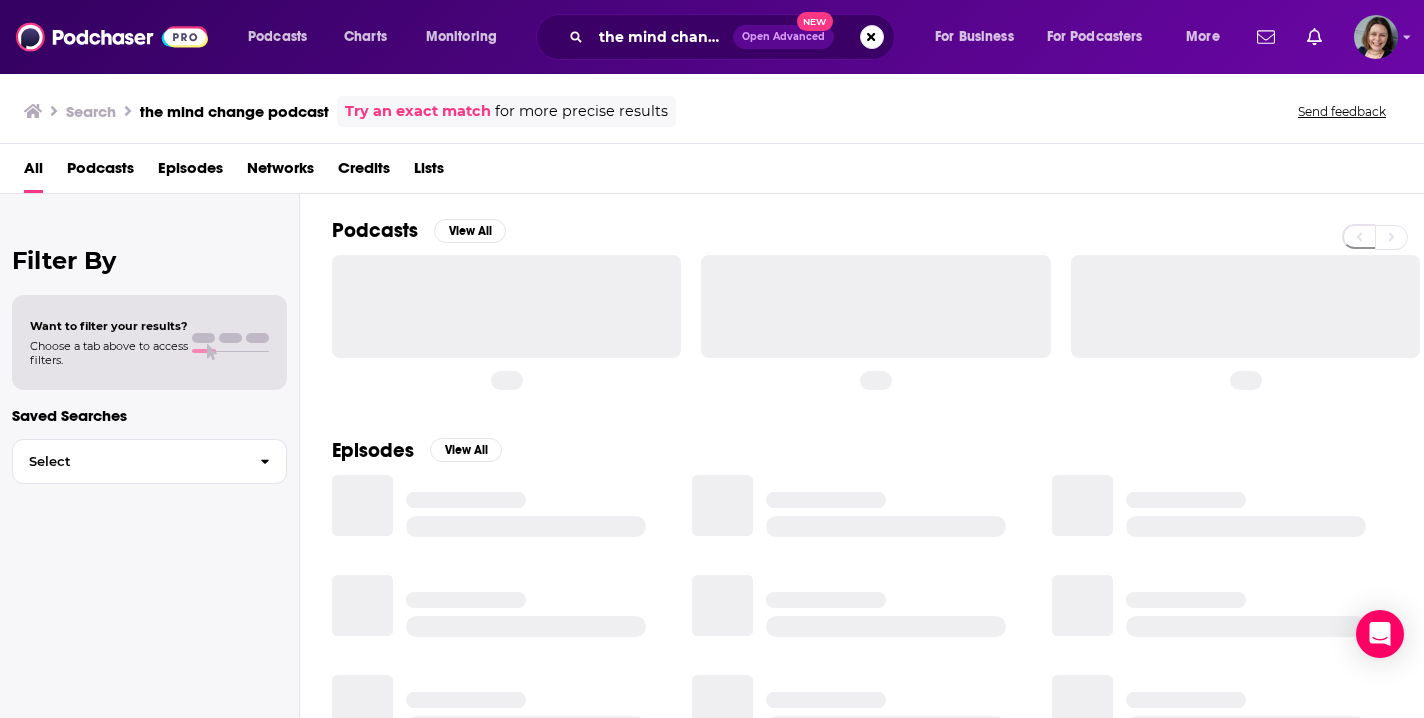 scroll, scrollTop: 0, scrollLeft: 0, axis: both 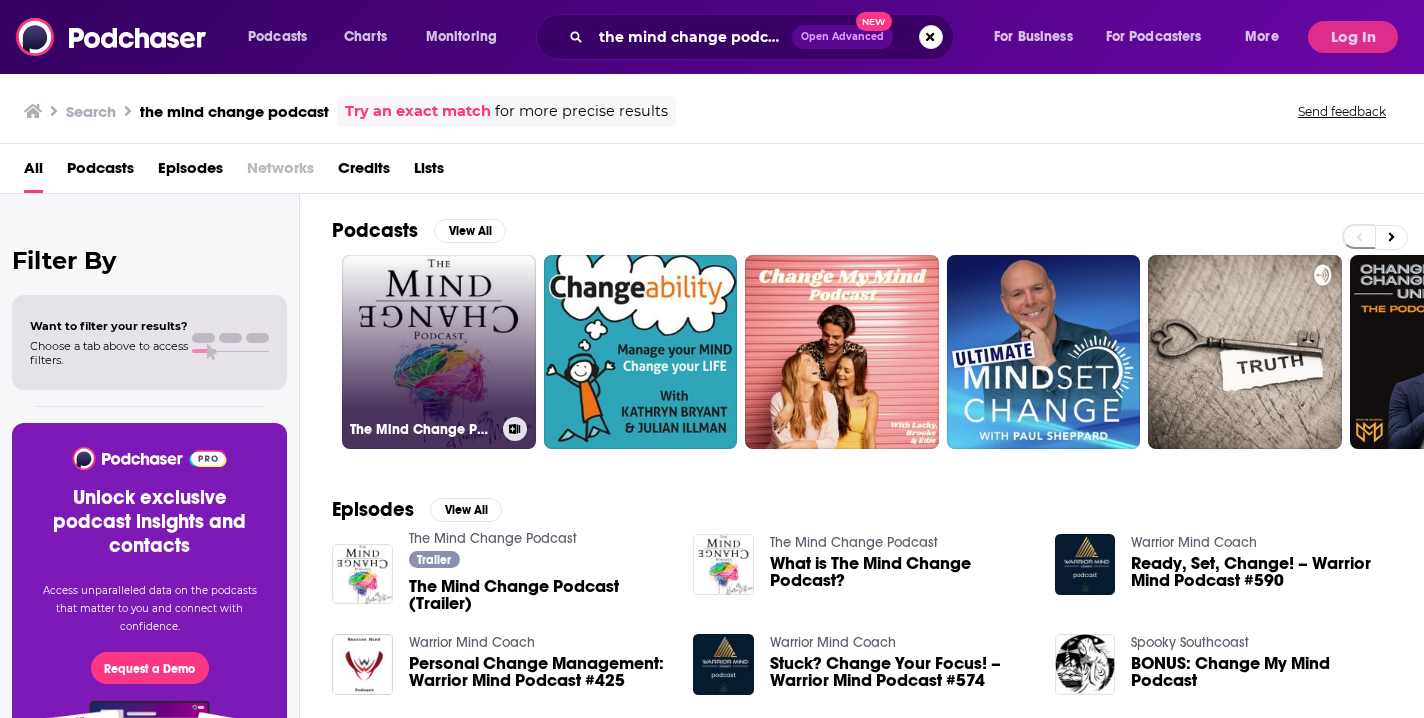 click on "The Mind Change Podcast" at bounding box center (439, 352) 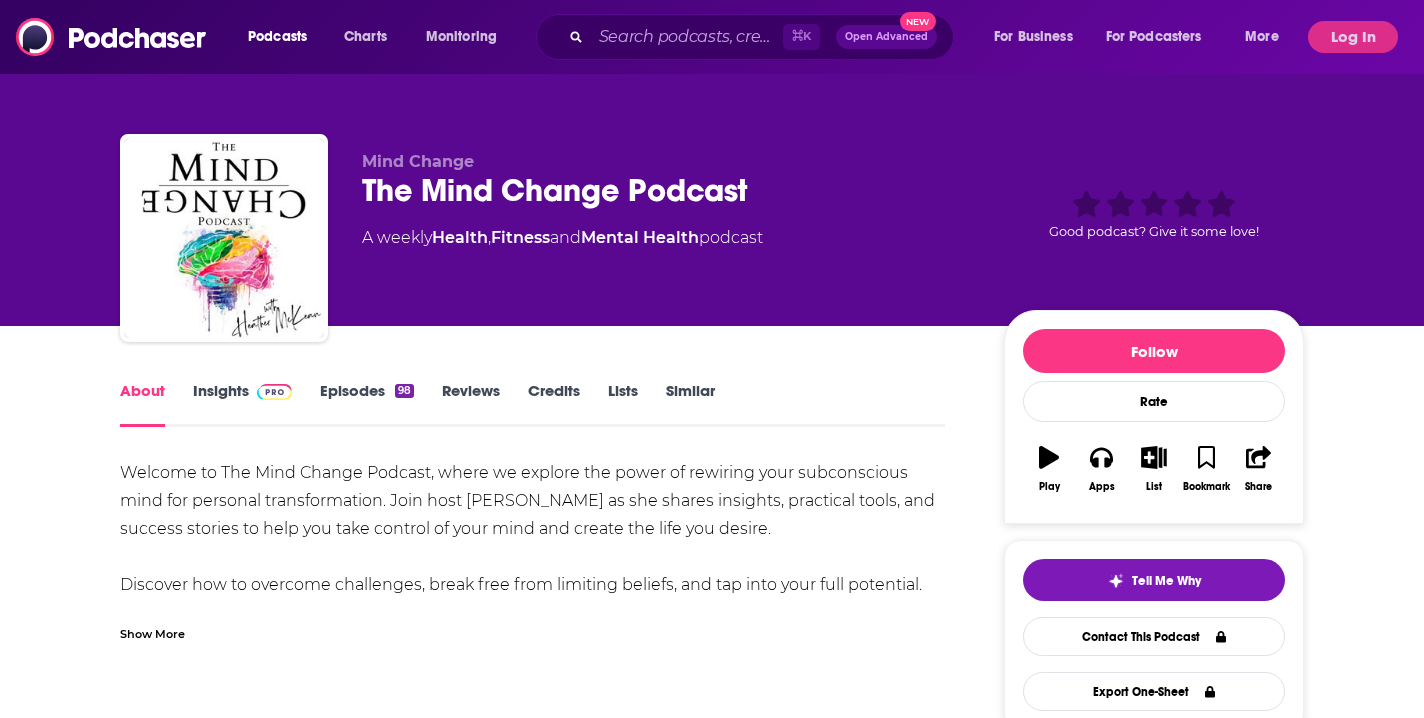 click on "Insights" at bounding box center (242, 404) 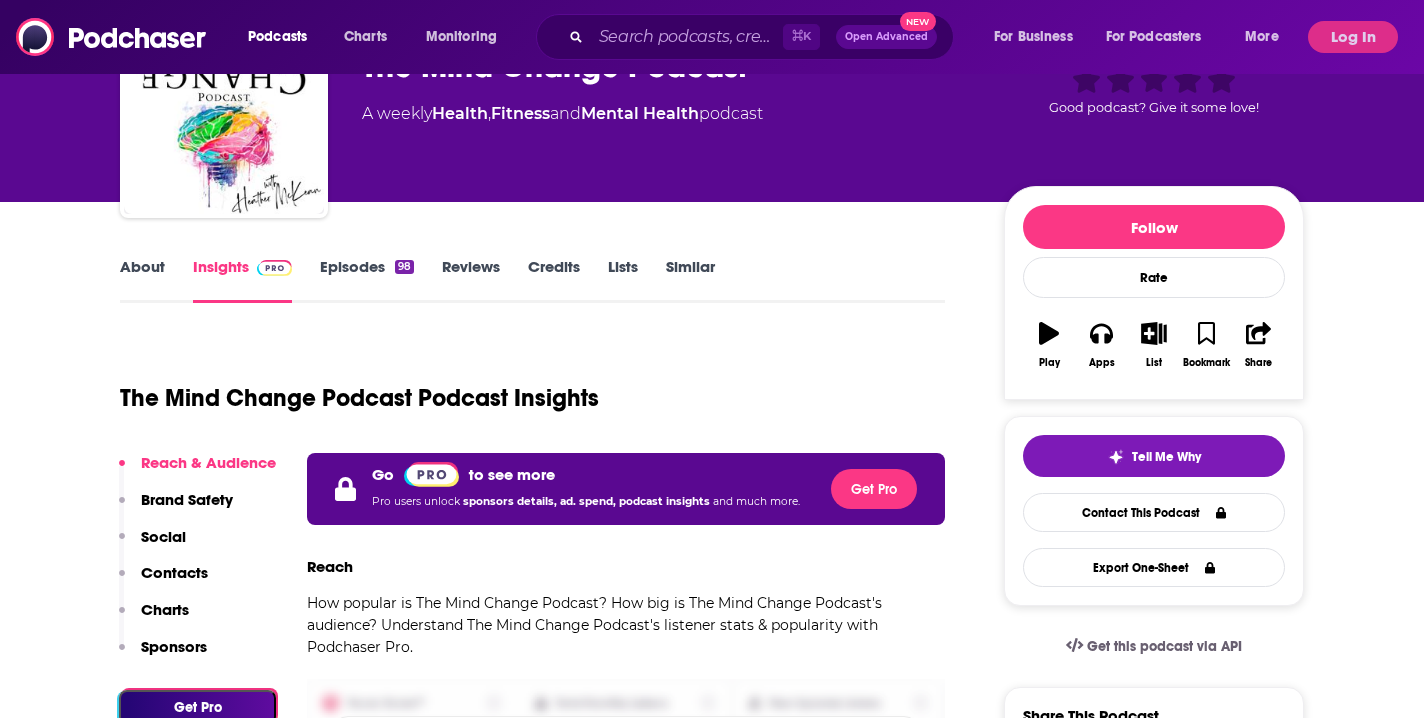 scroll, scrollTop: 0, scrollLeft: 0, axis: both 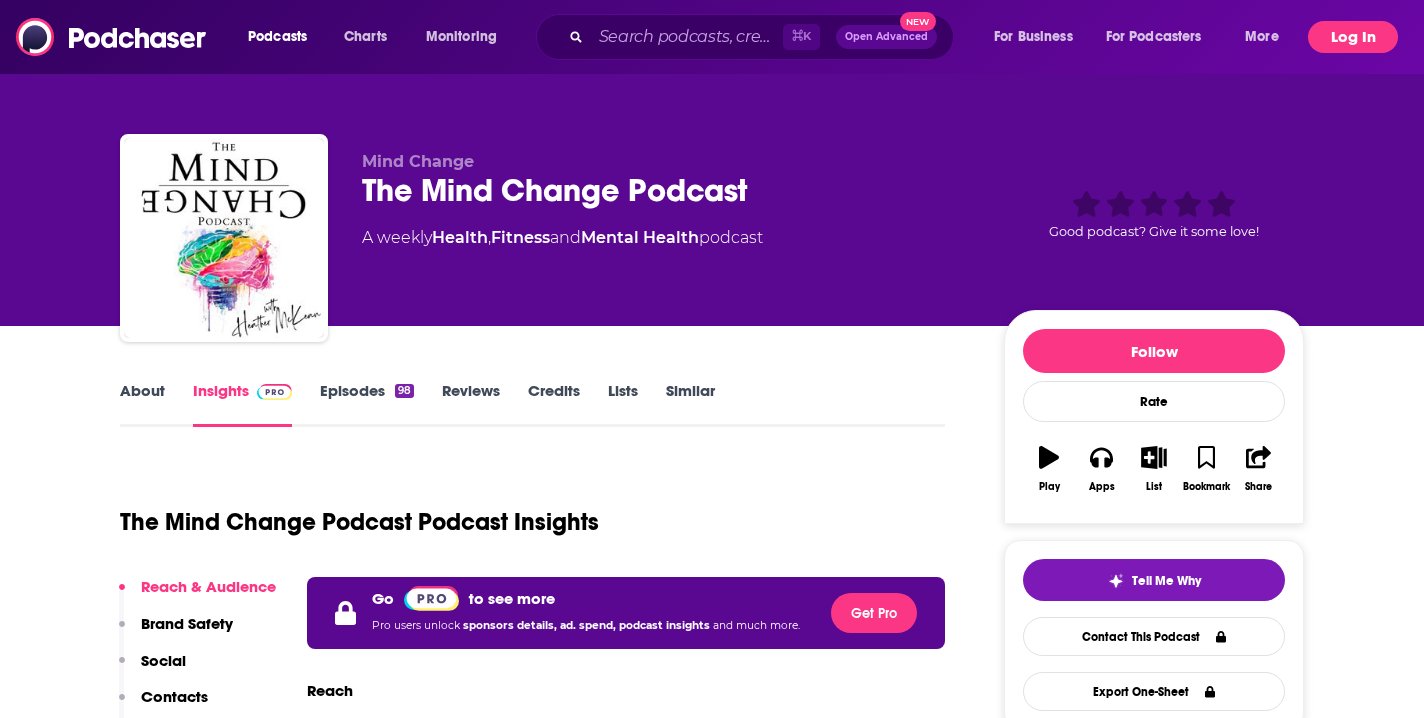 click on "Log In" at bounding box center (1353, 37) 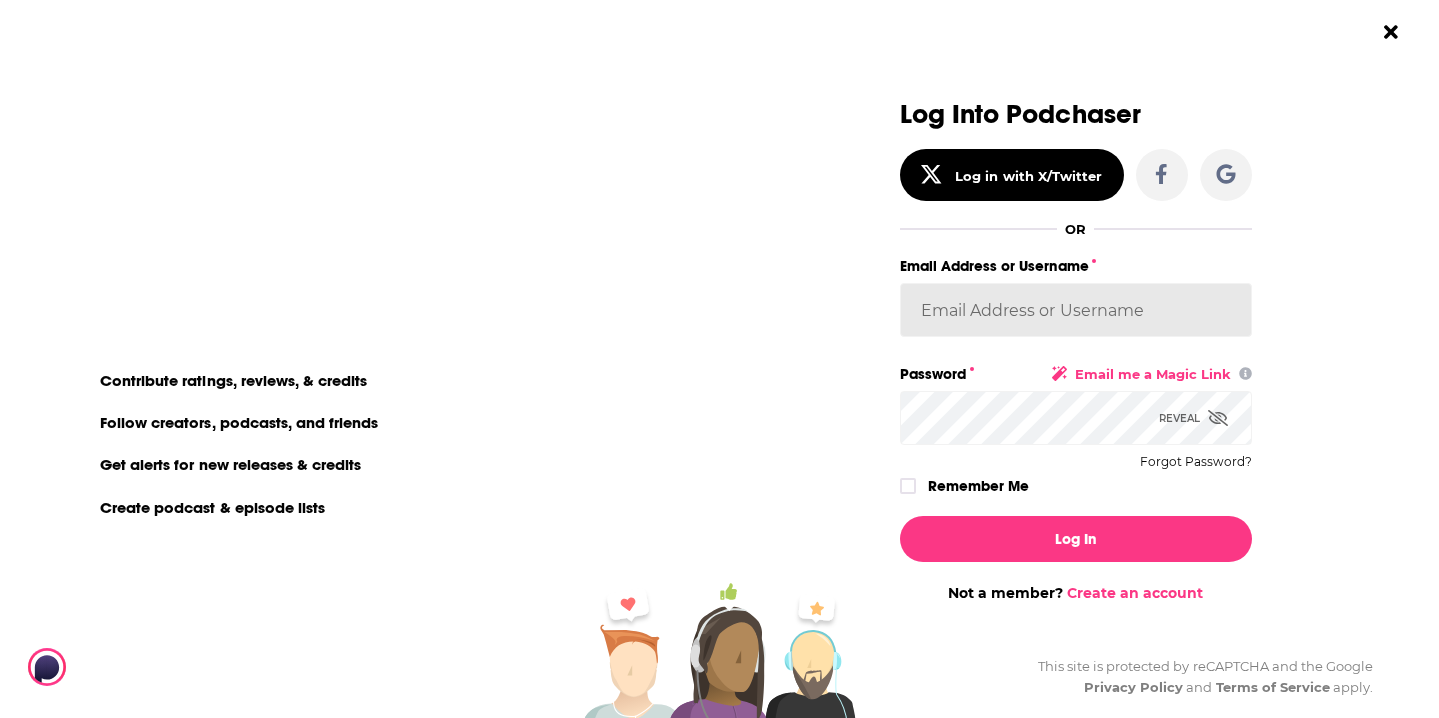 type on "micglogovac" 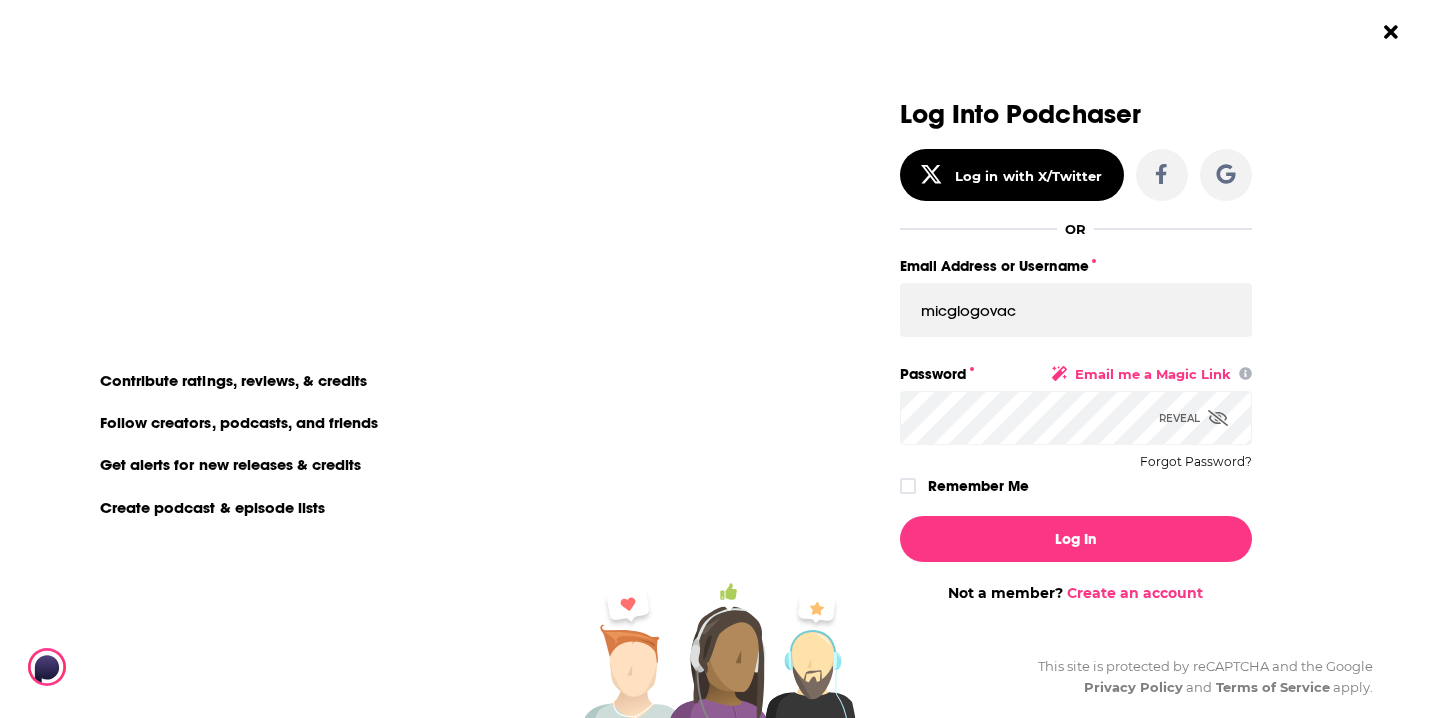 click on "Log In" at bounding box center [1076, 539] 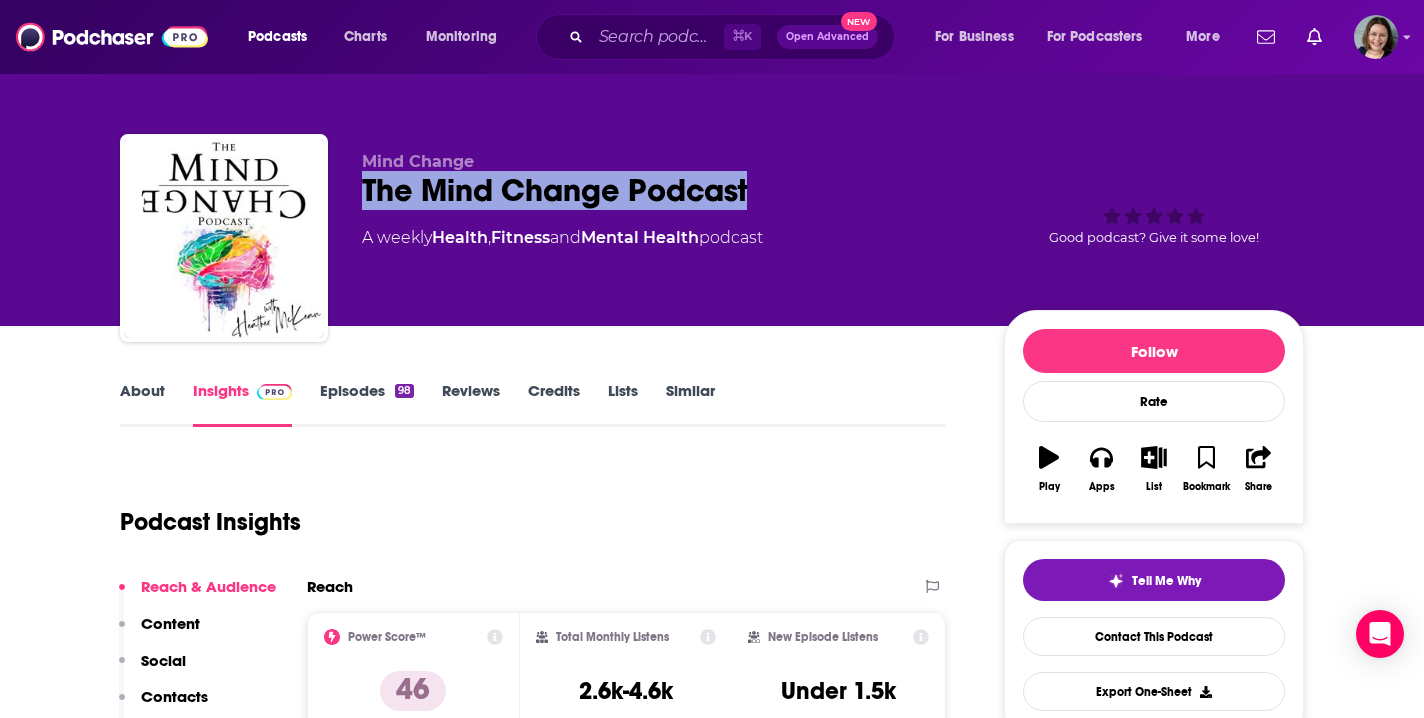 drag, startPoint x: 362, startPoint y: 190, endPoint x: 751, endPoint y: 185, distance: 389.03214 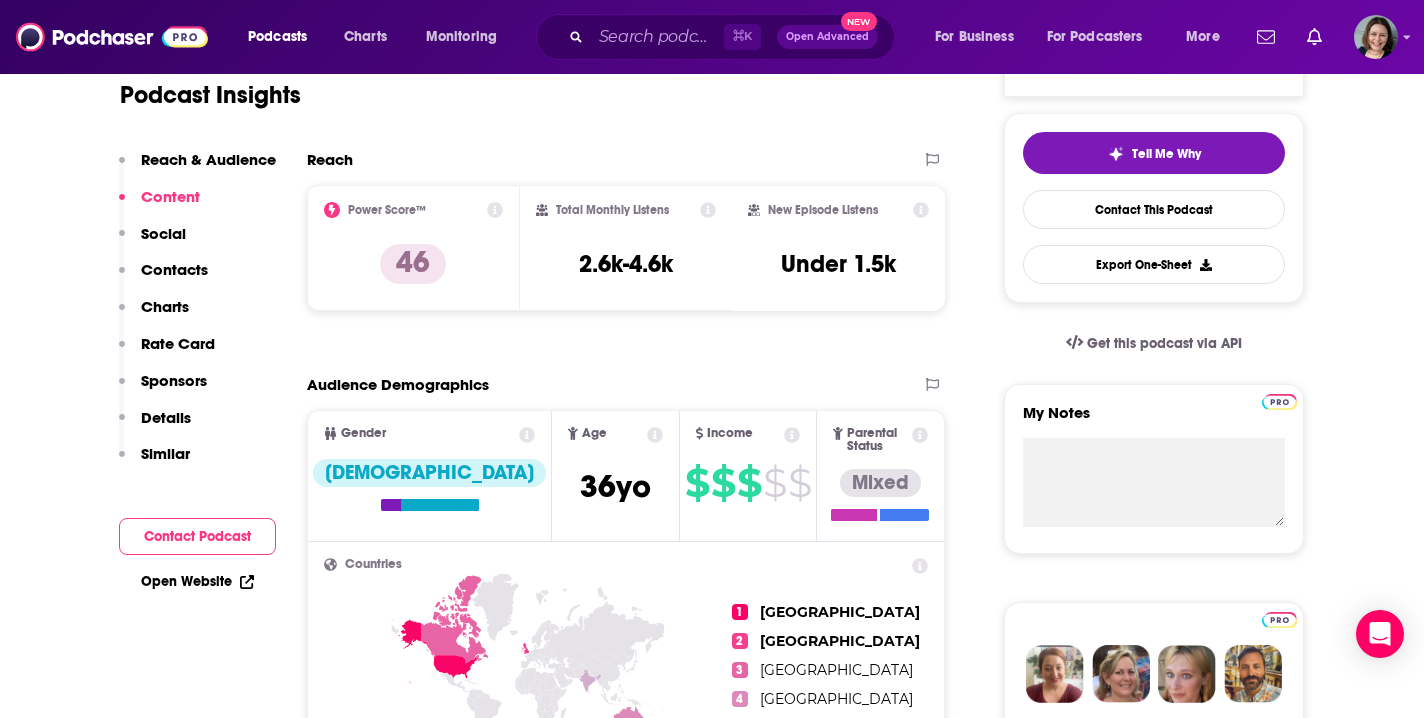 scroll, scrollTop: 0, scrollLeft: 0, axis: both 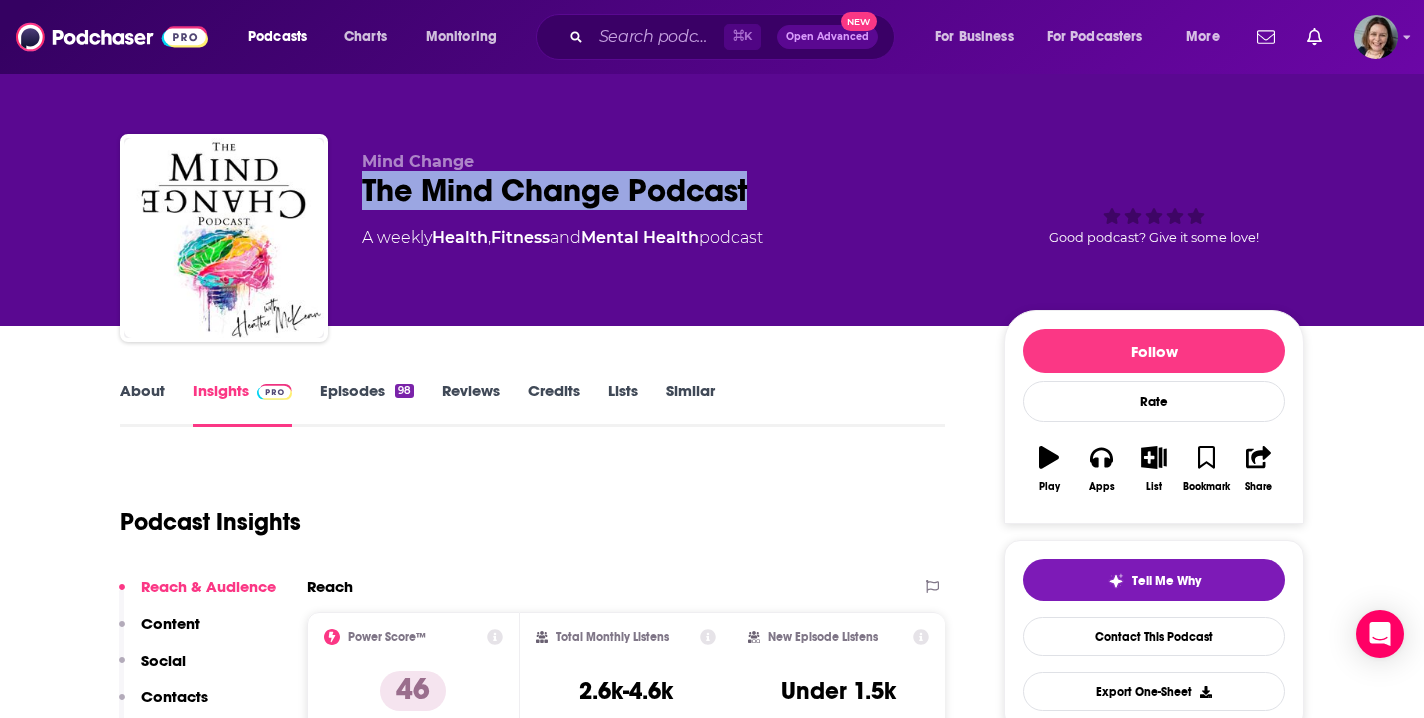 click on "About" at bounding box center [142, 404] 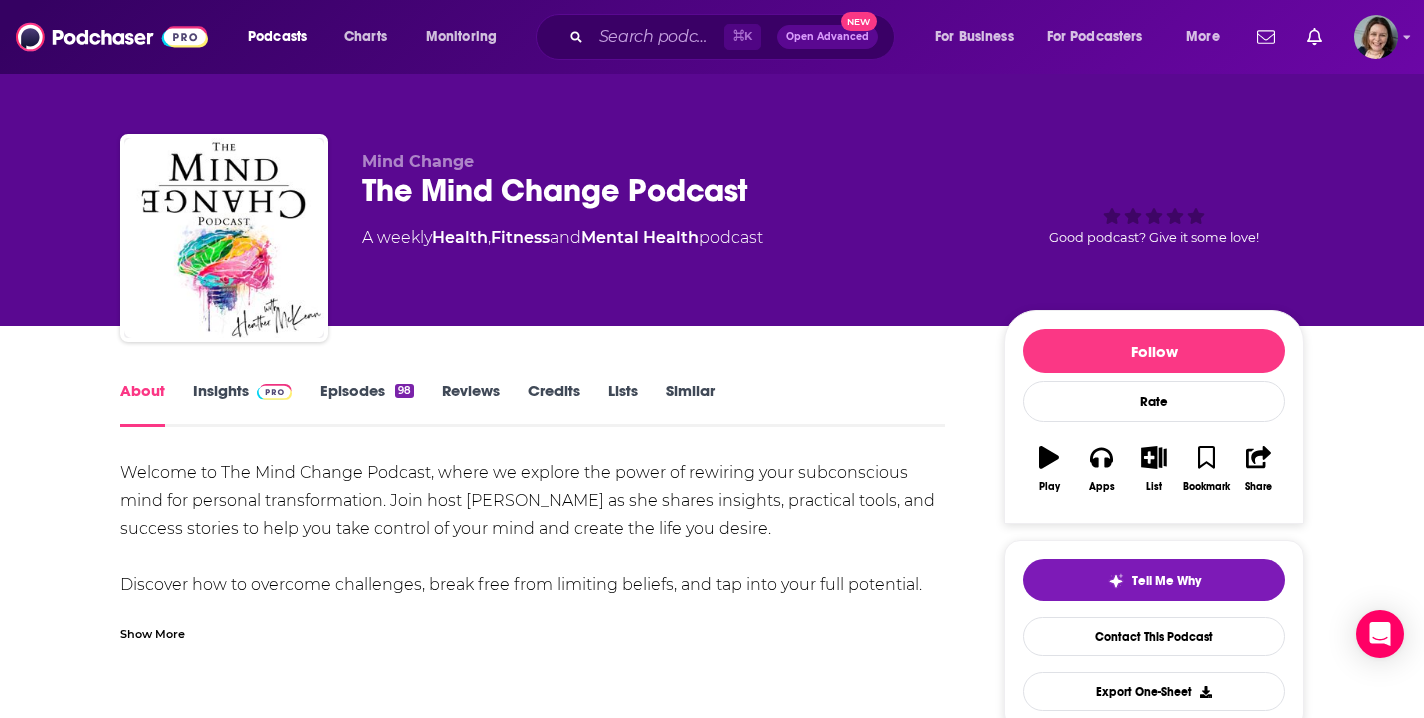 click on "Show More" at bounding box center [152, 632] 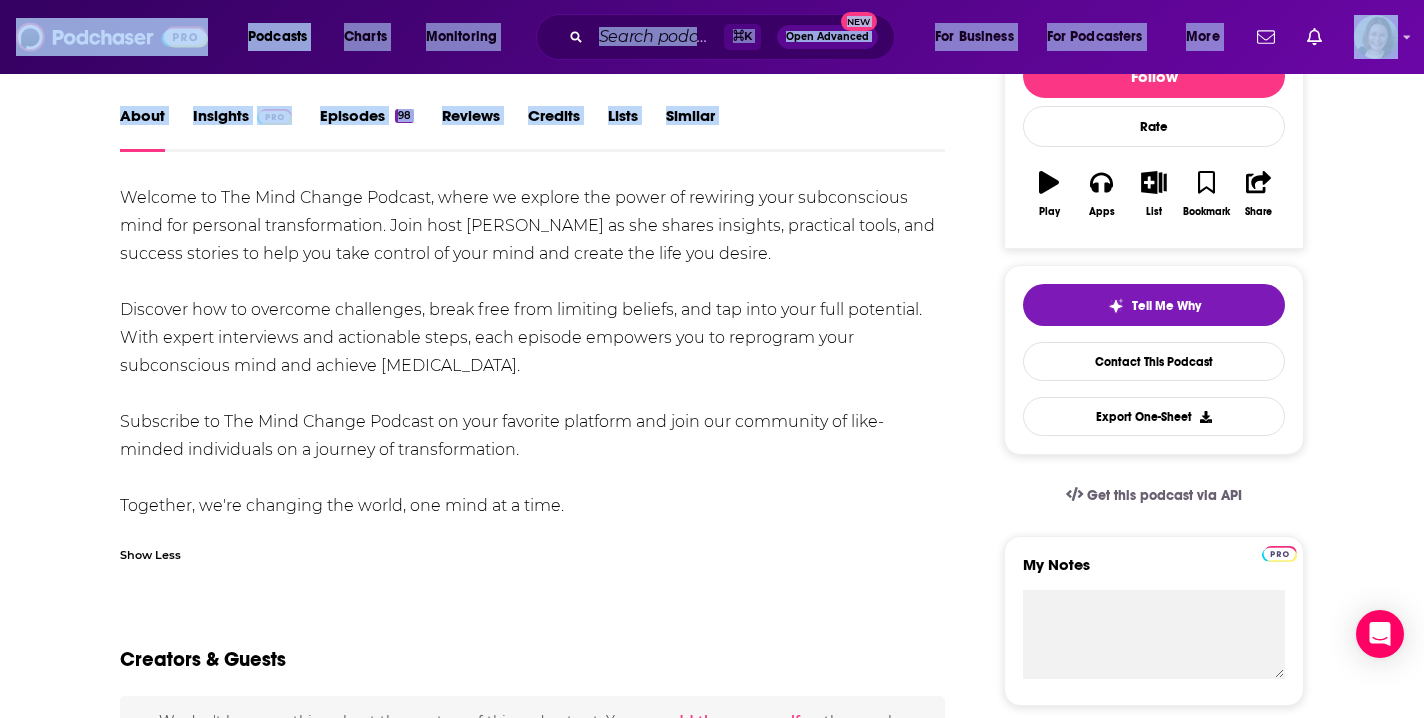 scroll, scrollTop: 314, scrollLeft: 0, axis: vertical 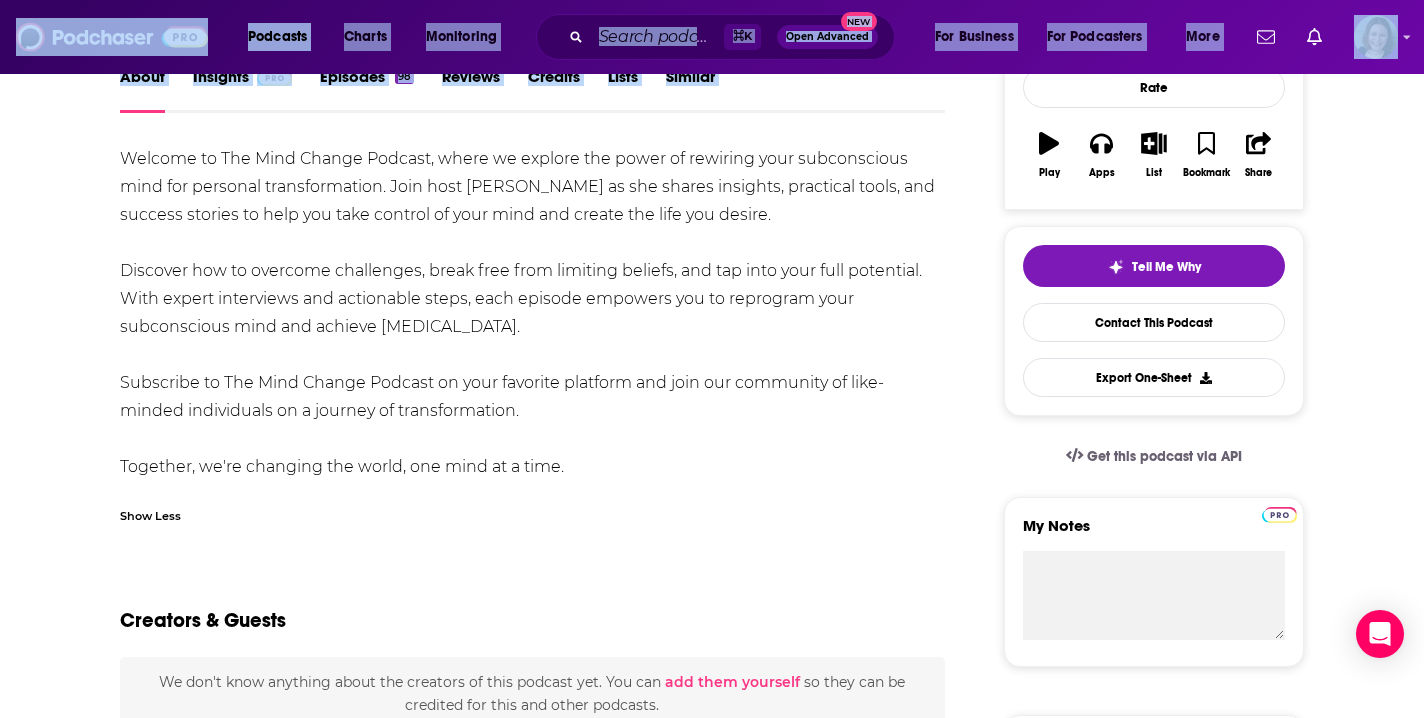 drag, startPoint x: 121, startPoint y: 472, endPoint x: 578, endPoint y: 470, distance: 457.00436 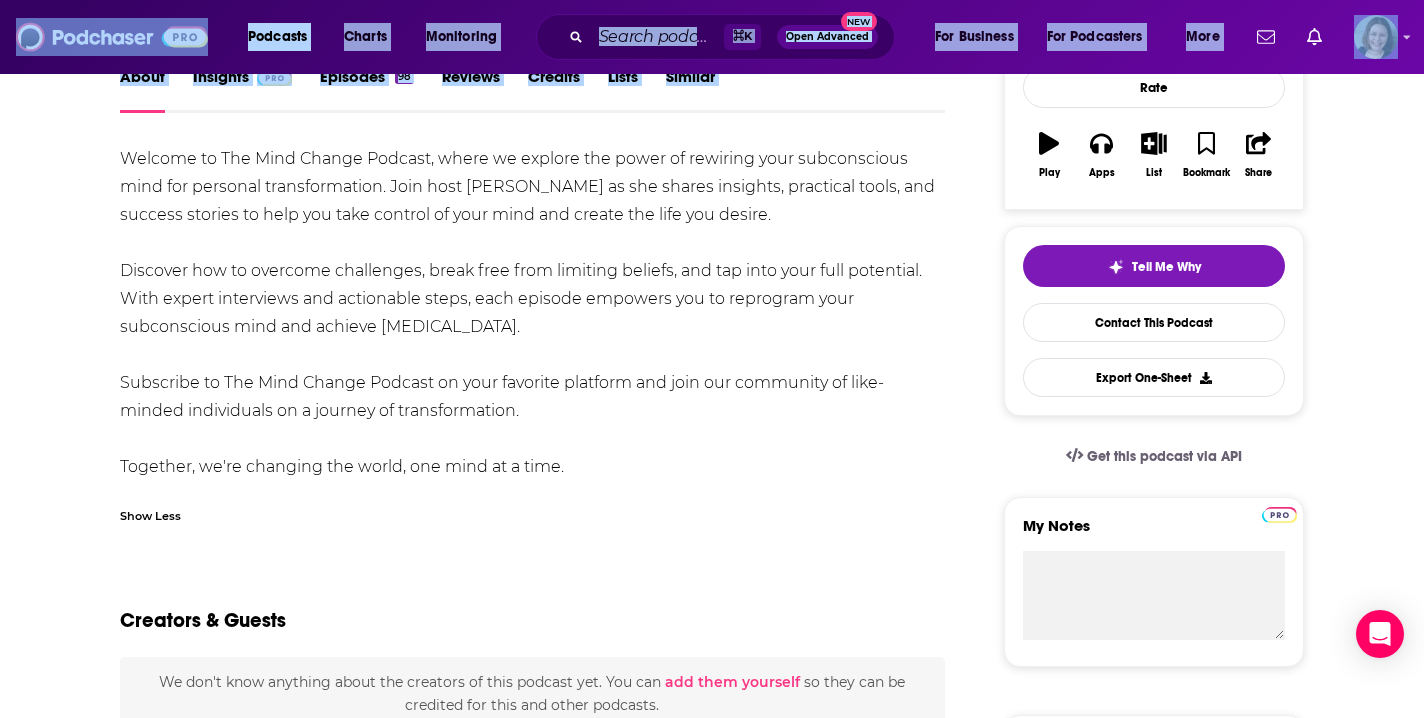 click on "About Insights Episodes 98 Reviews Credits Lists Similar Welcome to The Mind Change Podcast, where we explore the power of rewiring your subconscious mind for personal transformation. Join host Heather McKean as she shares insights, practical tools, and success stories to help you take control of your mind and create the life you desire.
Discover how to overcome challenges, break free from limiting beliefs, and tap into your full potential. With expert interviews and actionable steps, each episode empowers you to reprogram your subconscious mind and achieve personal growth.
Subscribe to The Mind Change Podcast on your favorite platform and join our community of like-minded individuals on a journey of transformation.
Together, we're changing the world, one mind at a time. Show Less Creators & Guests We don't know anything about the creators of this podcast yet . You can   add them yourself   so they can be credited for this and other podcasts. Recent Episodes View All Jun 2nd, 2025 May 26th, 2025       98" at bounding box center (712, 982) 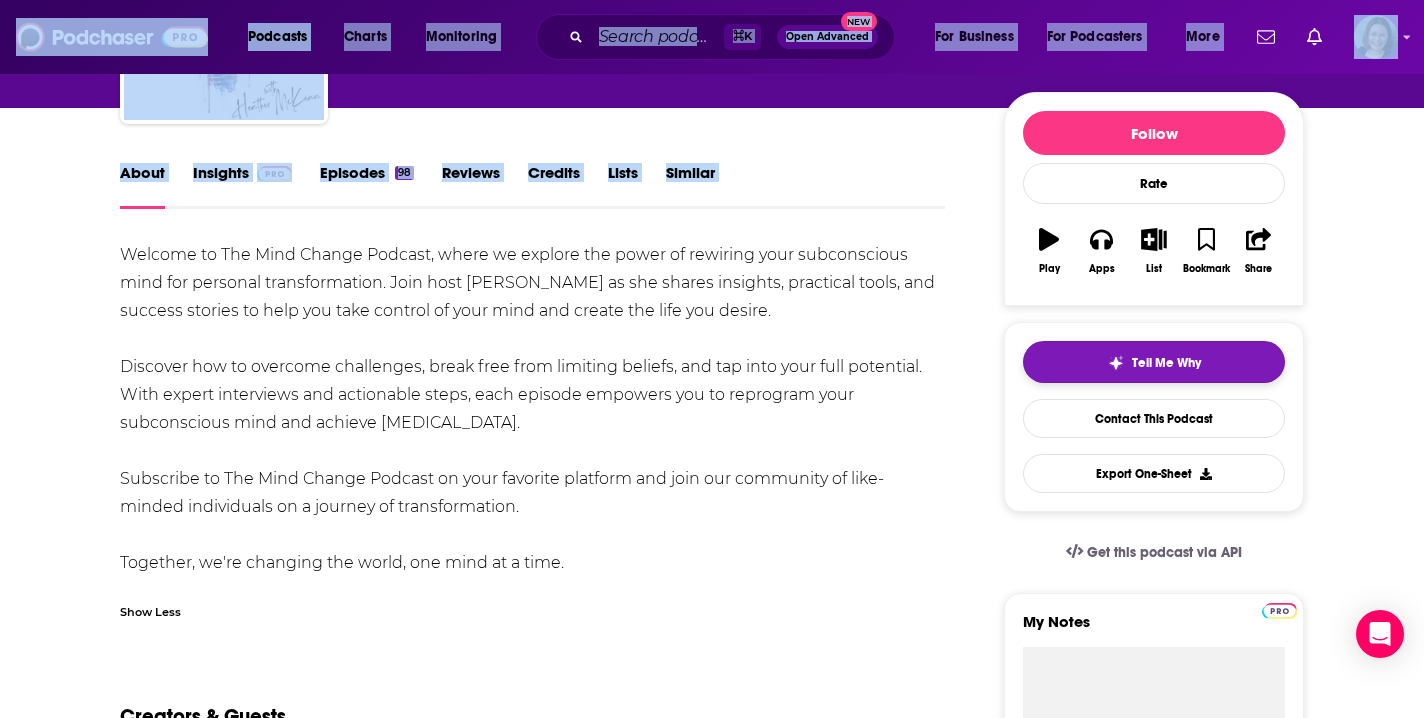 scroll, scrollTop: 0, scrollLeft: 0, axis: both 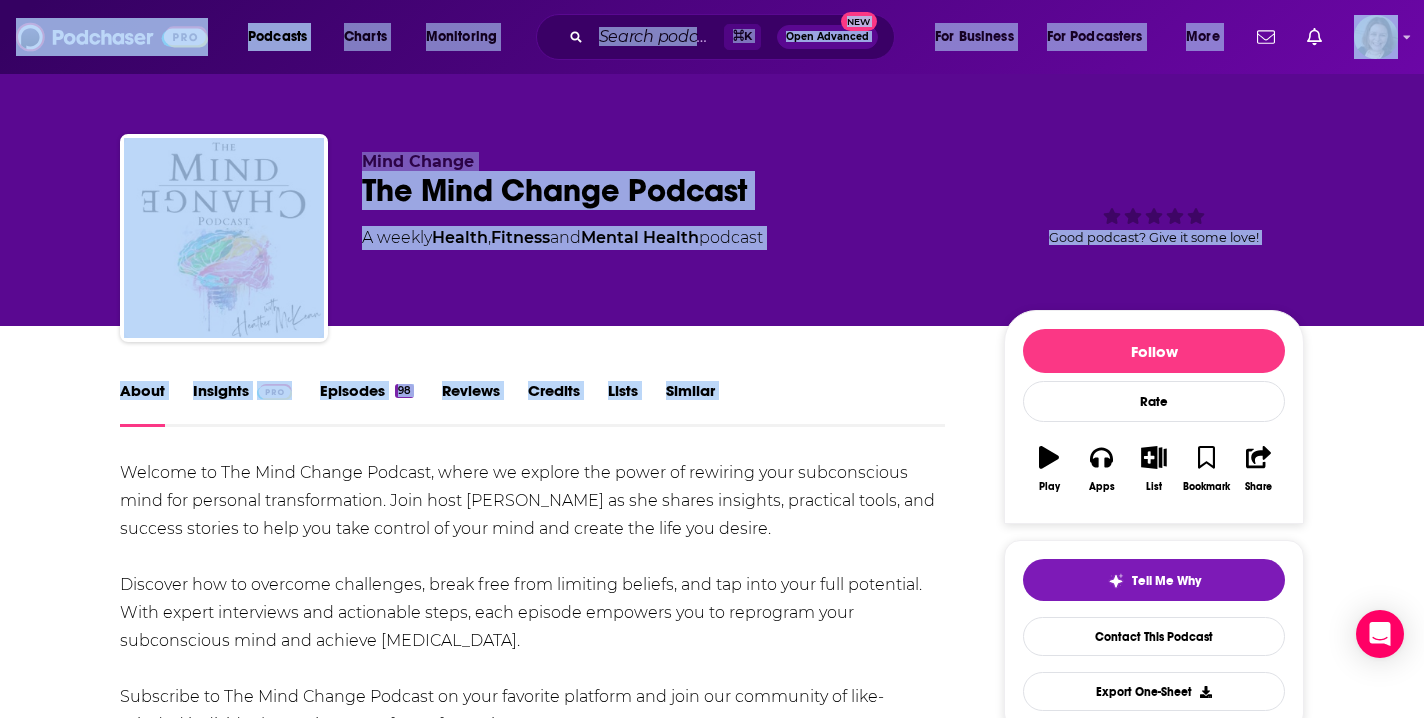 click on "Insights" at bounding box center [242, 404] 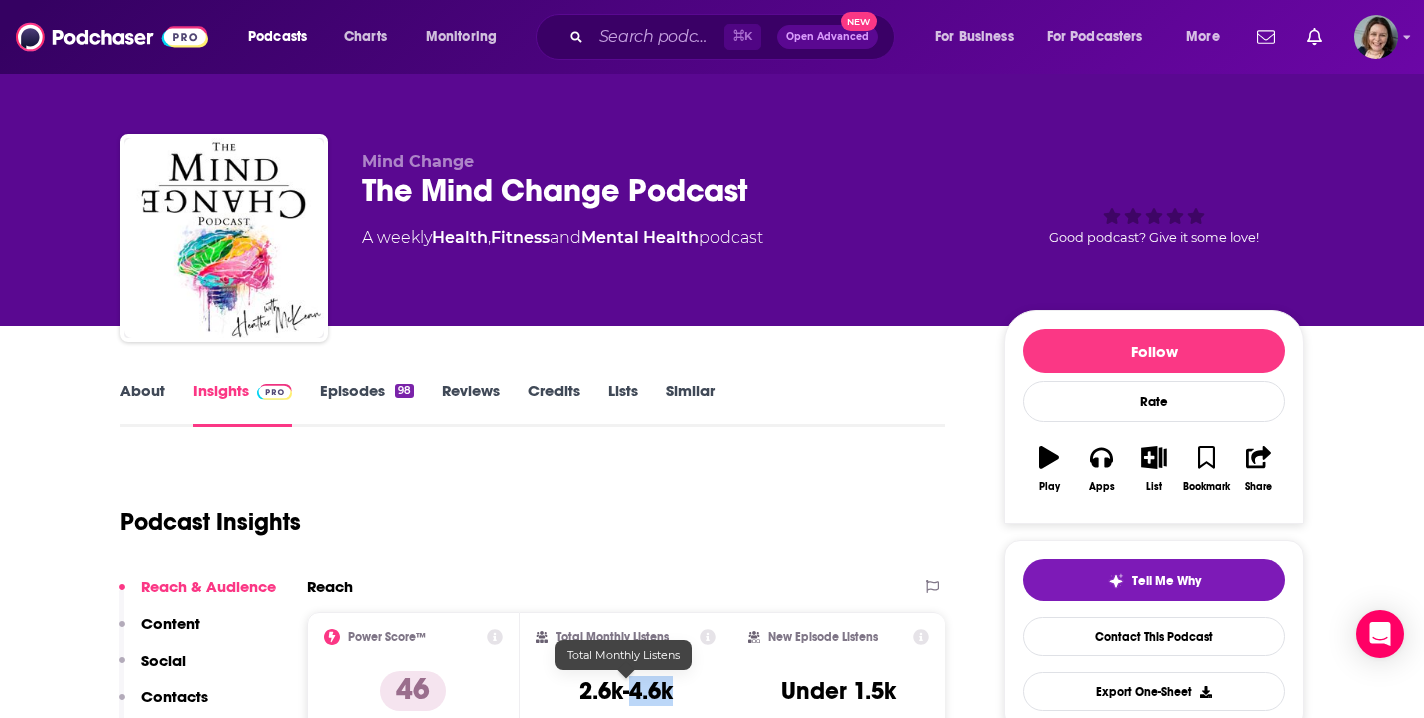 drag, startPoint x: 631, startPoint y: 692, endPoint x: 675, endPoint y: 695, distance: 44.102154 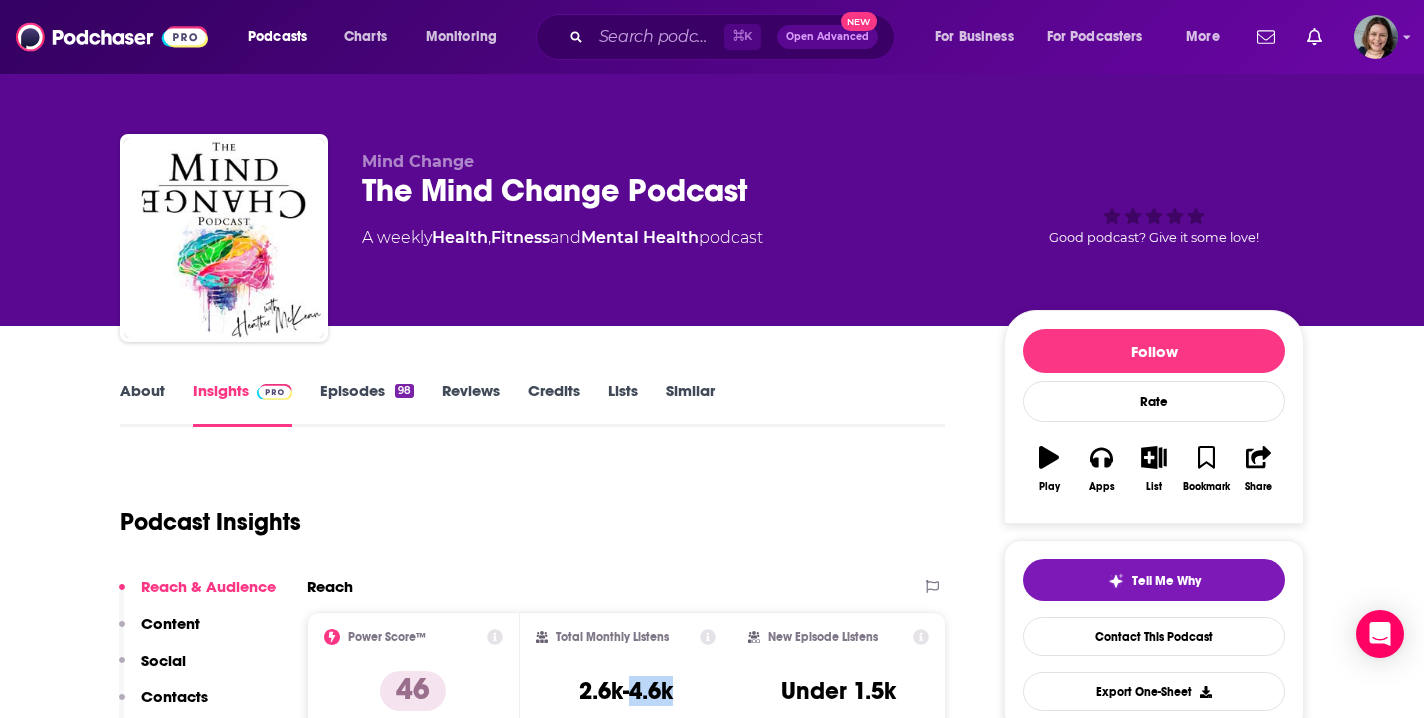 copy on "4.6k" 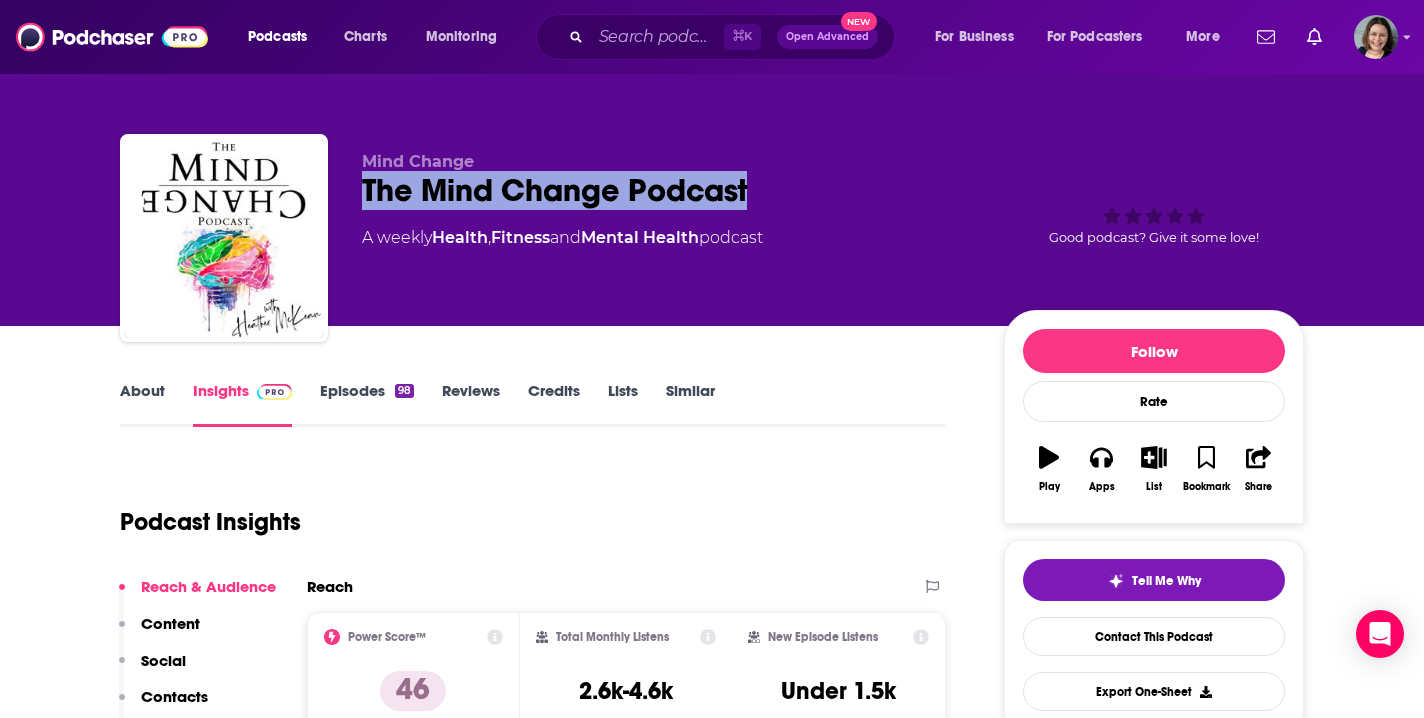 drag, startPoint x: 755, startPoint y: 188, endPoint x: 367, endPoint y: 186, distance: 388.00516 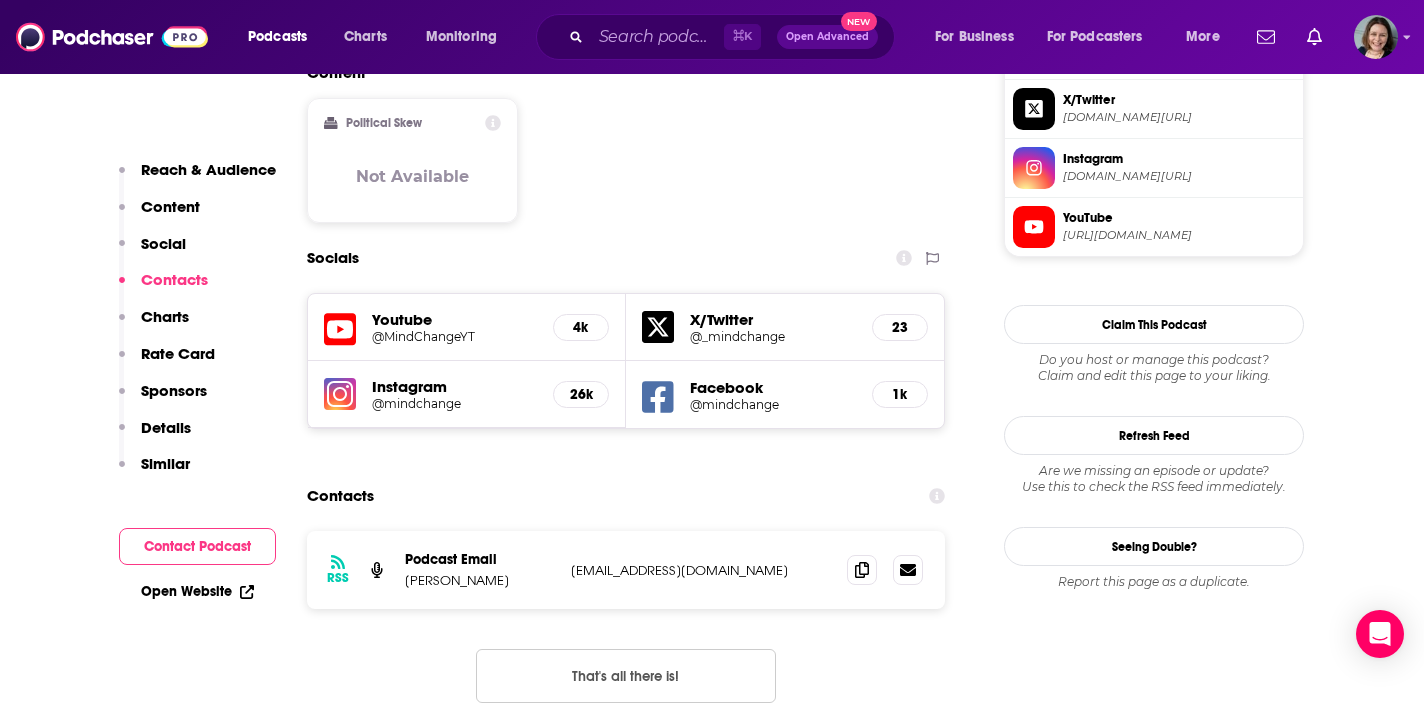 scroll, scrollTop: 1650, scrollLeft: 0, axis: vertical 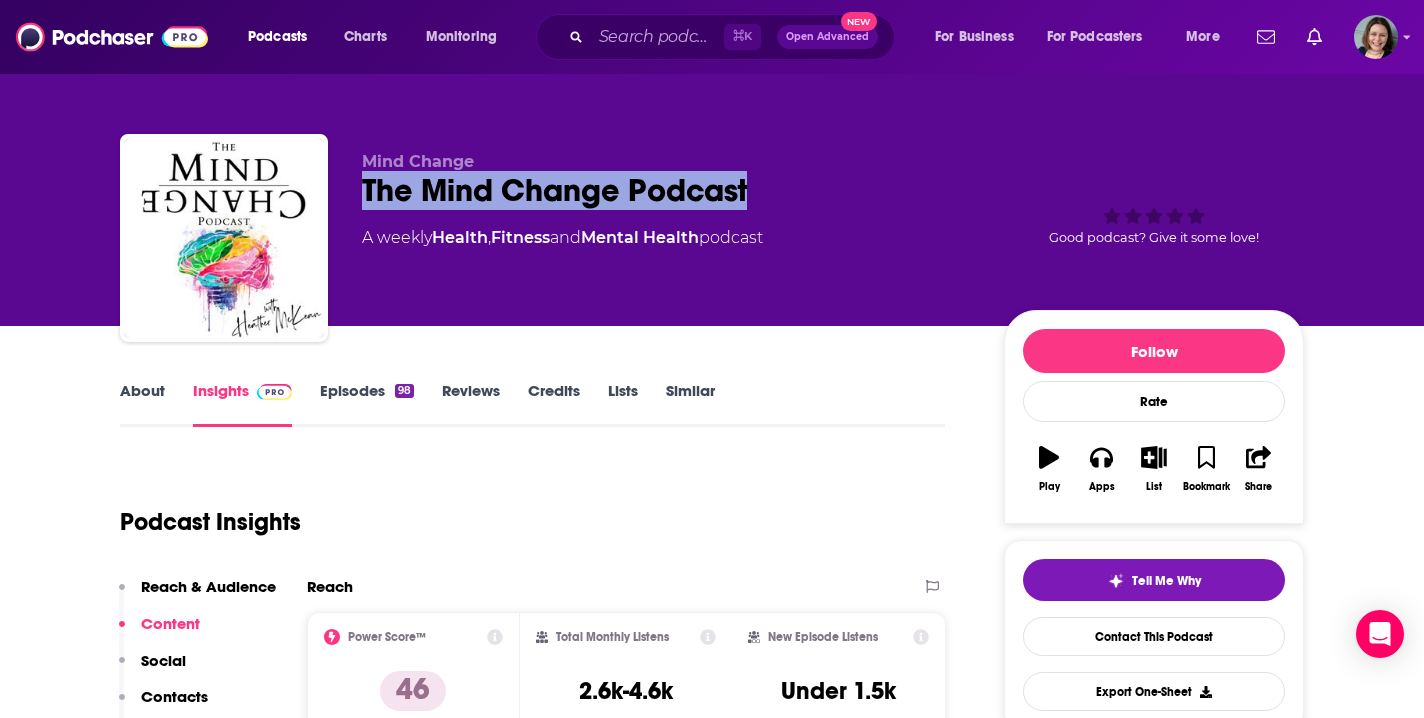 copy on "The Mind Change Podcast" 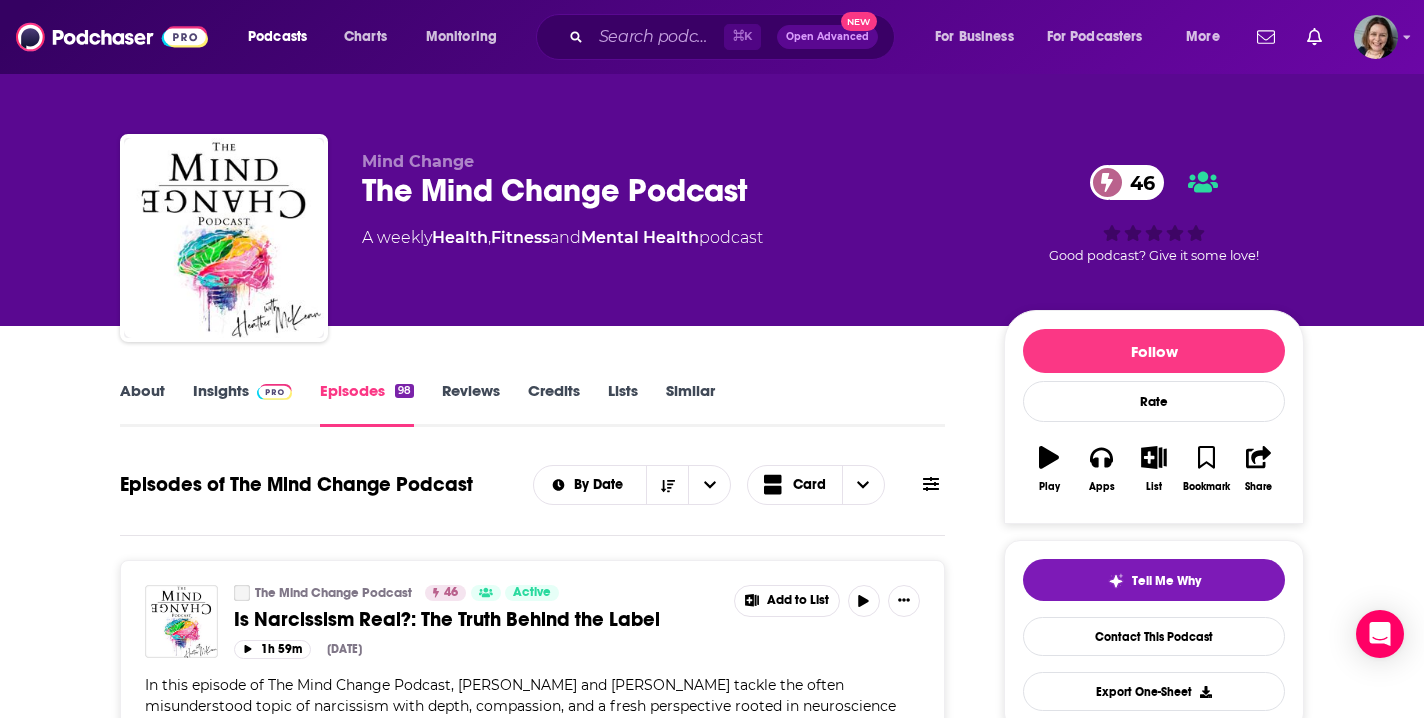 scroll, scrollTop: 678, scrollLeft: 0, axis: vertical 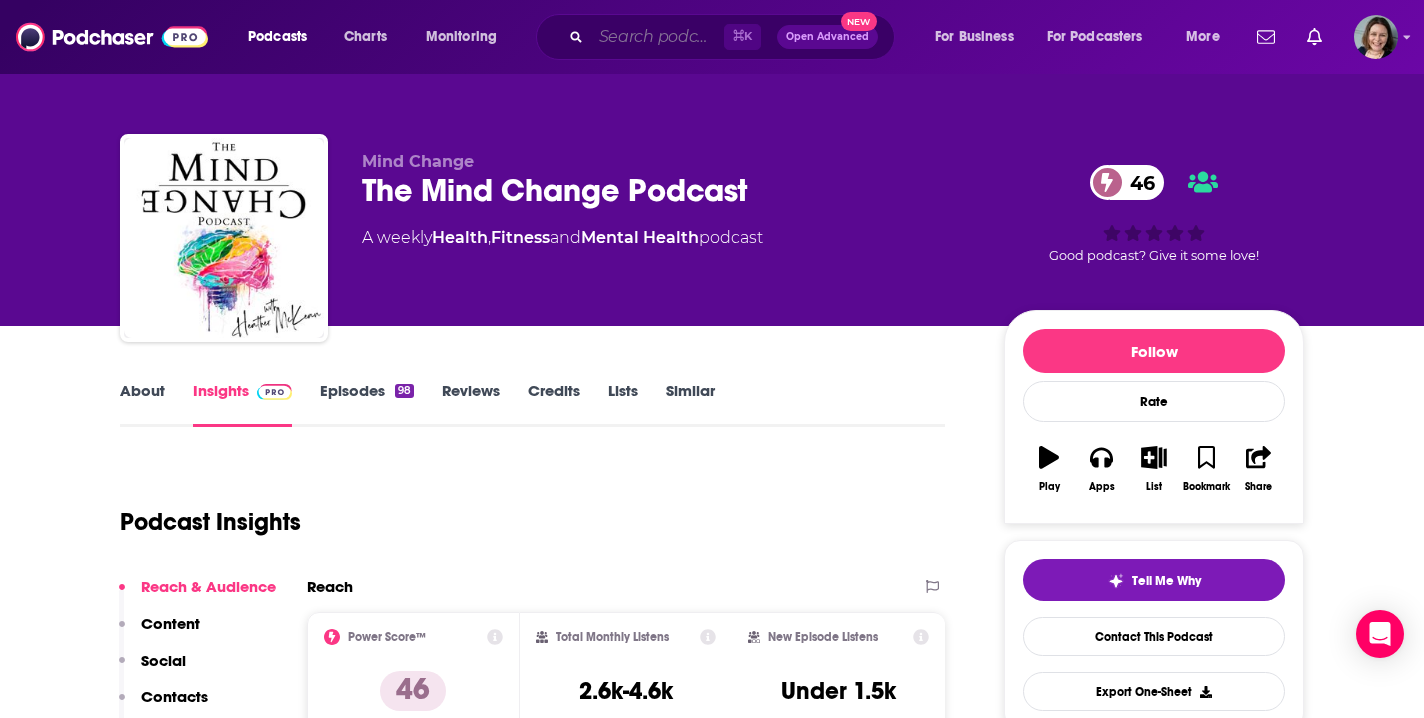 click at bounding box center [657, 37] 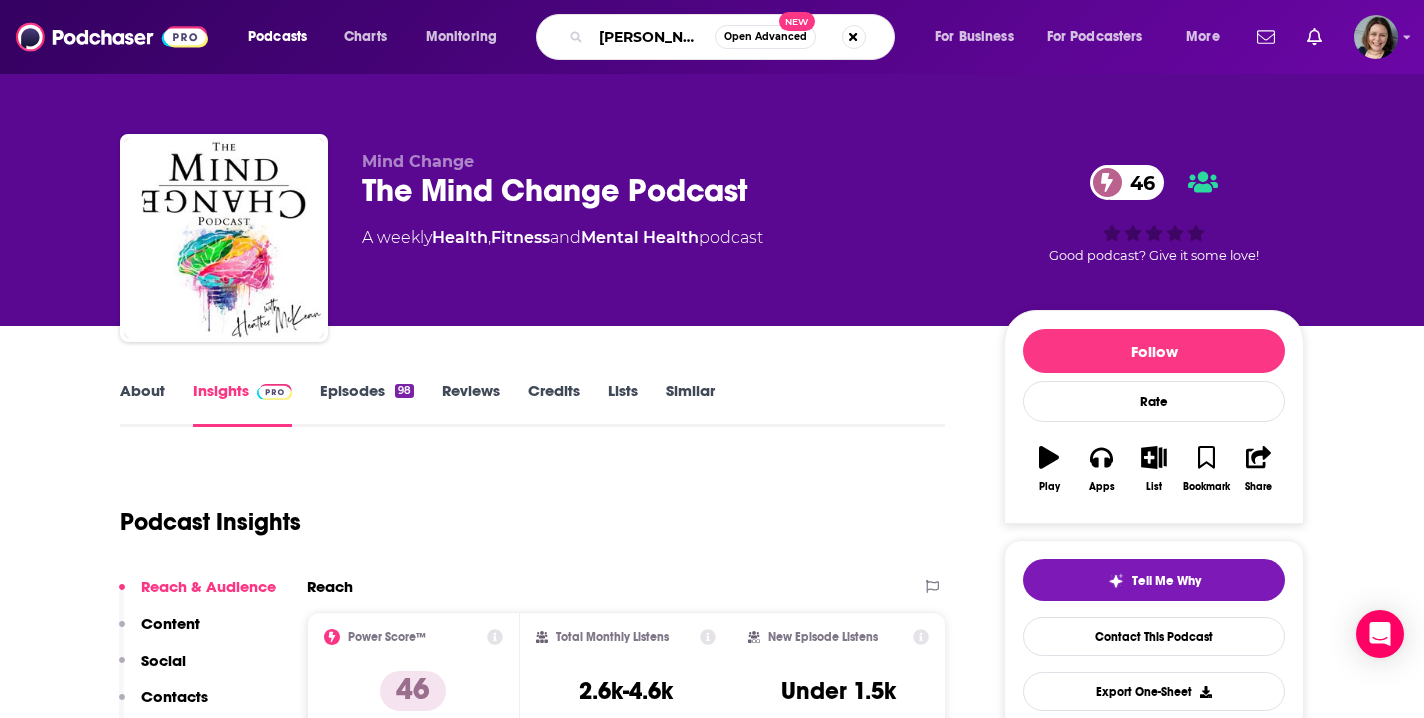 type on "change" 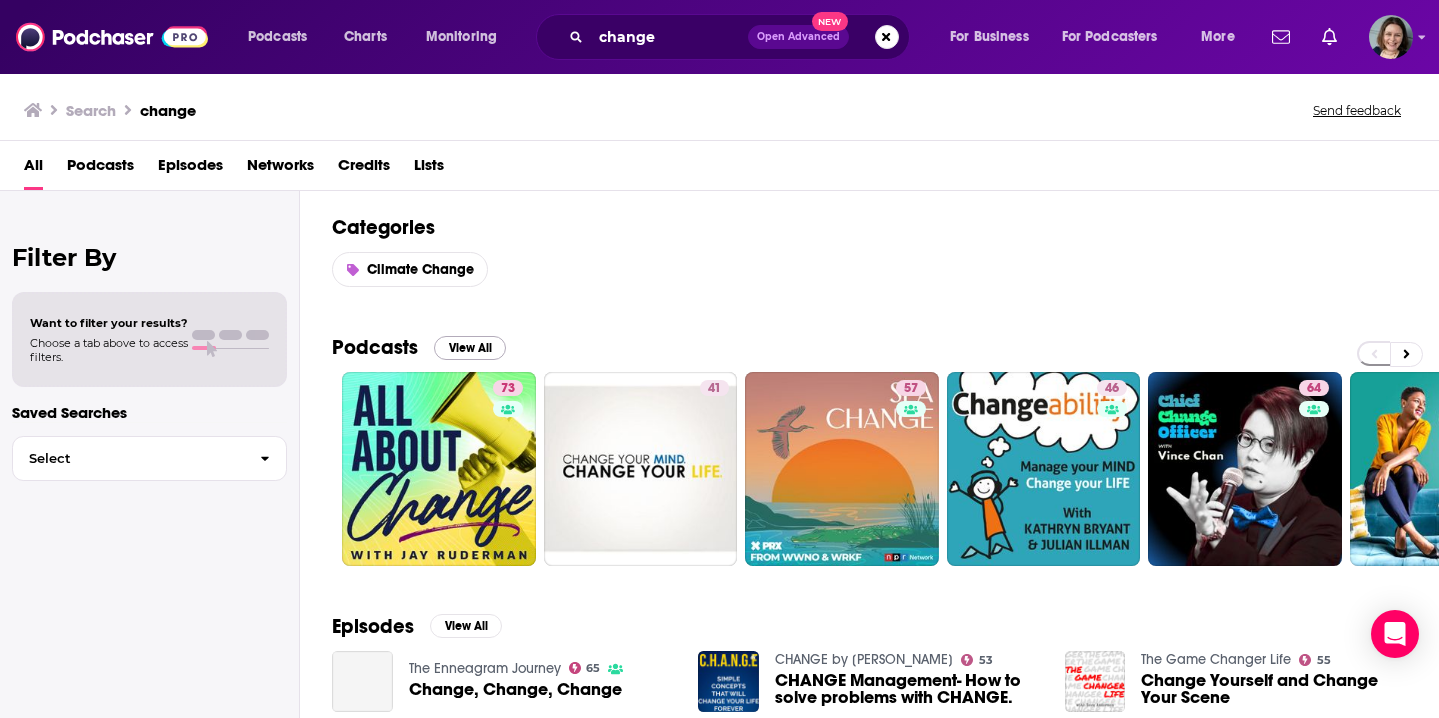 click on "View All" at bounding box center (470, 348) 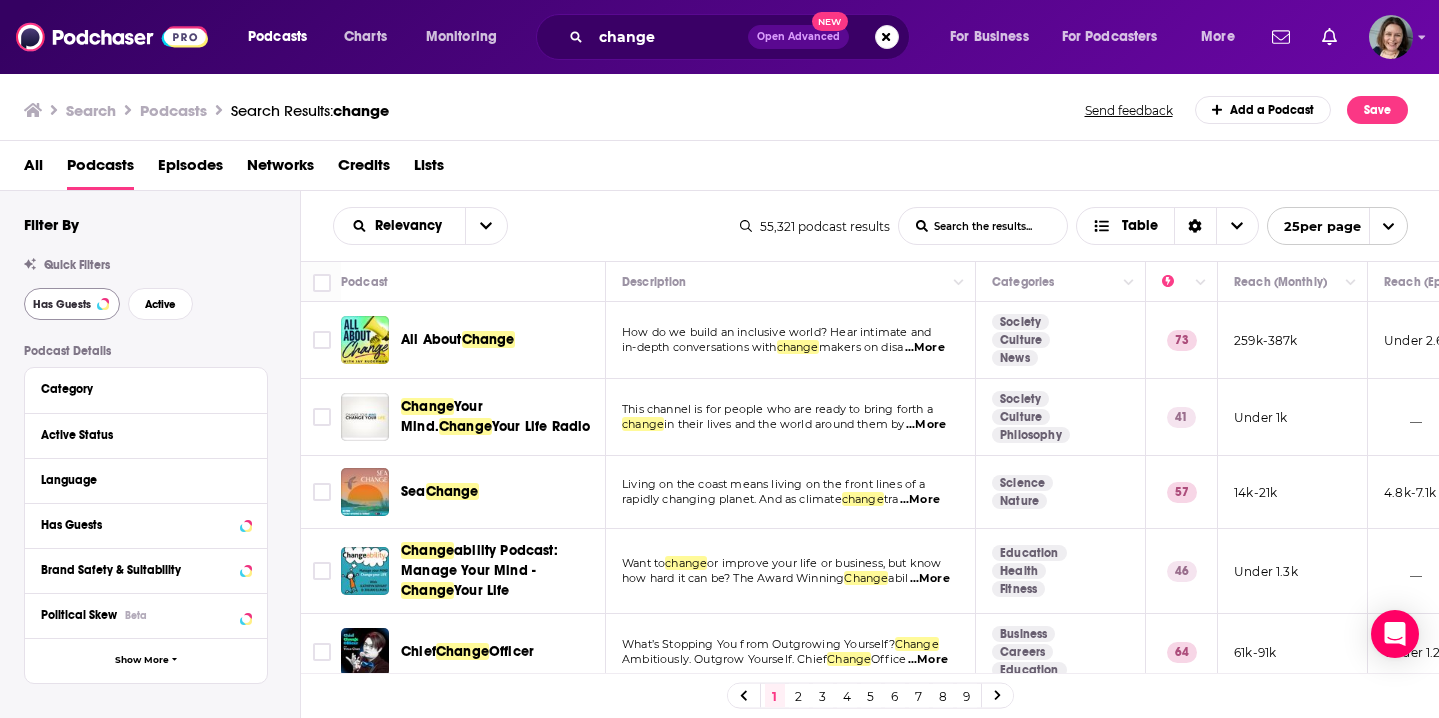 click on "Has Guests" at bounding box center (62, 304) 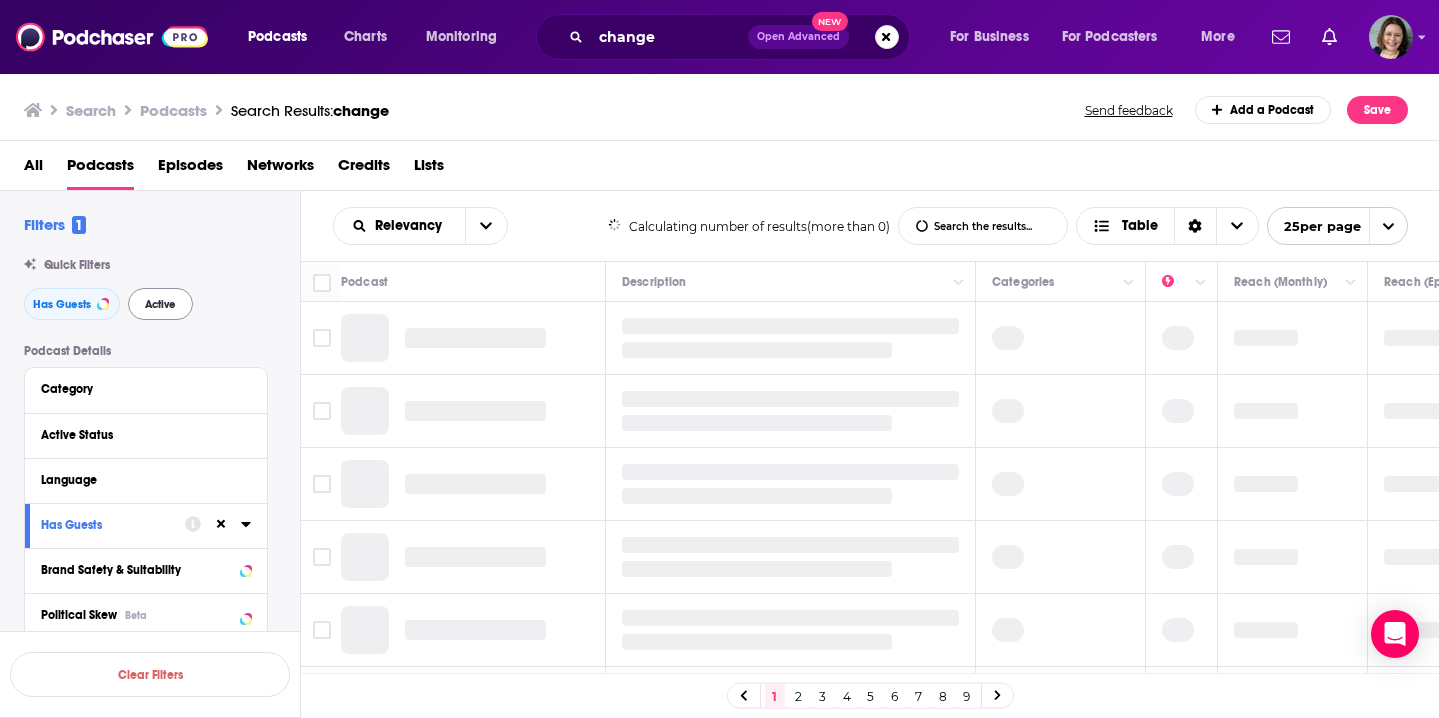 click on "Active" at bounding box center (160, 304) 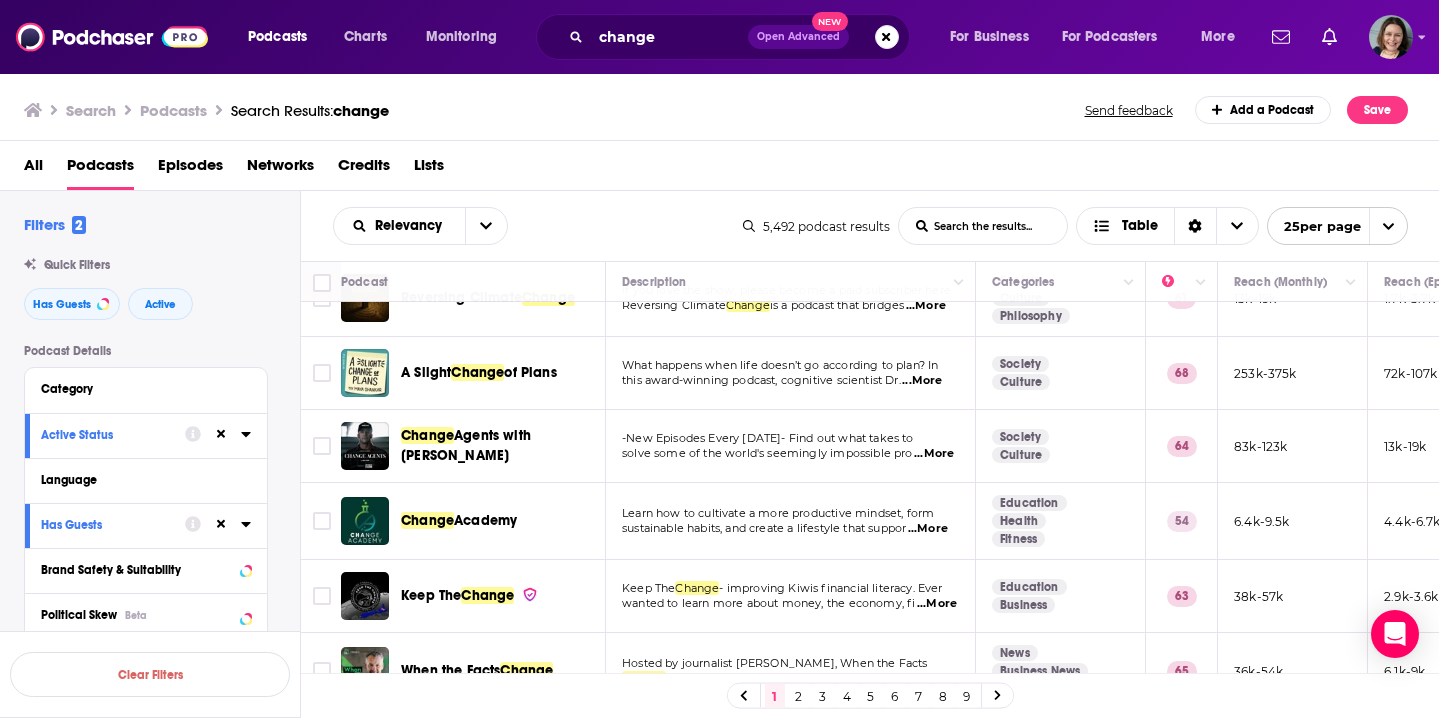 scroll, scrollTop: 437, scrollLeft: 0, axis: vertical 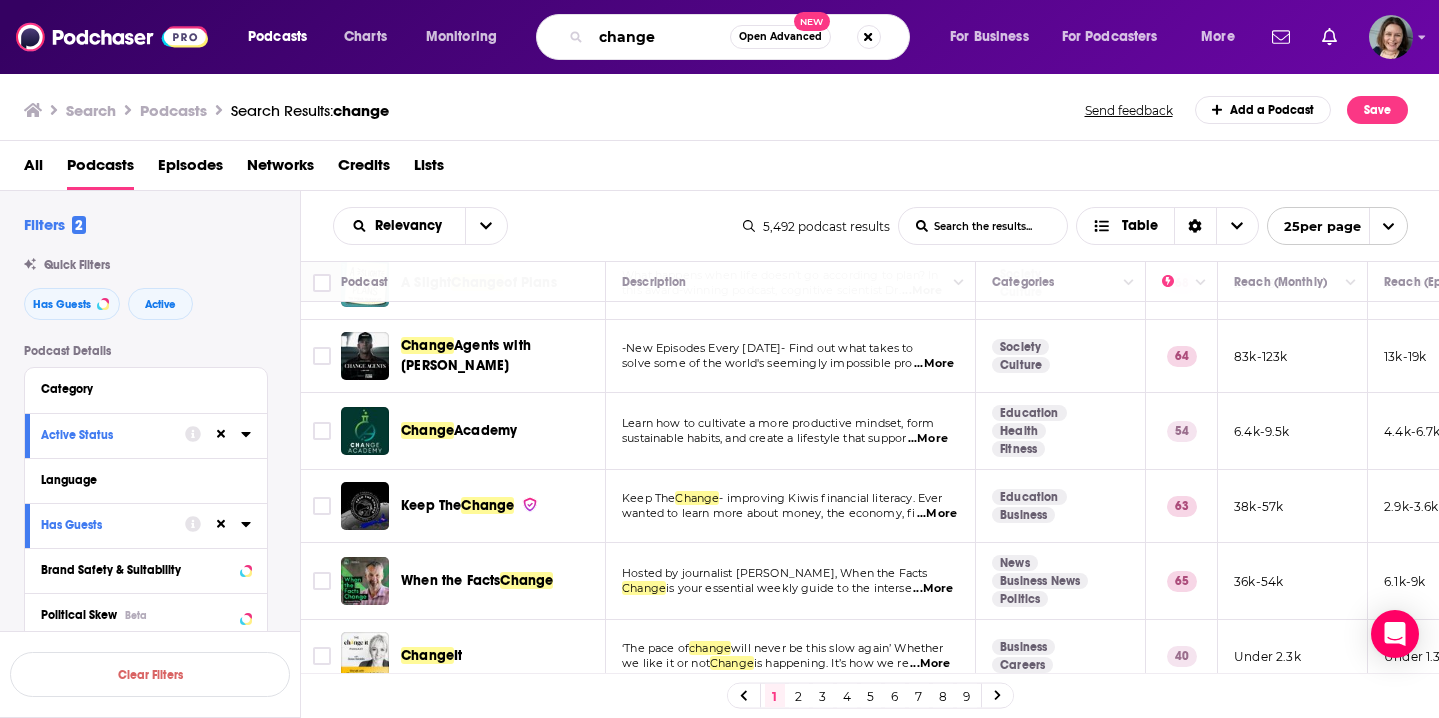 drag, startPoint x: 667, startPoint y: 34, endPoint x: 555, endPoint y: 26, distance: 112.28535 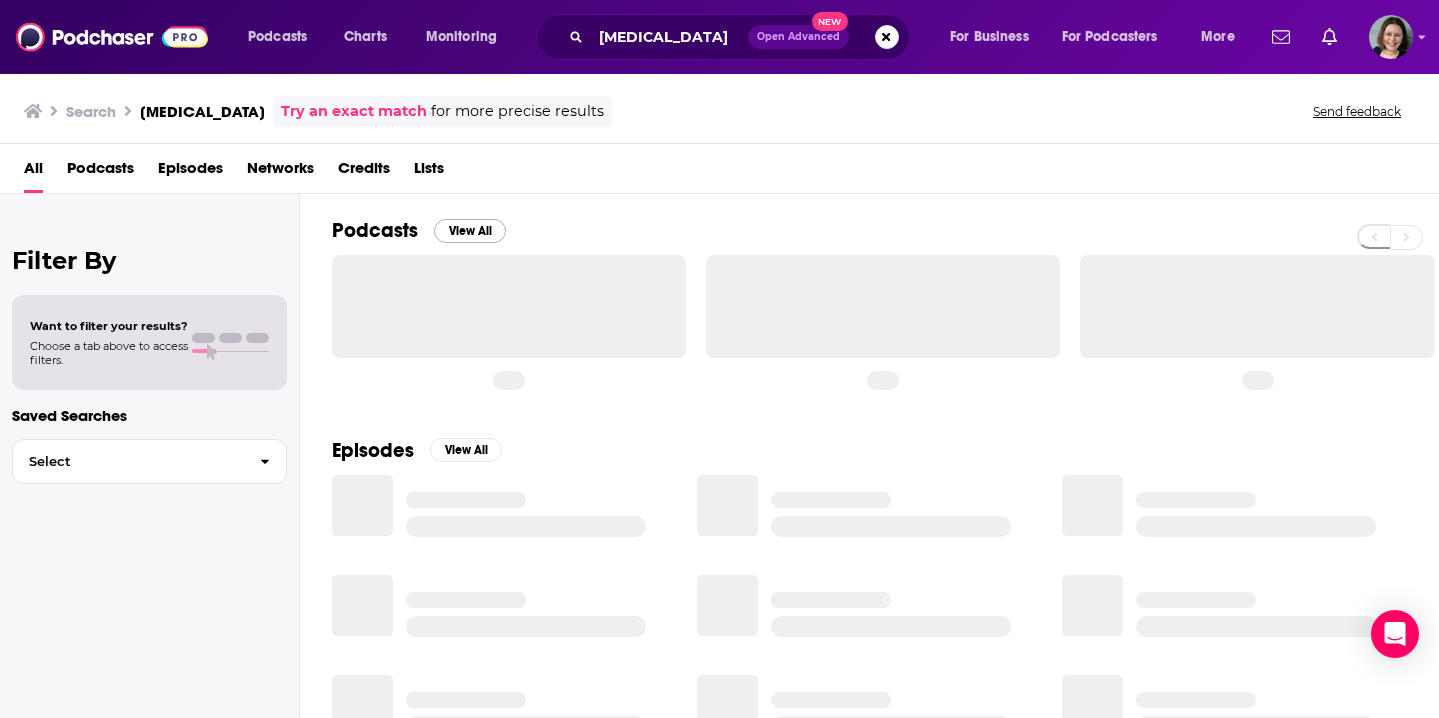 click on "View All" at bounding box center (470, 231) 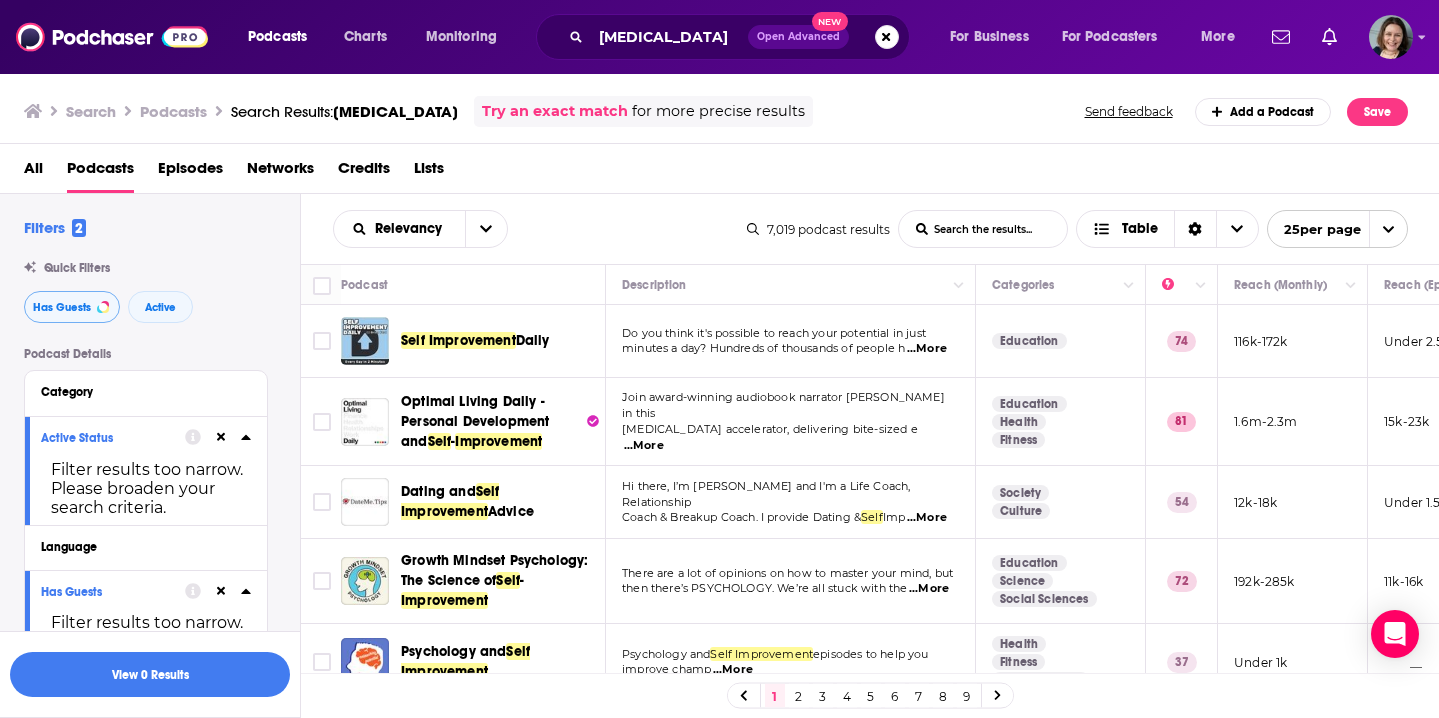 click on "Has Guests" at bounding box center [62, 307] 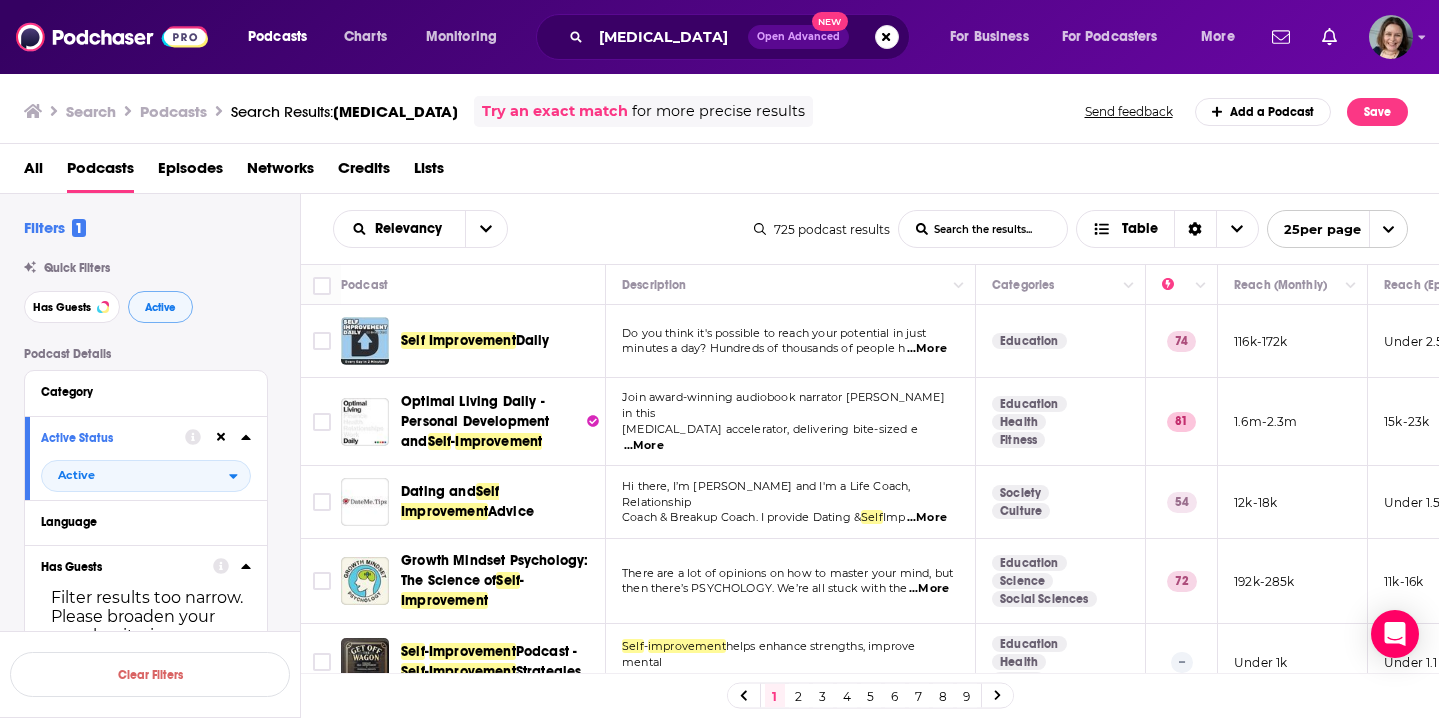 click on "Active" at bounding box center (160, 307) 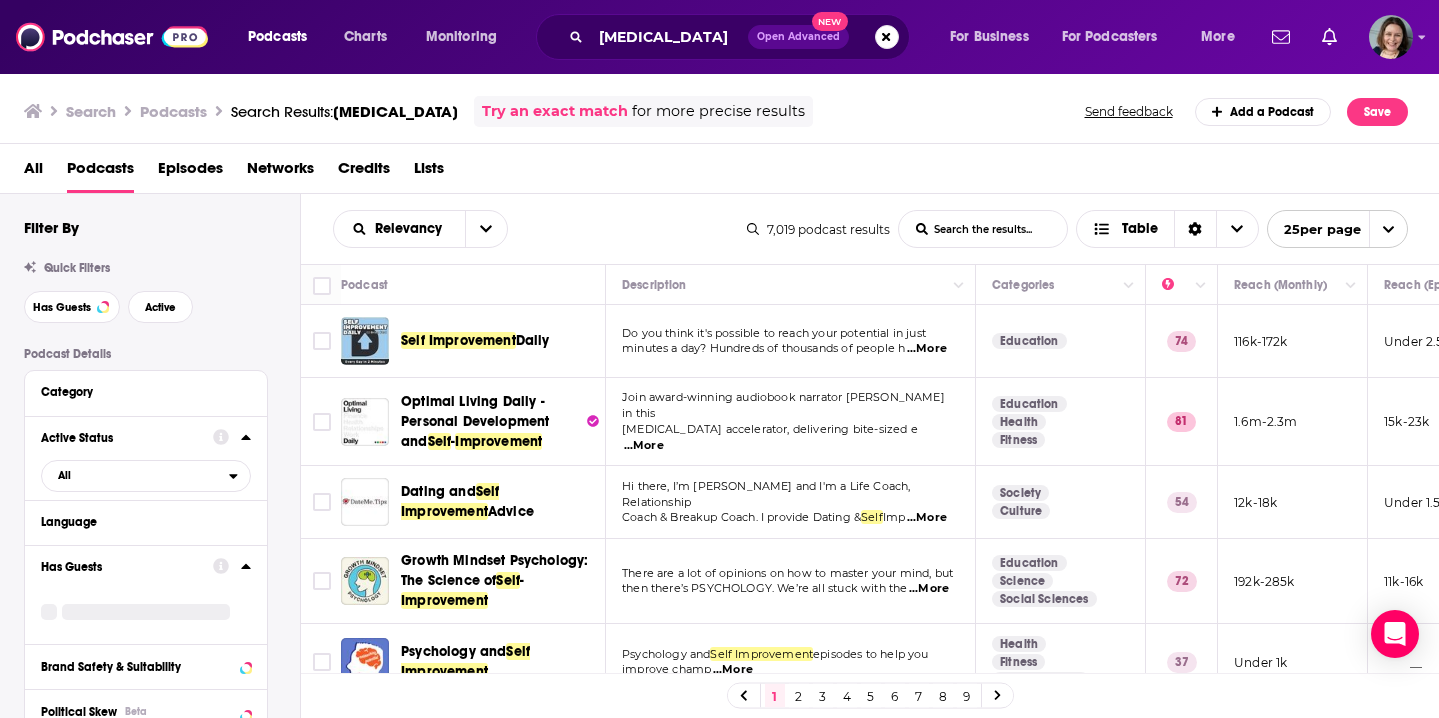 click on "Hi there, I’m Vincent Bos and I'm a Life Coach, Relationship Coach & Breakup Coach. I provide Dating &  Self  Imp  ...More" at bounding box center [791, 502] 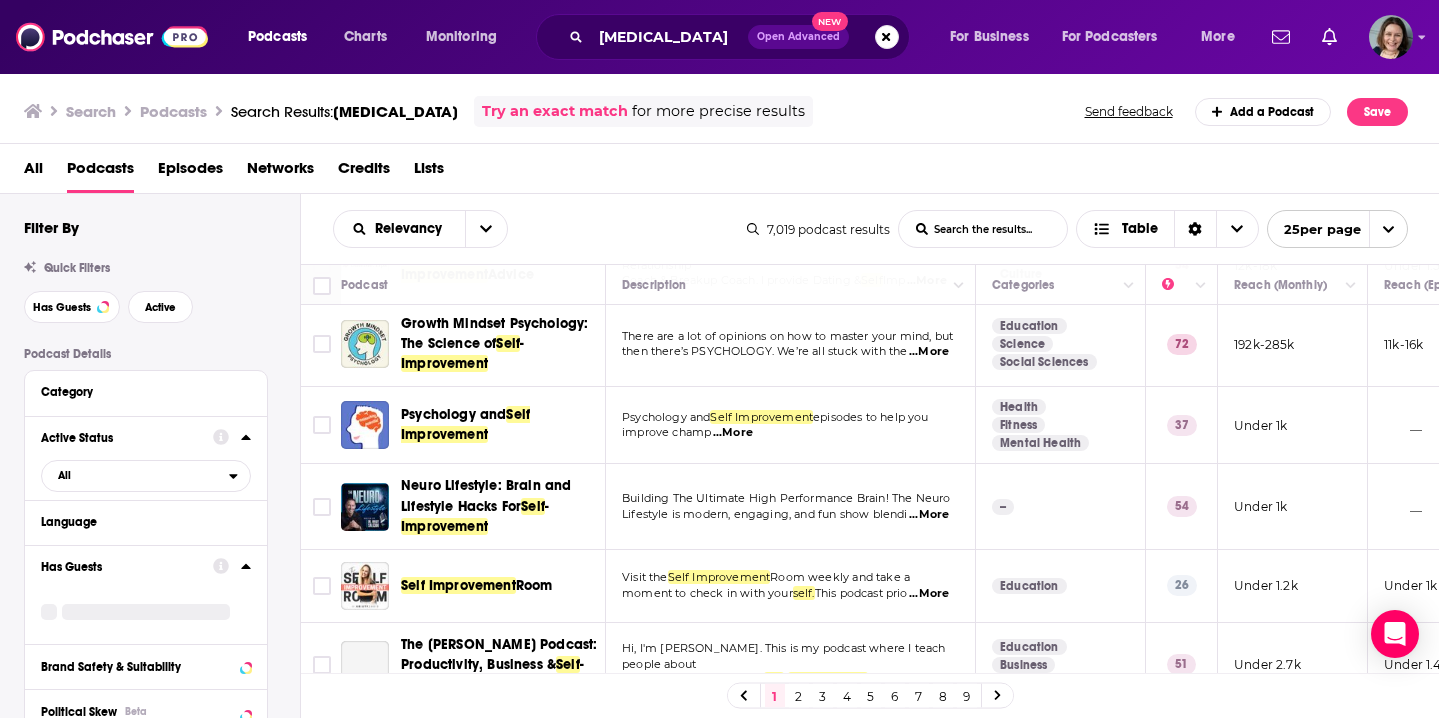 scroll, scrollTop: 252, scrollLeft: 0, axis: vertical 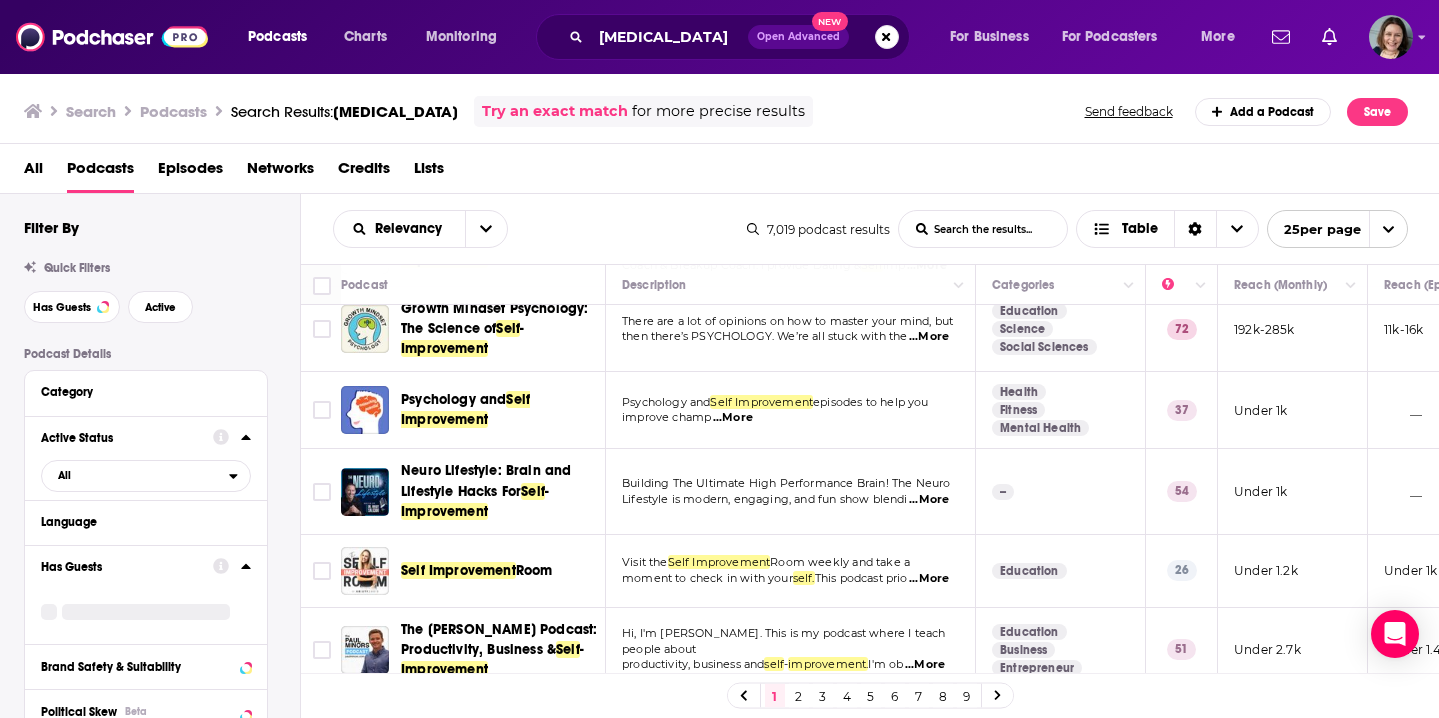 click on "Building The Ultimate High Performance Brain!  The Neuro Lifestyle is modern, engaging, and fun show blendi  ...More" at bounding box center (791, 491) 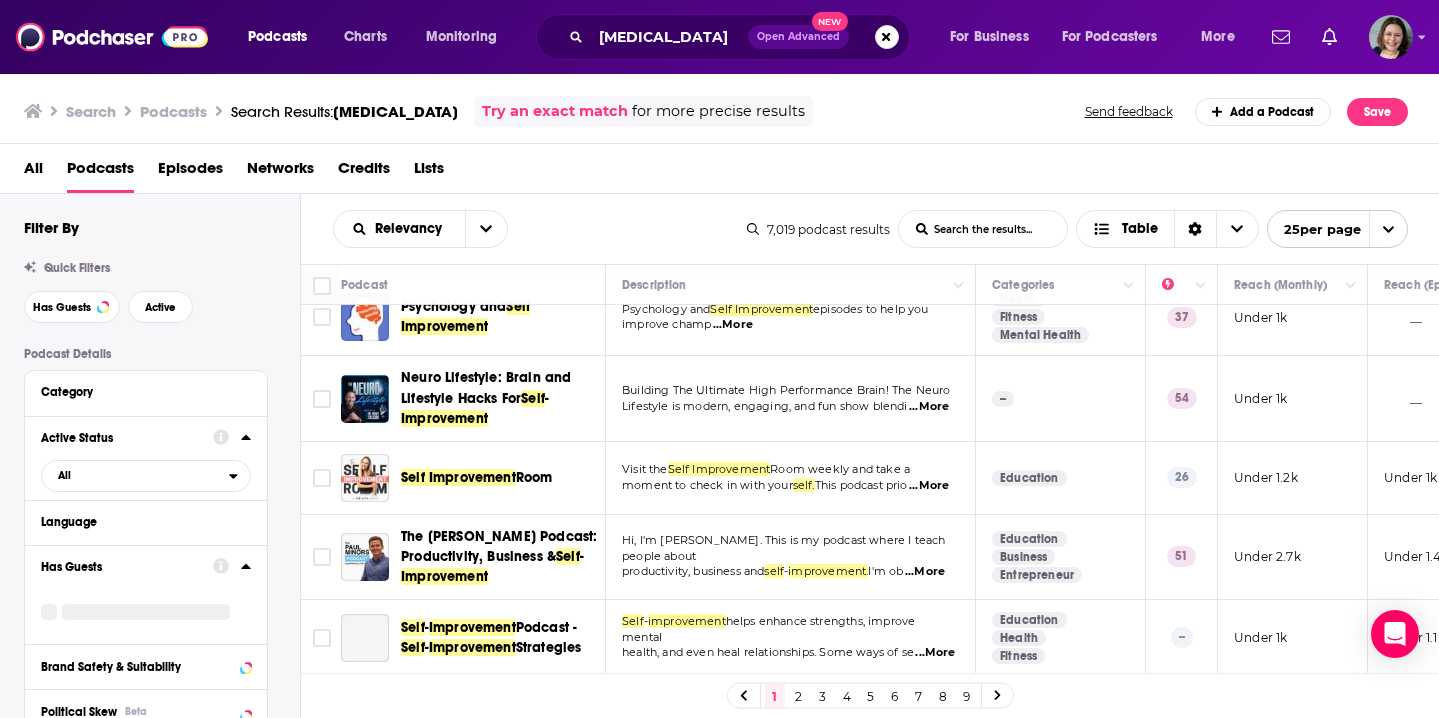 scroll, scrollTop: 360, scrollLeft: 0, axis: vertical 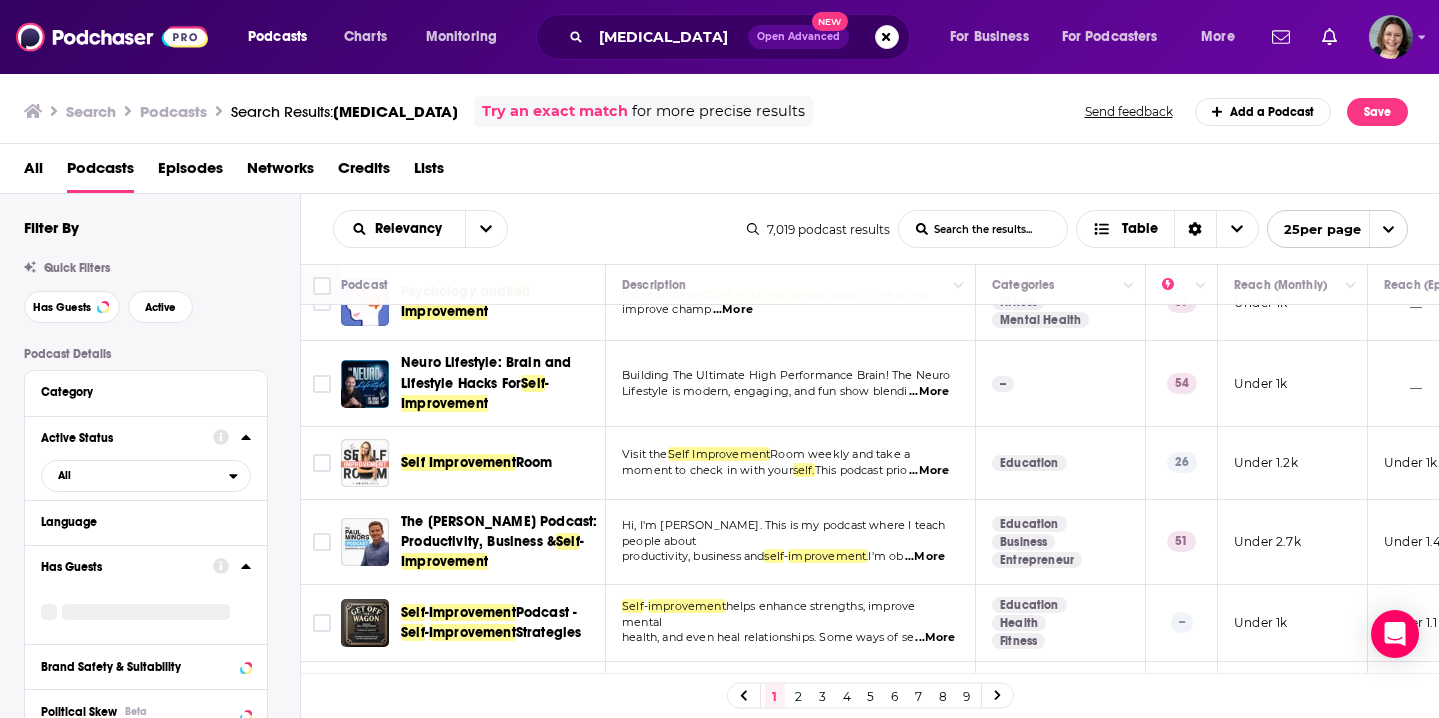 click on "Education" at bounding box center [1061, 463] 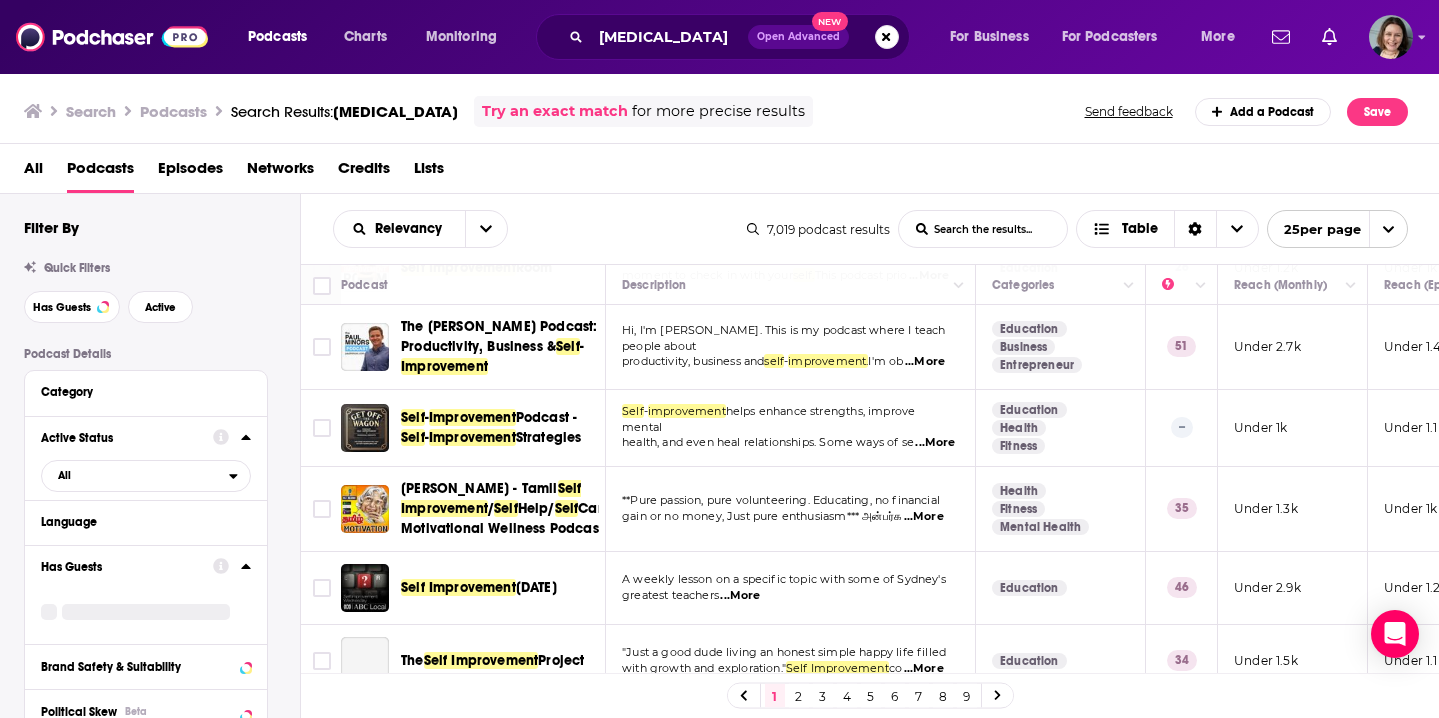 scroll, scrollTop: 570, scrollLeft: 0, axis: vertical 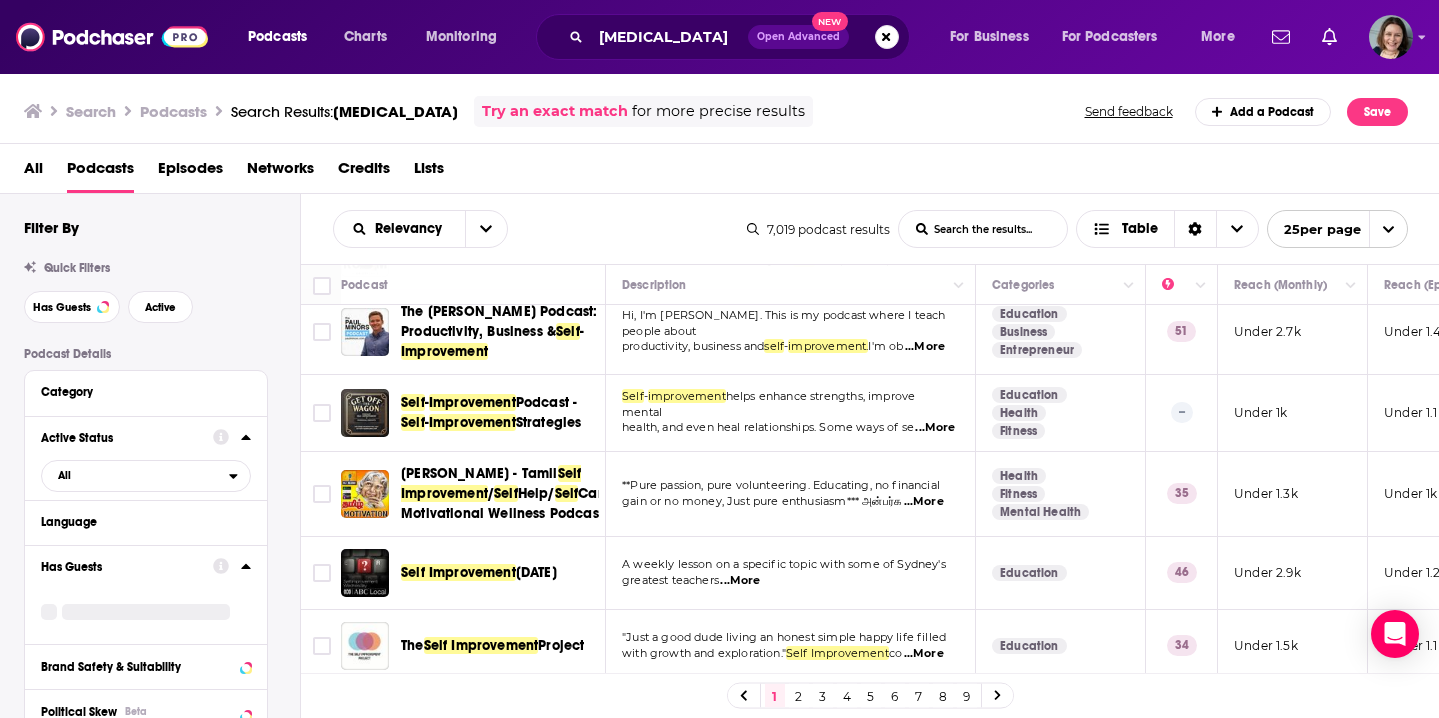 click on "35" at bounding box center (1182, 494) 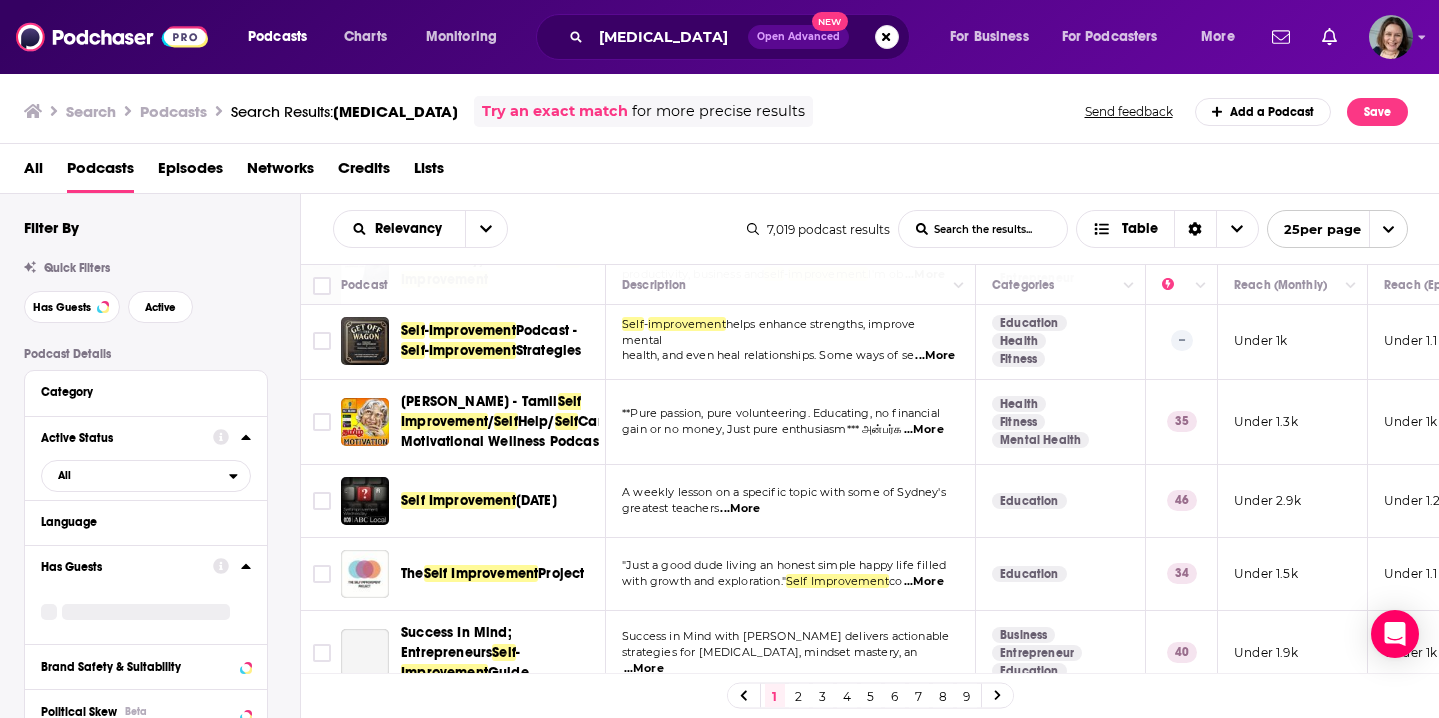 scroll, scrollTop: 647, scrollLeft: 0, axis: vertical 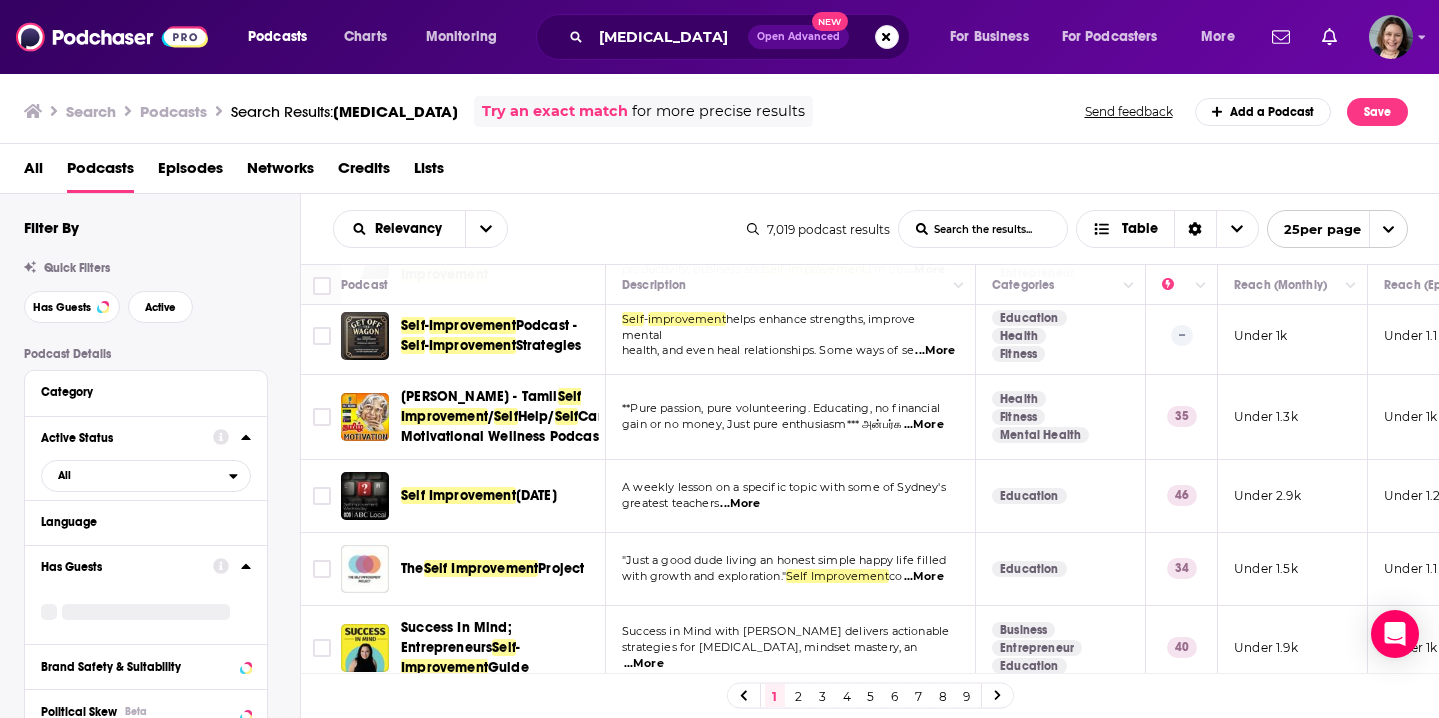click on "Education" at bounding box center [1061, 496] 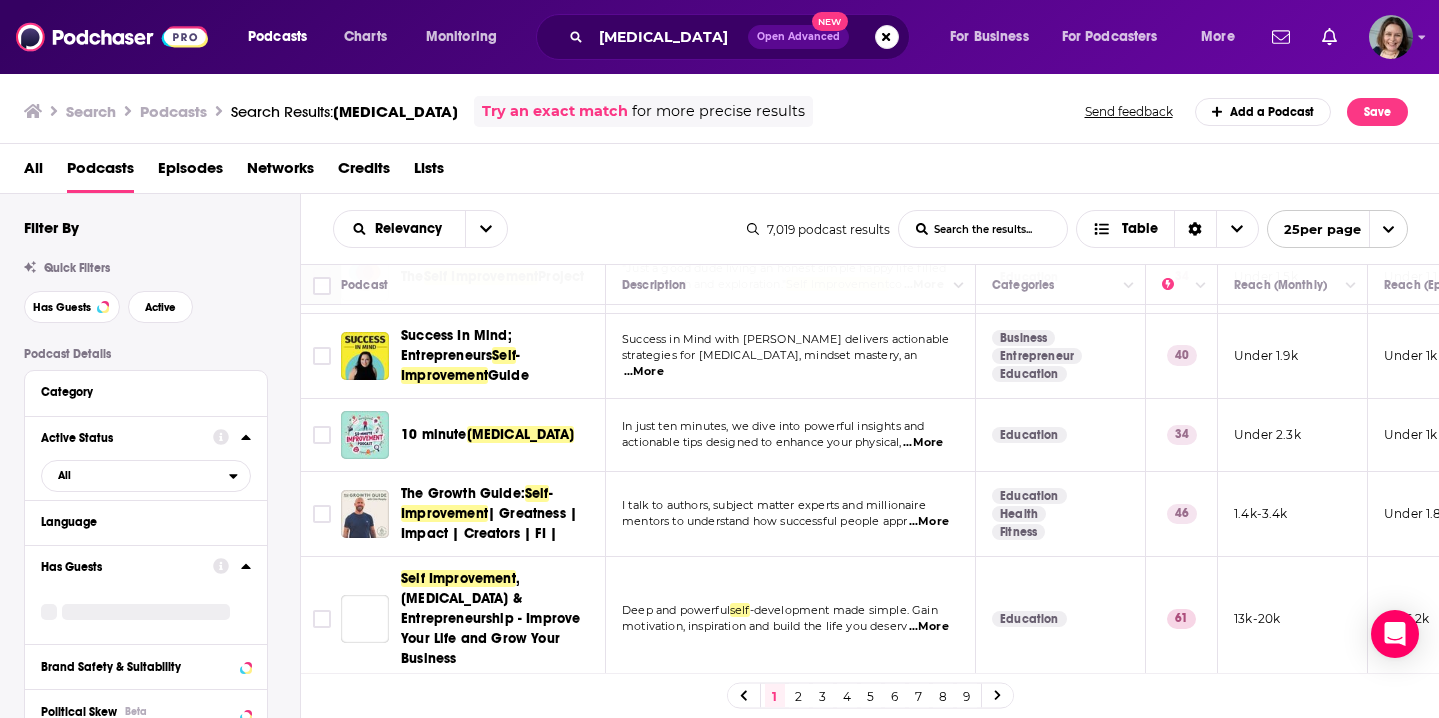 scroll, scrollTop: 944, scrollLeft: 0, axis: vertical 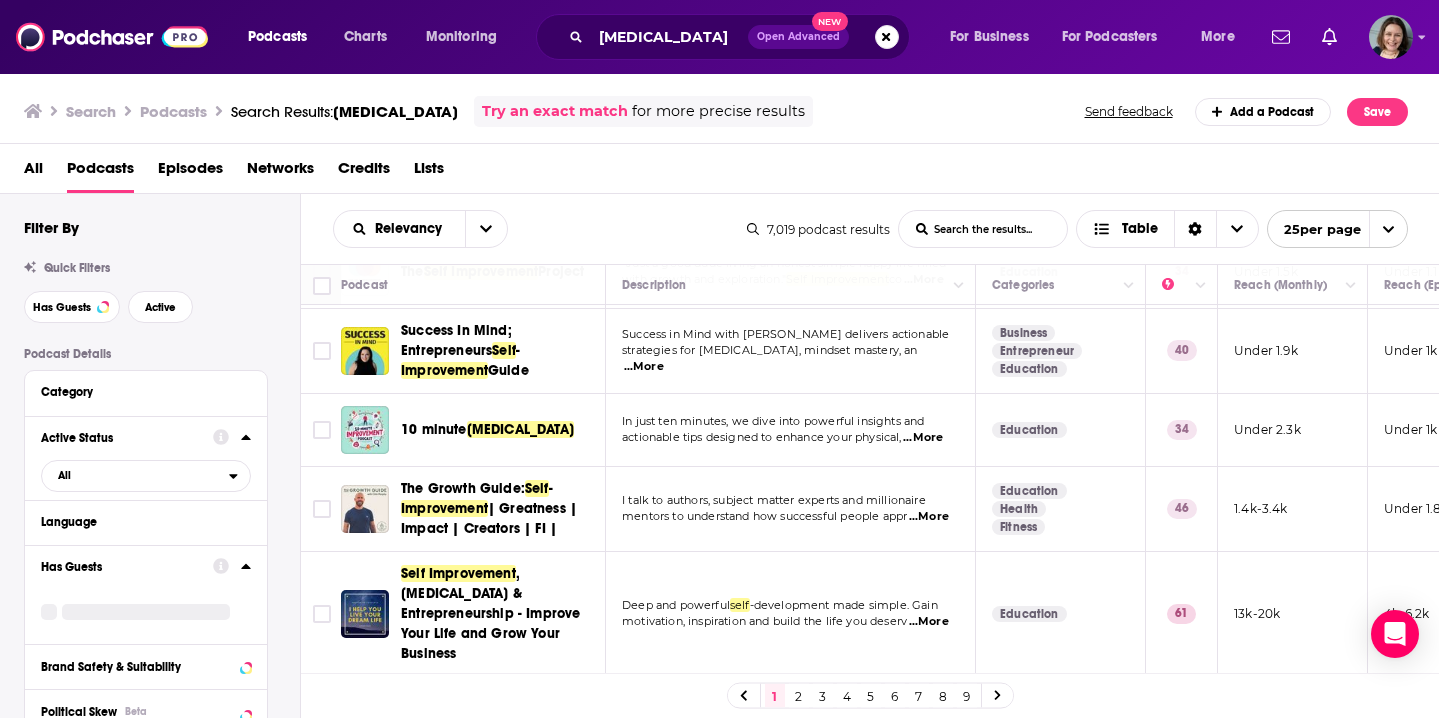 click on "2" at bounding box center [799, 696] 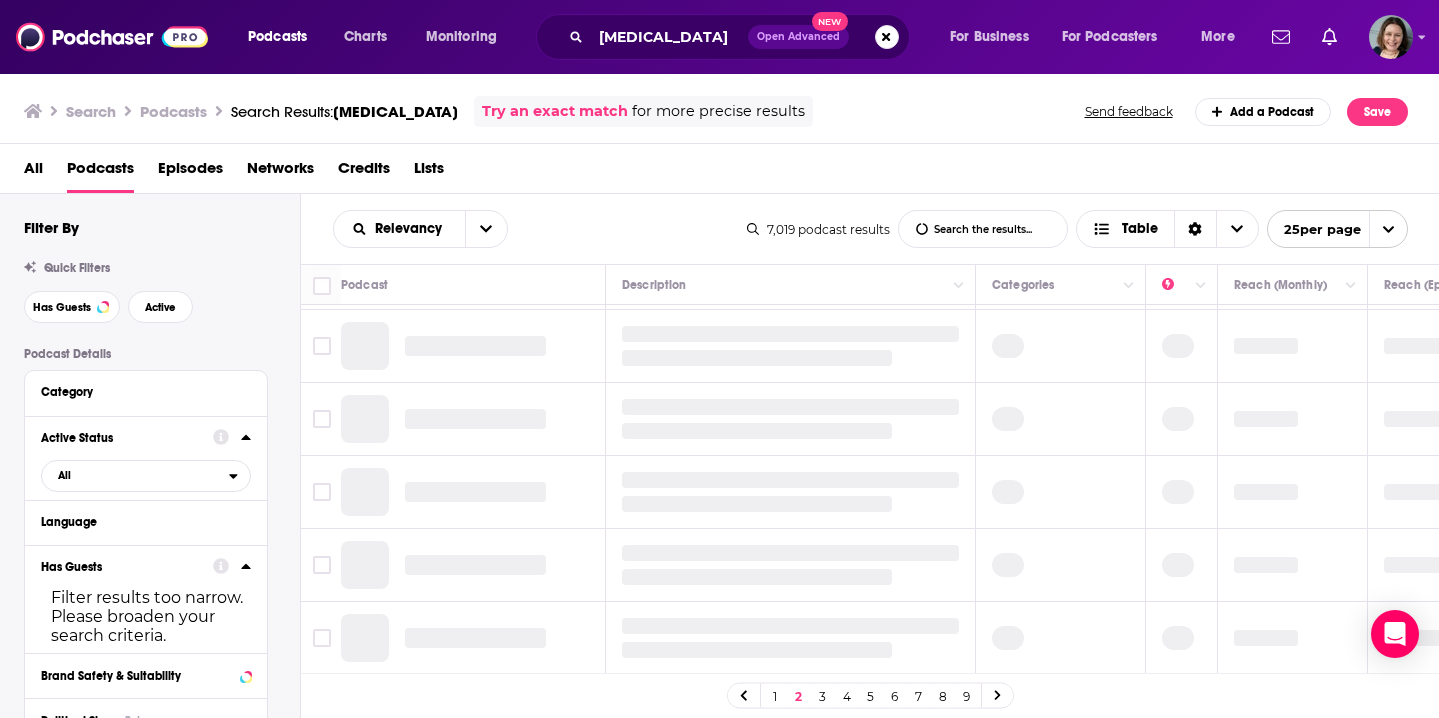 scroll, scrollTop: 0, scrollLeft: 0, axis: both 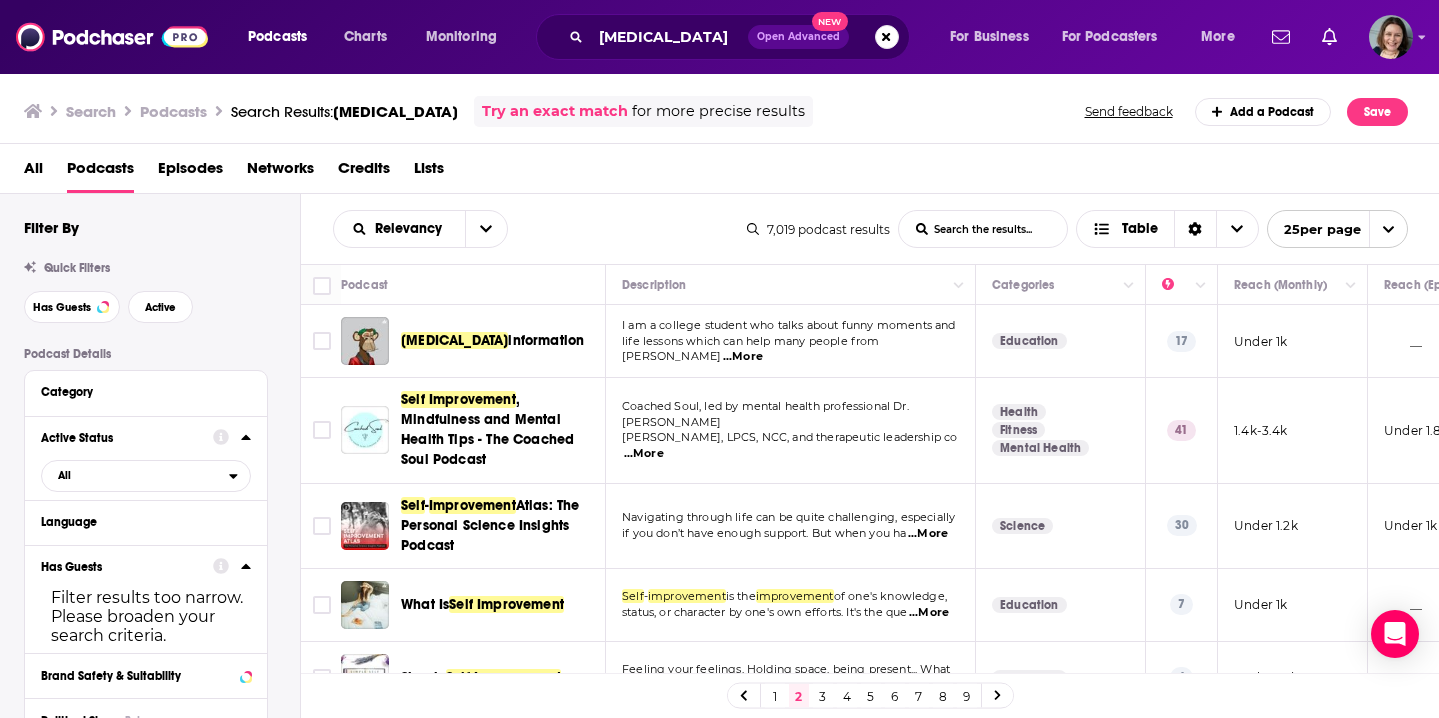 click on "Navigating through life can be quite challenging, especially if you don’t have enough support. But when you ha  ...More" at bounding box center (791, 526) 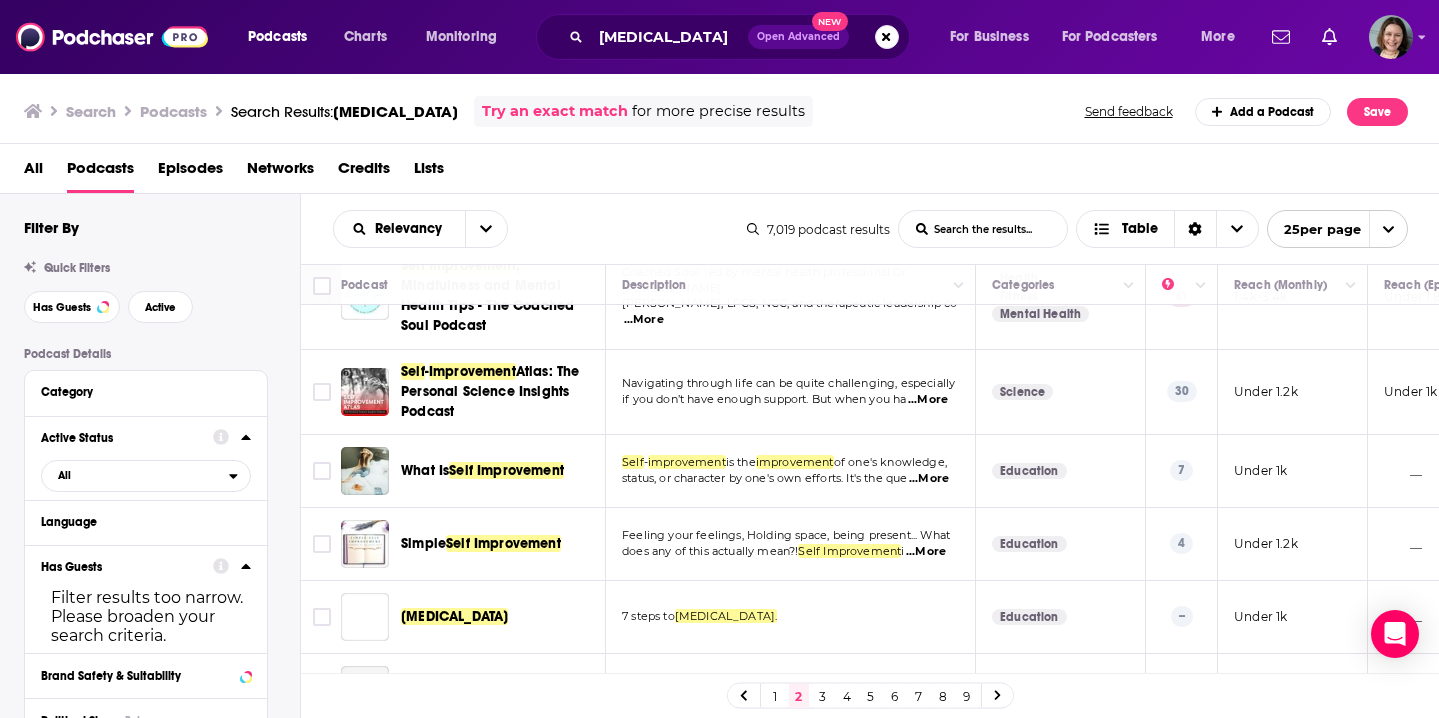 scroll, scrollTop: 145, scrollLeft: 0, axis: vertical 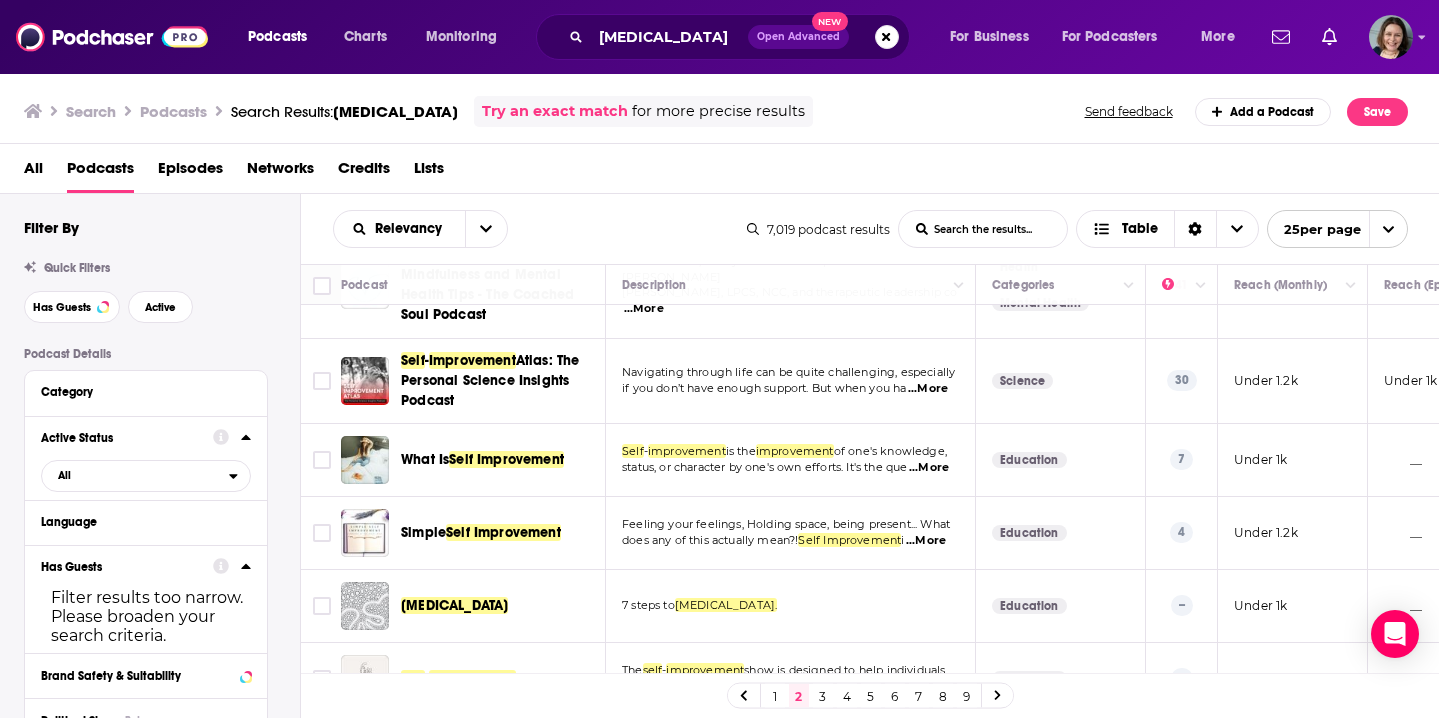 click on "Education" at bounding box center (1061, 460) 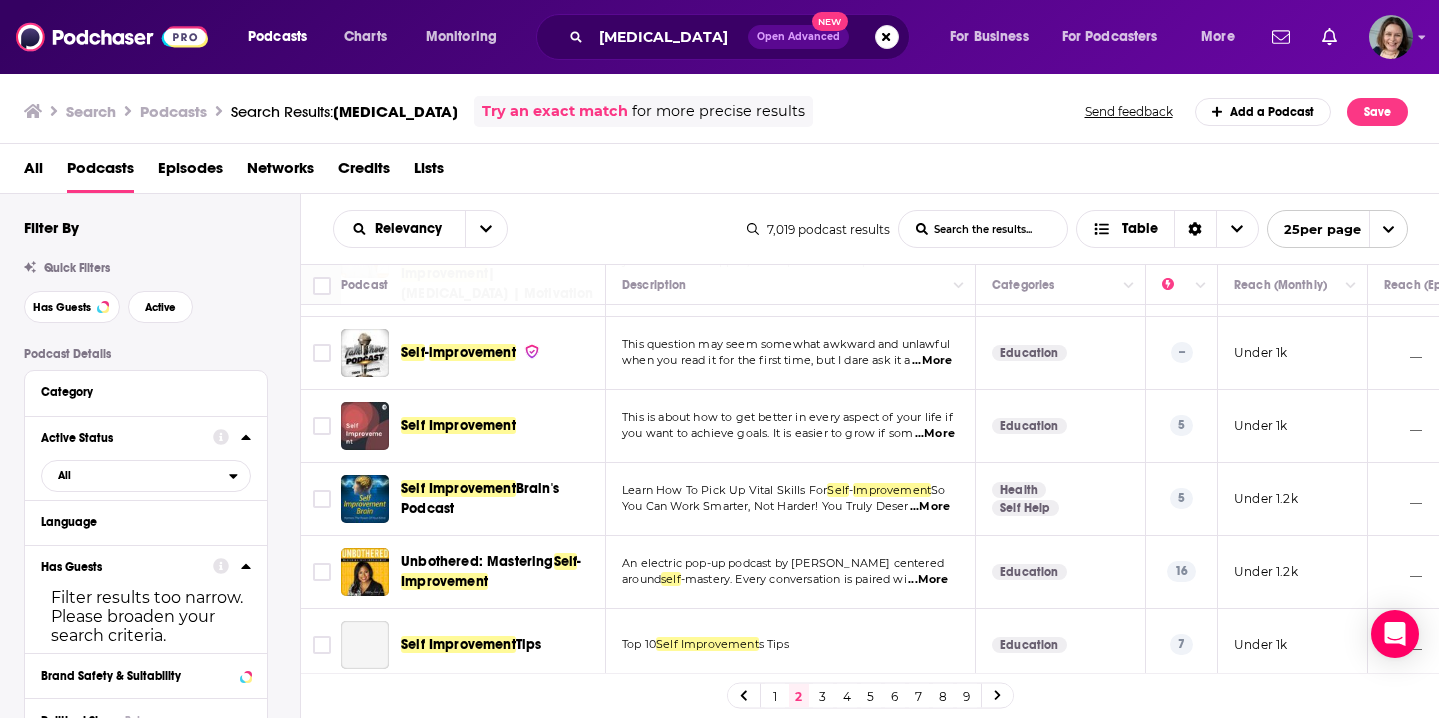 scroll, scrollTop: 750, scrollLeft: 0, axis: vertical 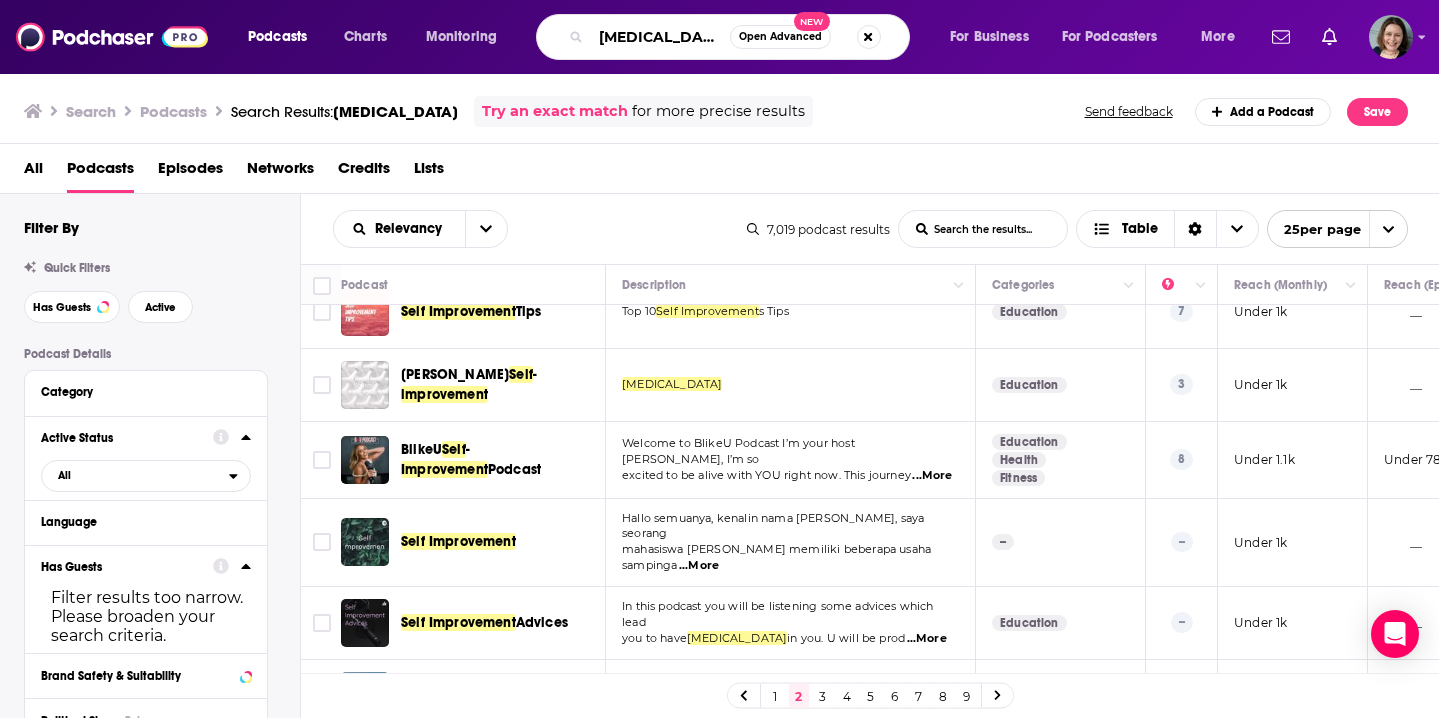 drag, startPoint x: 636, startPoint y: 30, endPoint x: 624, endPoint y: 30, distance: 12 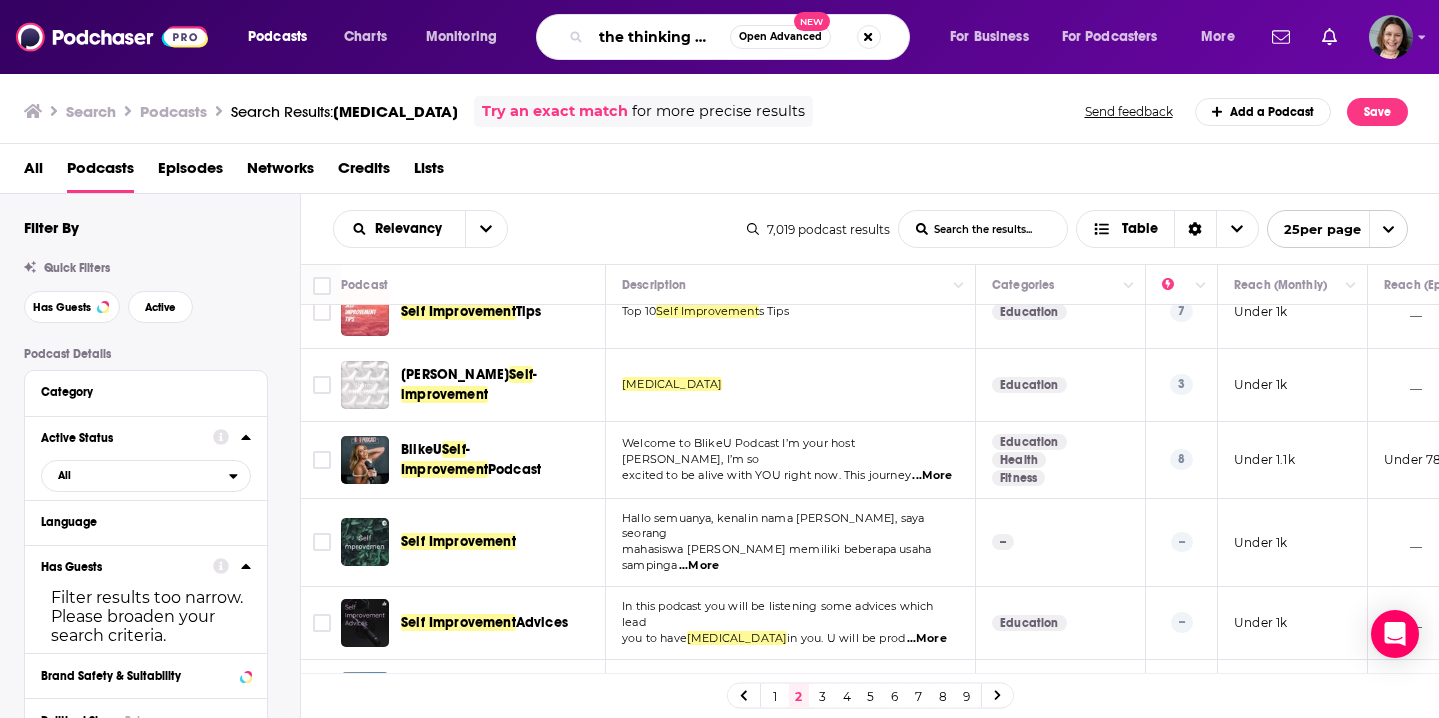 type on "the thinking mind" 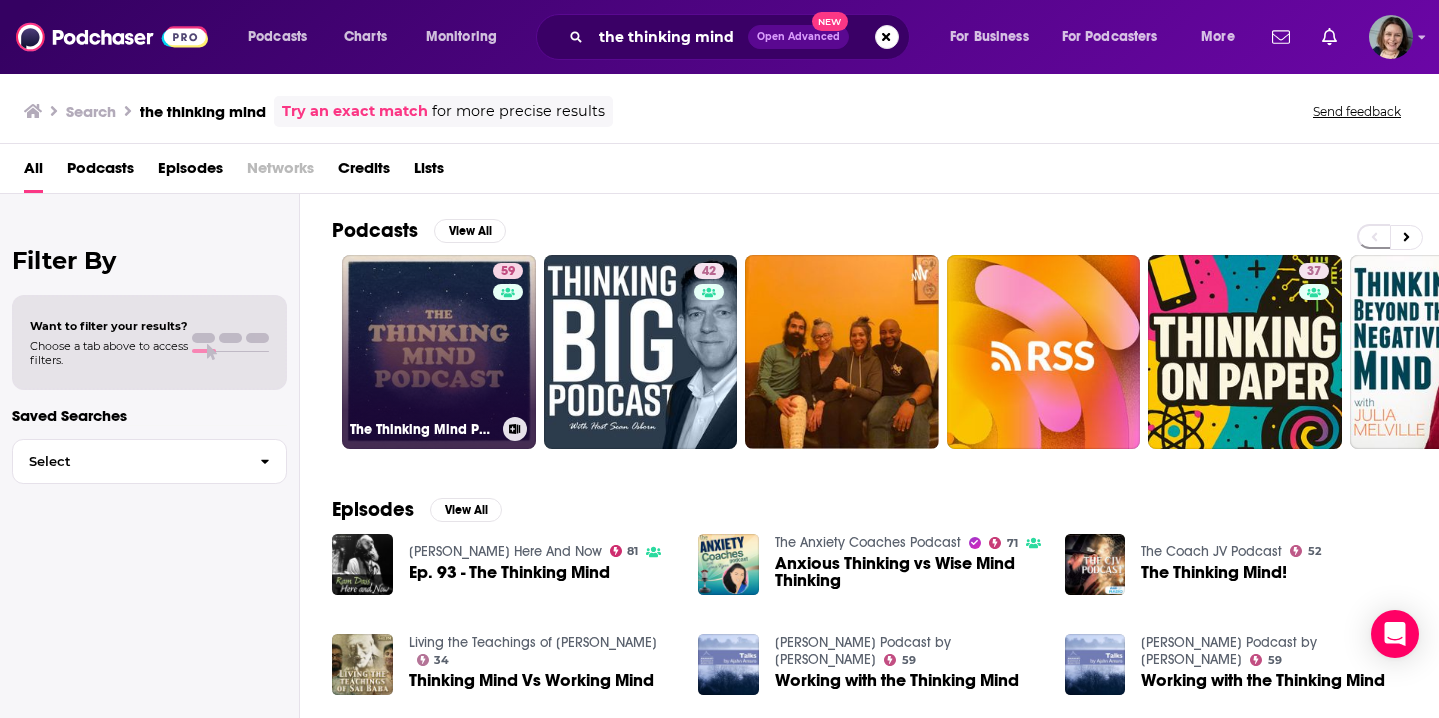 click on "59 The Thinking Mind Podcast: Psychiatry & Psychotherapy" at bounding box center (439, 352) 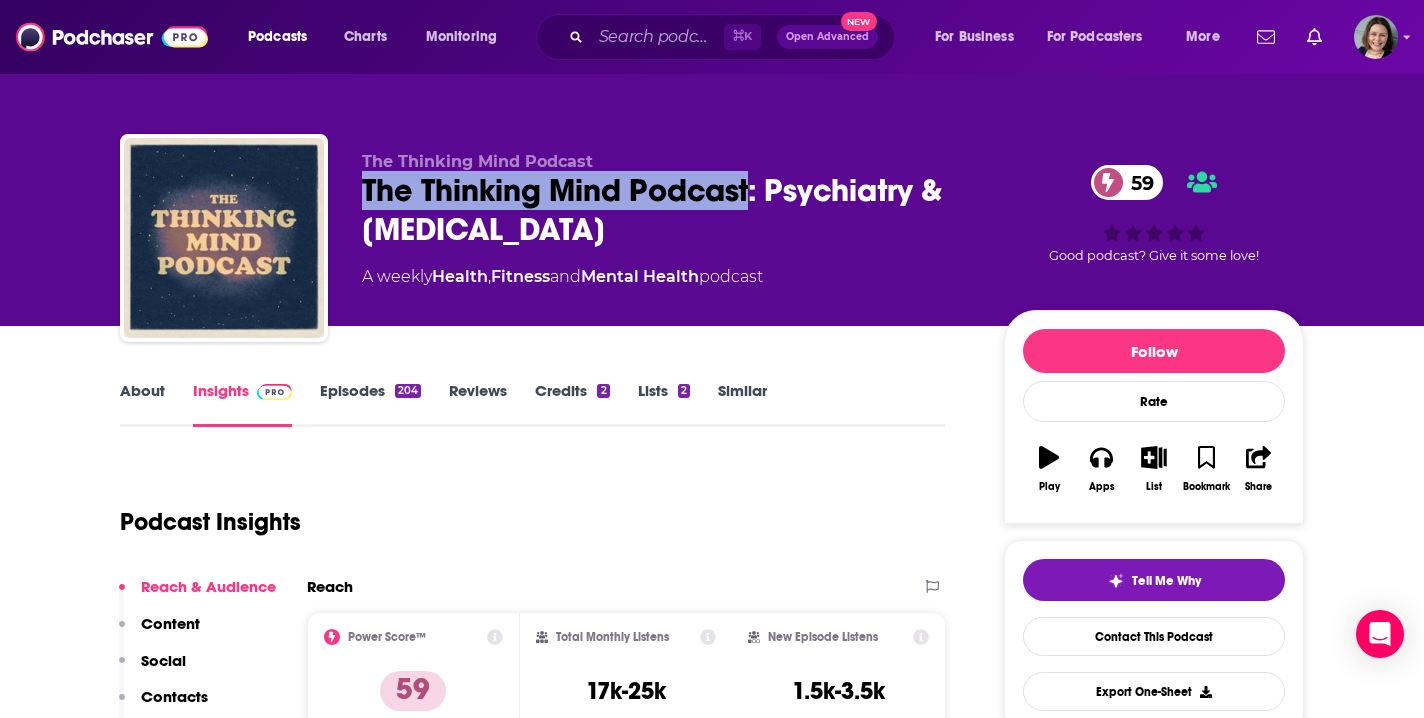 drag, startPoint x: 363, startPoint y: 189, endPoint x: 748, endPoint y: 191, distance: 385.0052 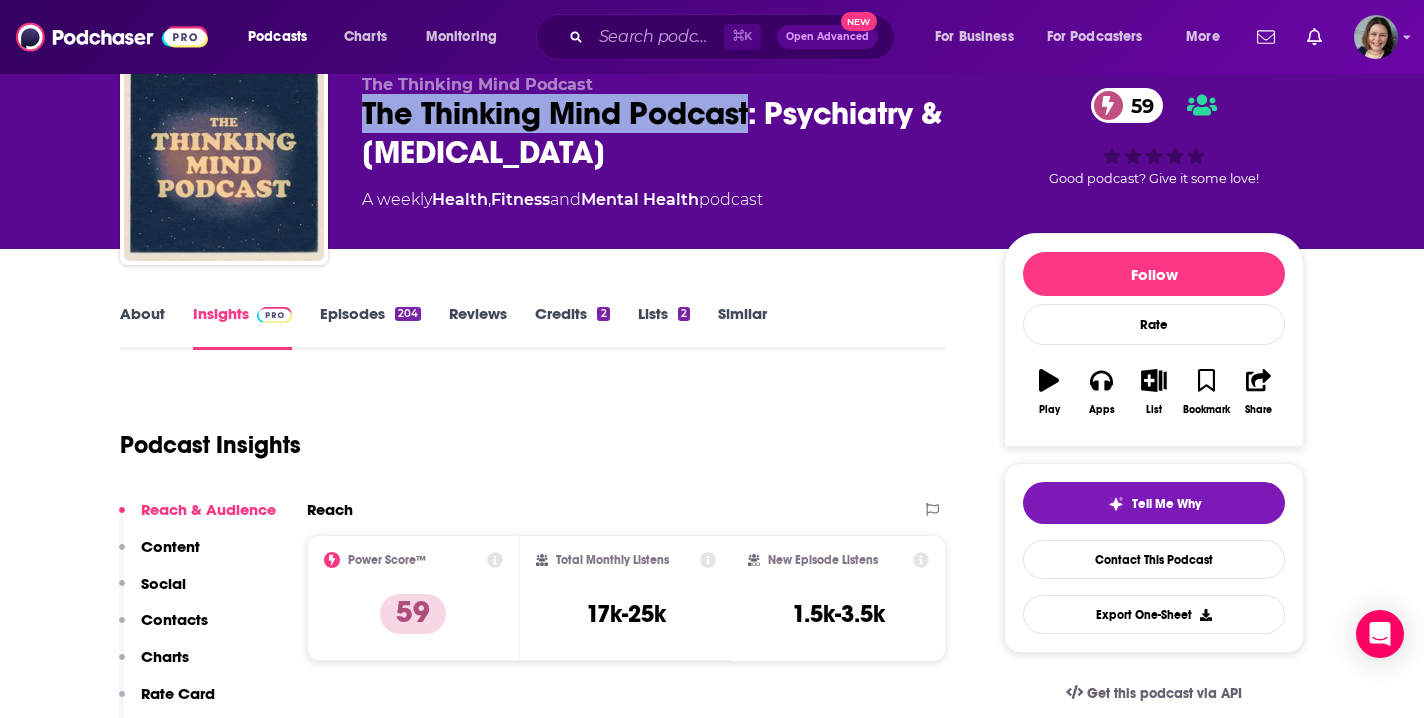 scroll, scrollTop: 15, scrollLeft: 0, axis: vertical 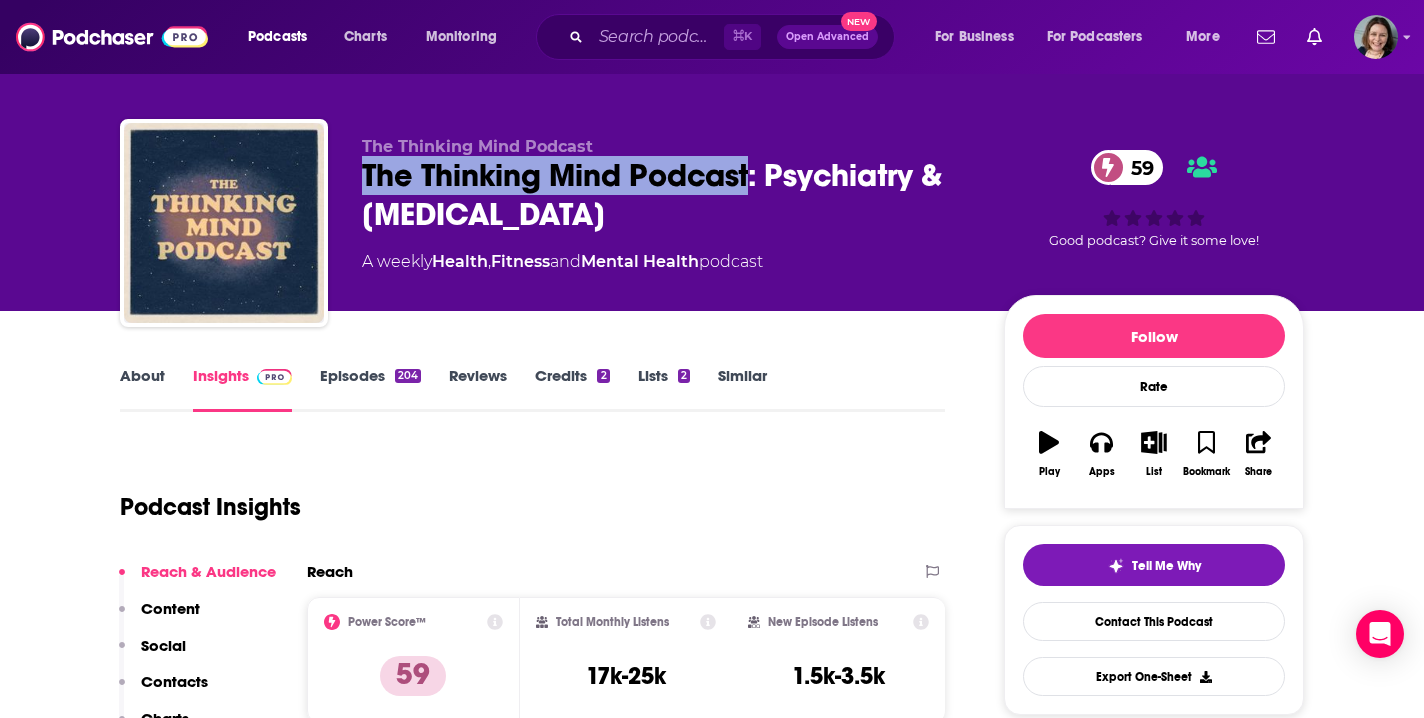click on "Episodes 204" at bounding box center (370, 389) 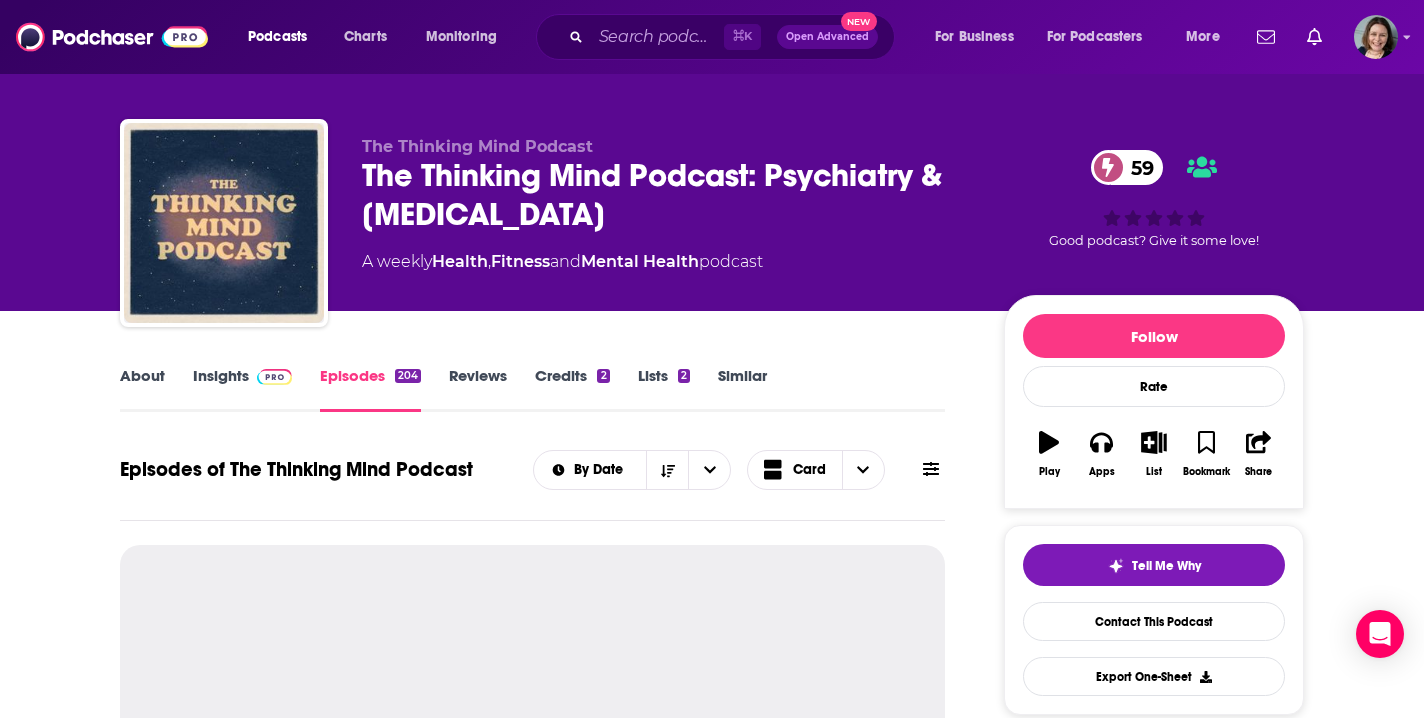 scroll, scrollTop: 0, scrollLeft: 0, axis: both 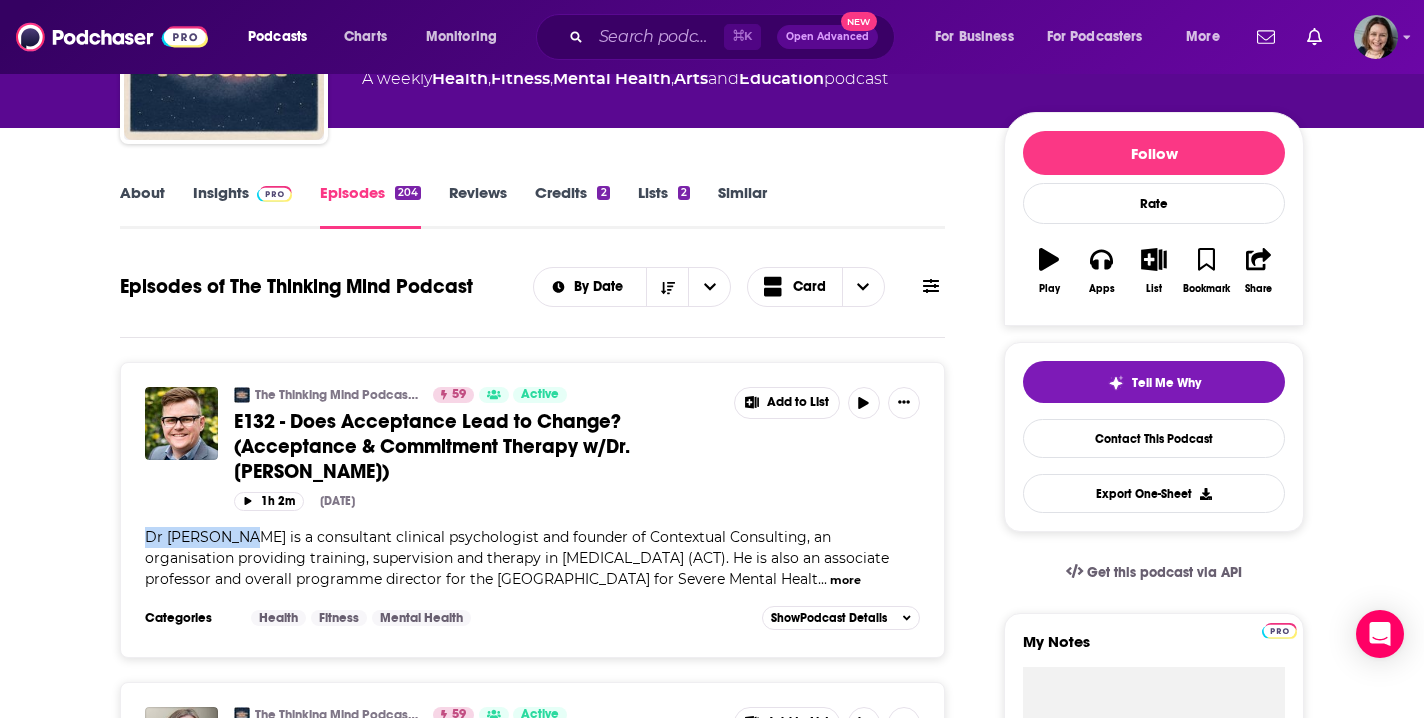 drag, startPoint x: 147, startPoint y: 537, endPoint x: 234, endPoint y: 540, distance: 87.05171 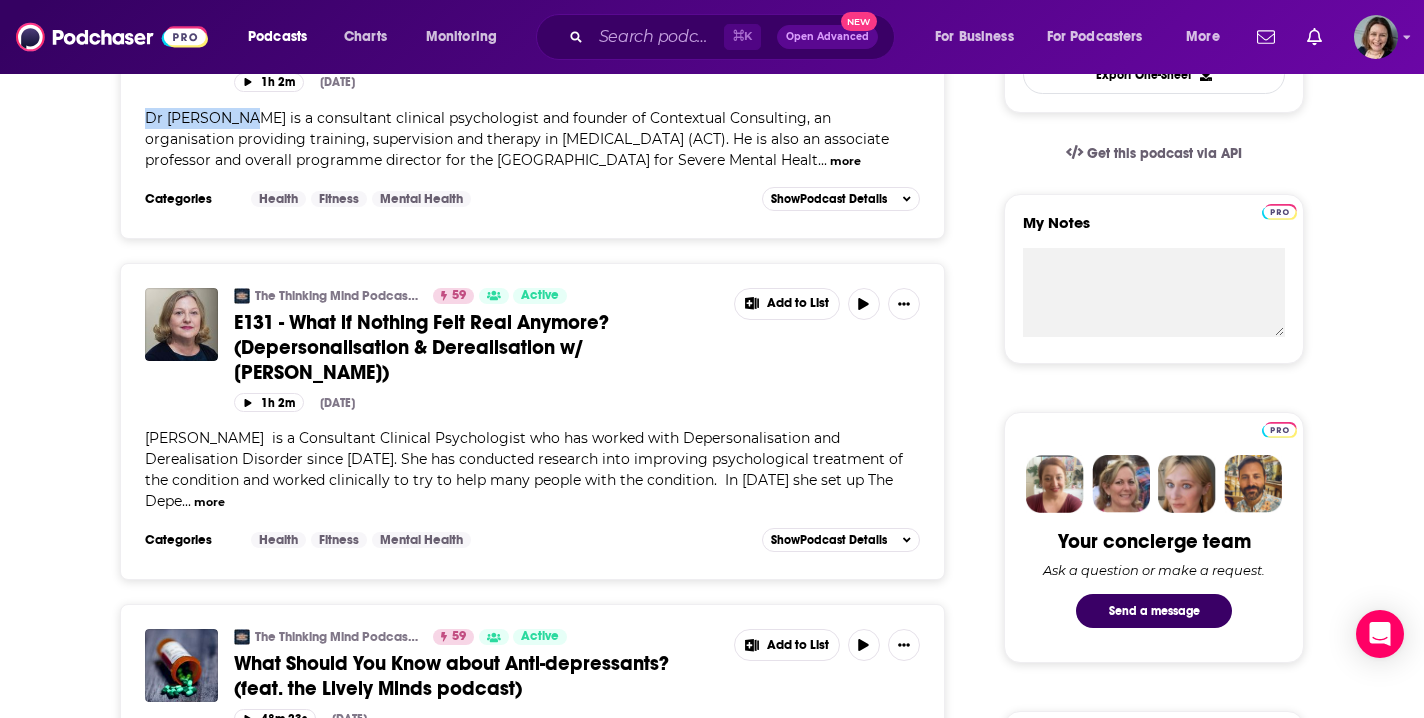 scroll, scrollTop: 641, scrollLeft: 0, axis: vertical 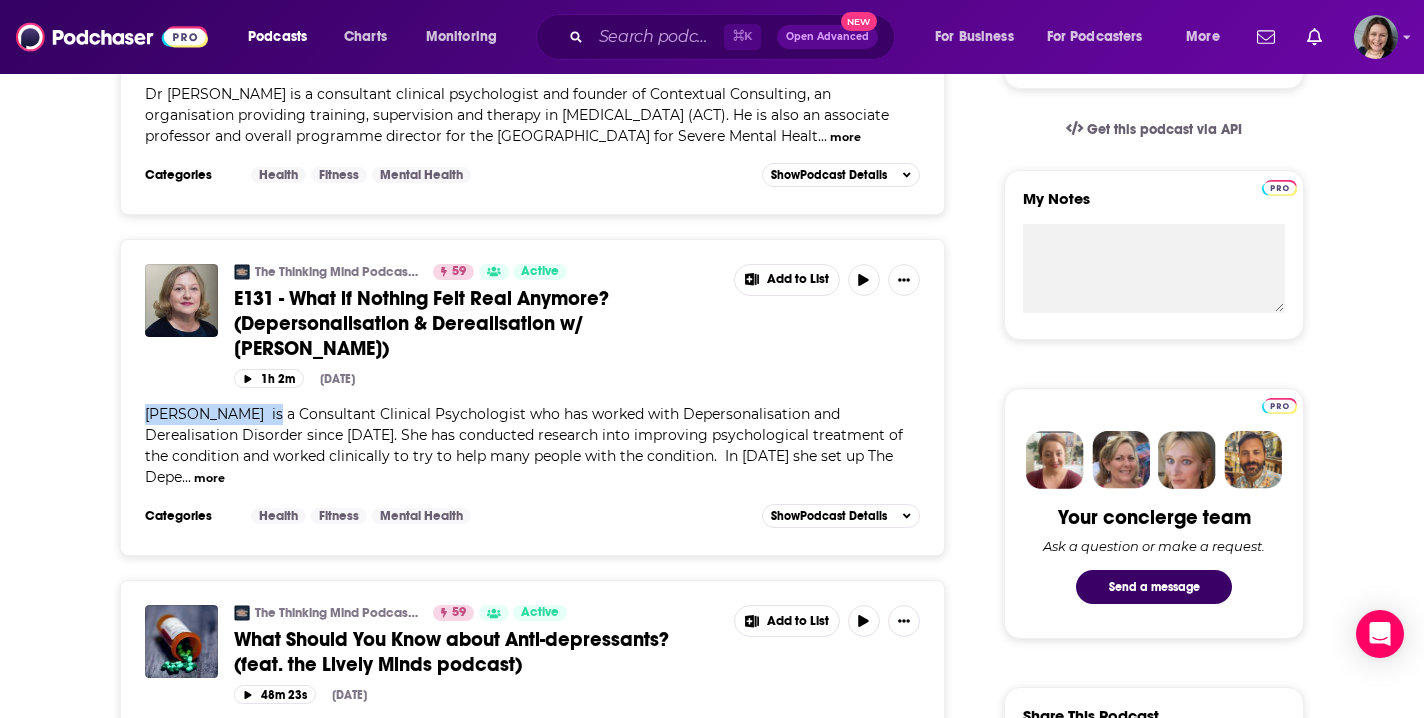 drag, startPoint x: 147, startPoint y: 430, endPoint x: 265, endPoint y: 435, distance: 118.10589 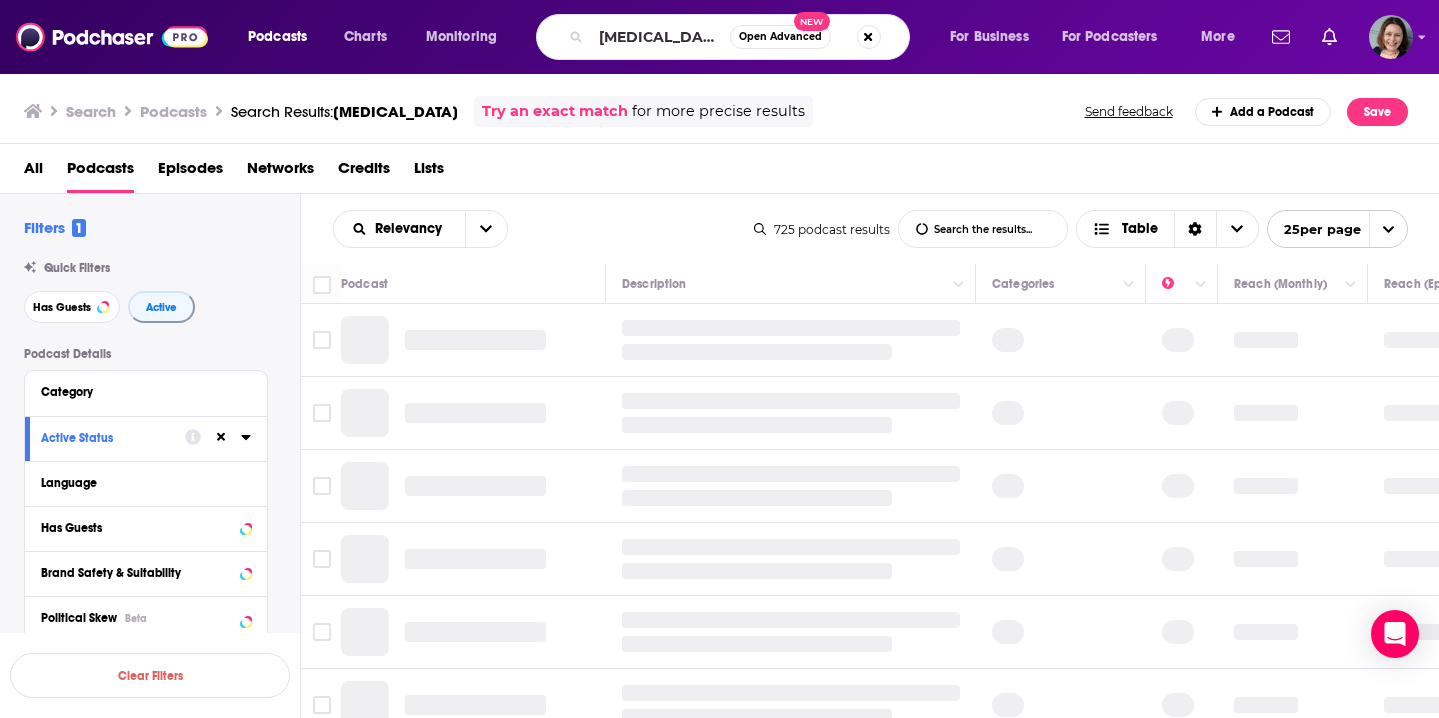 scroll, scrollTop: 0, scrollLeft: 0, axis: both 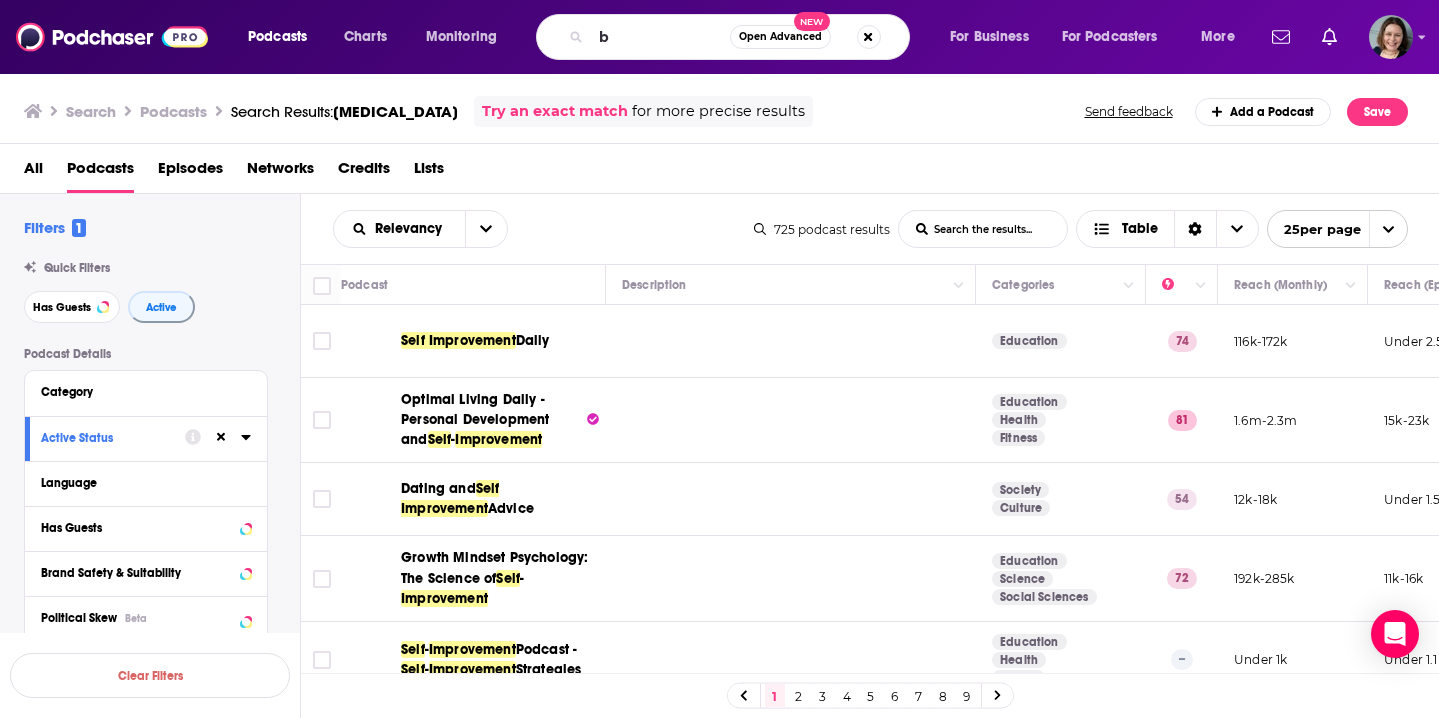 drag, startPoint x: 598, startPoint y: 36, endPoint x: 750, endPoint y: 39, distance: 152.0296 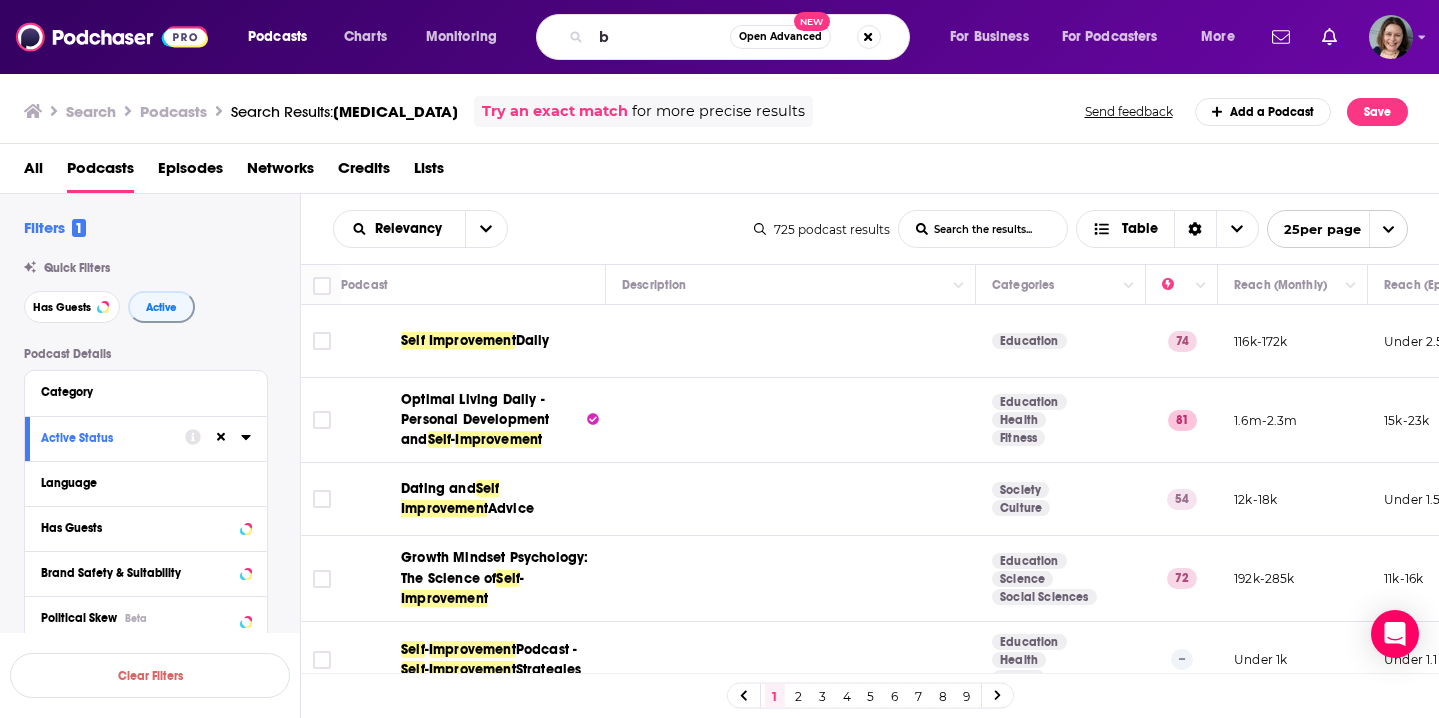 click on "b Open Advanced New" at bounding box center [723, 37] 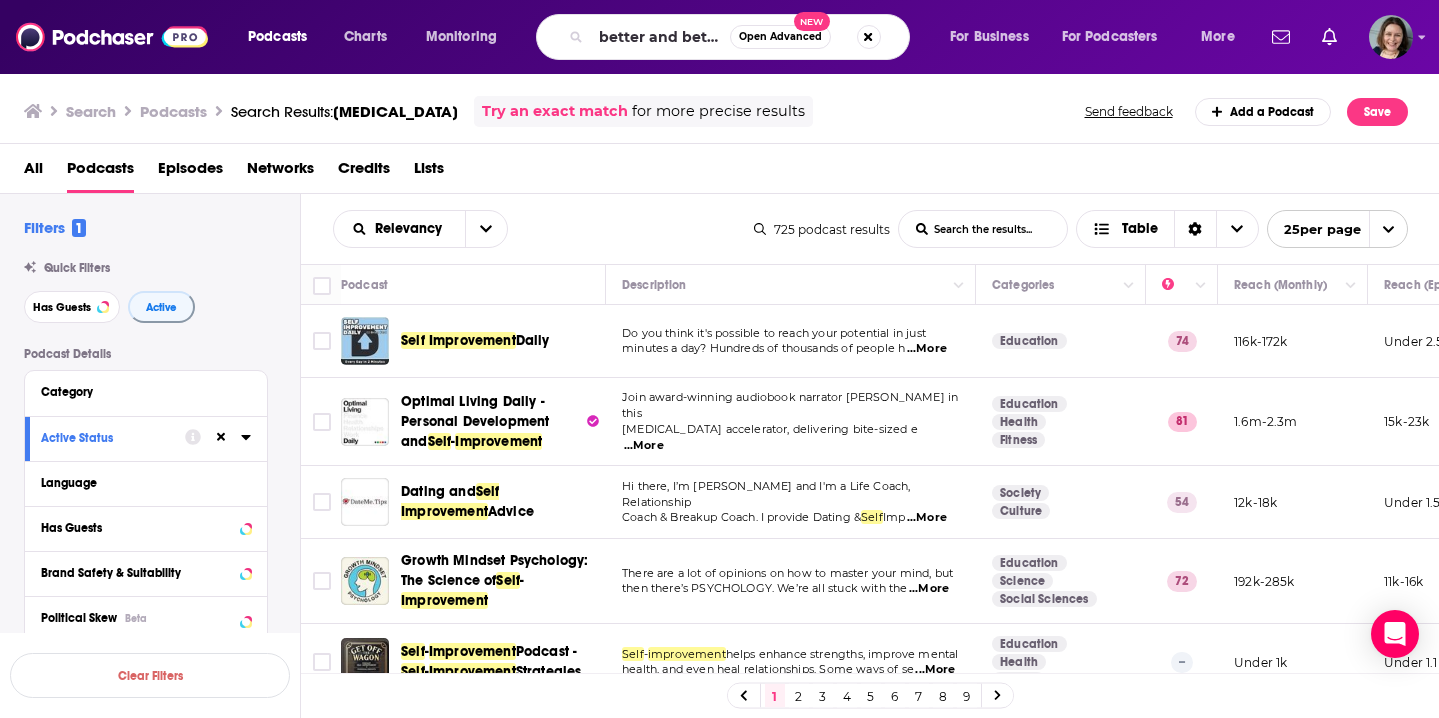 type on "better and better psychology" 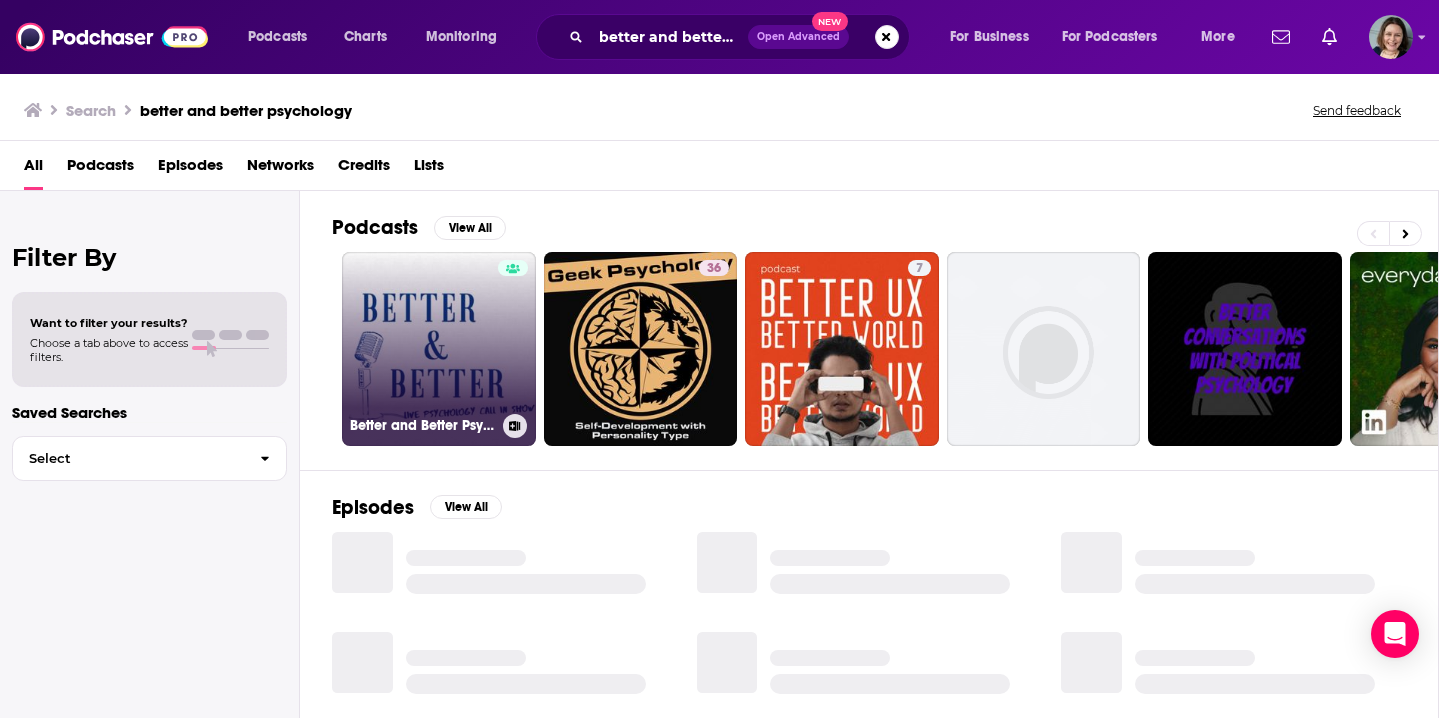 click on "Better and Better Psychology" at bounding box center (439, 349) 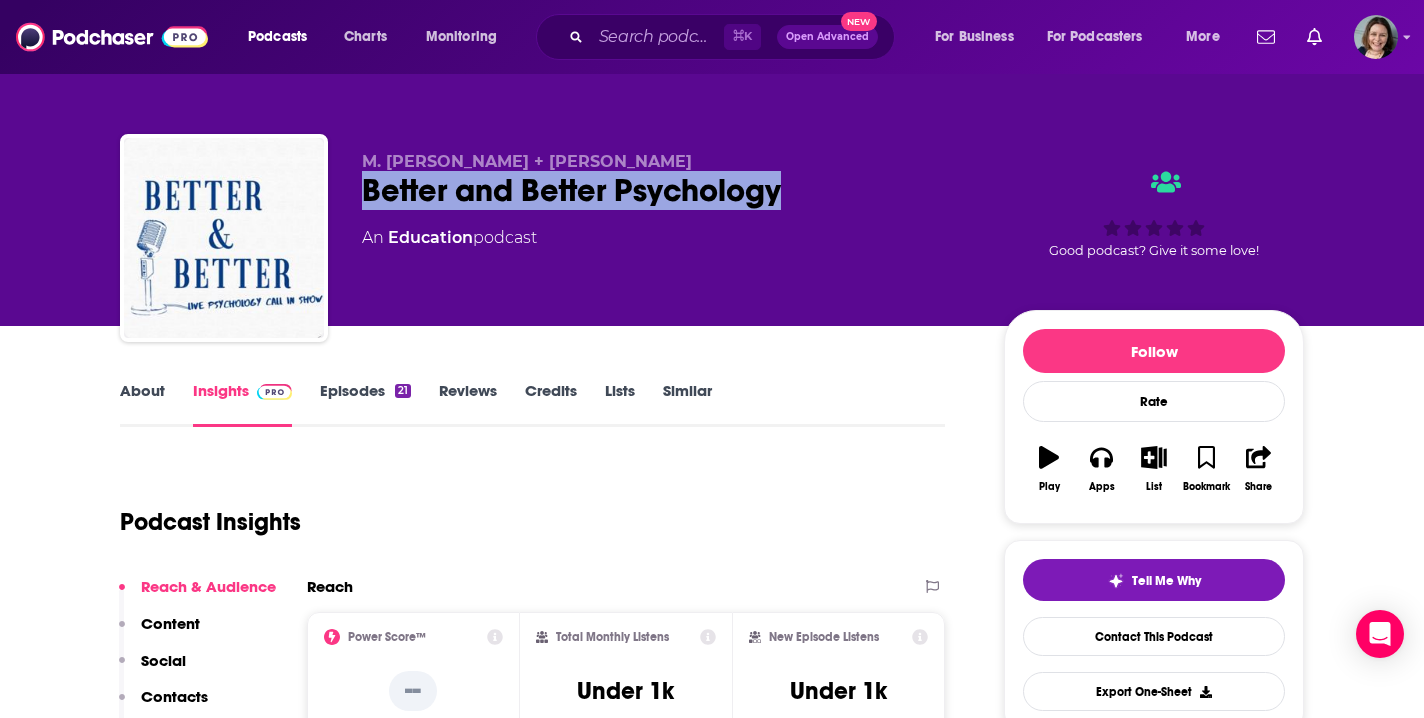 drag, startPoint x: 367, startPoint y: 190, endPoint x: 777, endPoint y: 194, distance: 410.0195 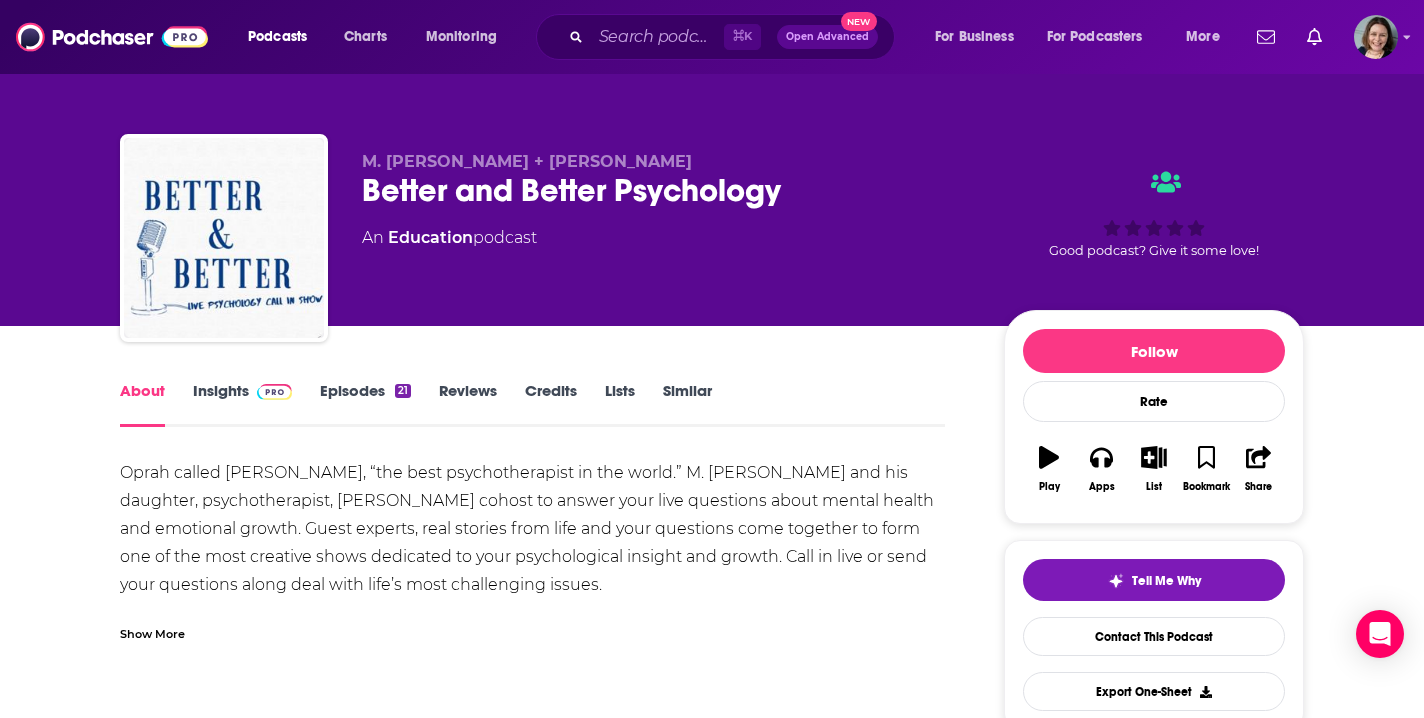 click on "Show More" at bounding box center (152, 632) 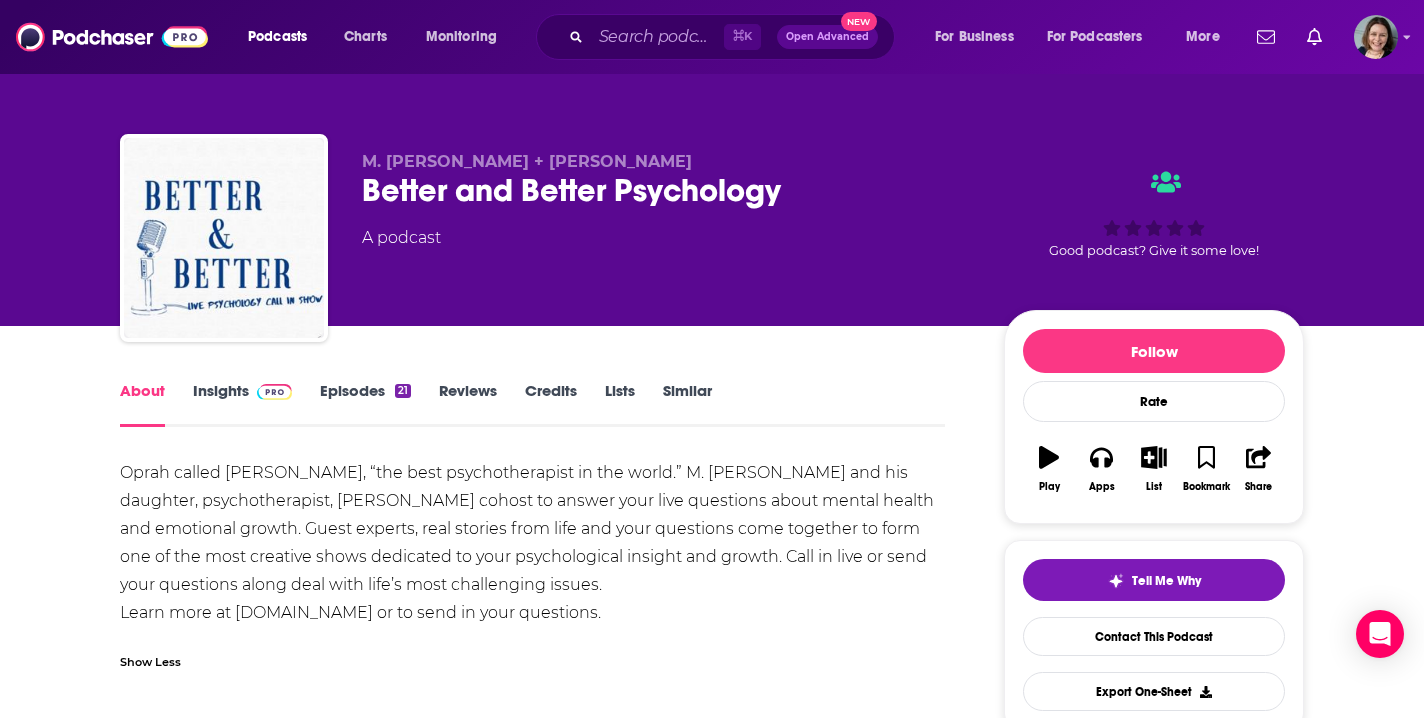drag, startPoint x: 121, startPoint y: 470, endPoint x: 664, endPoint y: 614, distance: 561.76953 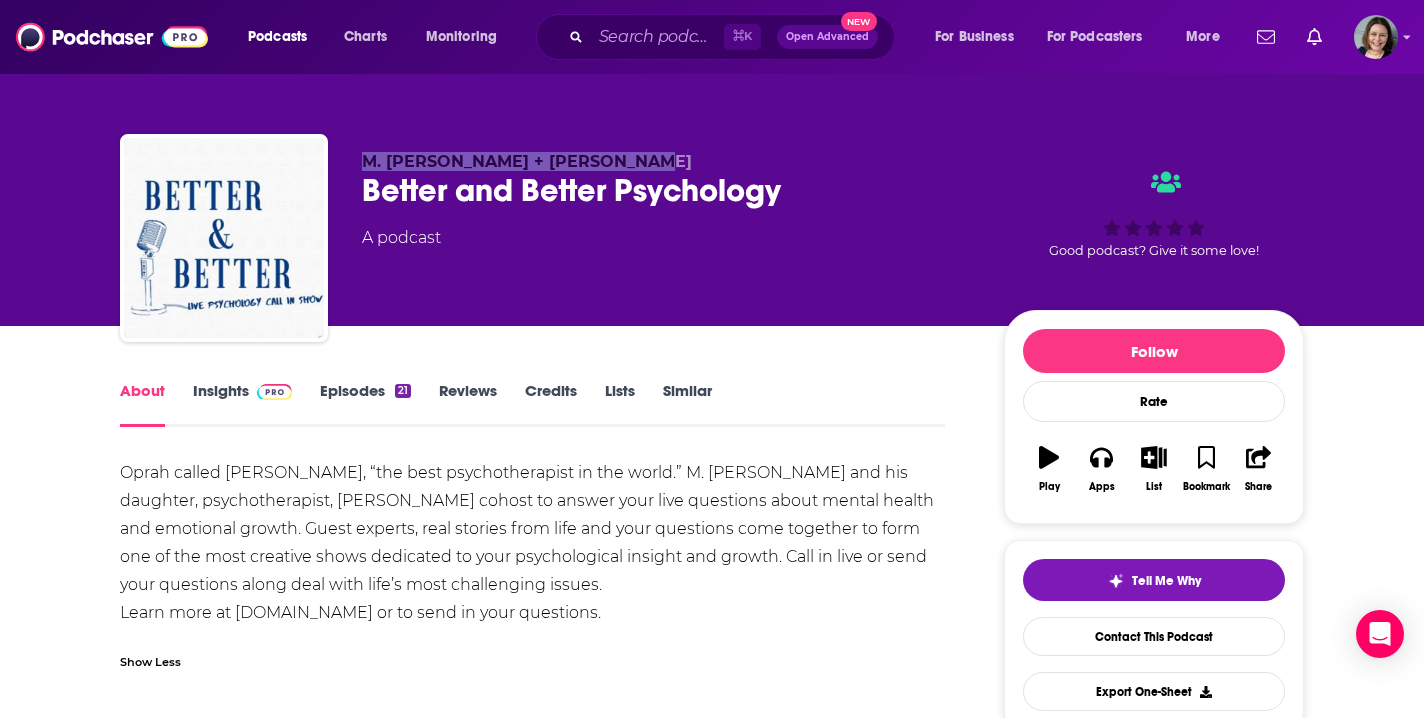 drag, startPoint x: 366, startPoint y: 162, endPoint x: 646, endPoint y: 163, distance: 280.0018 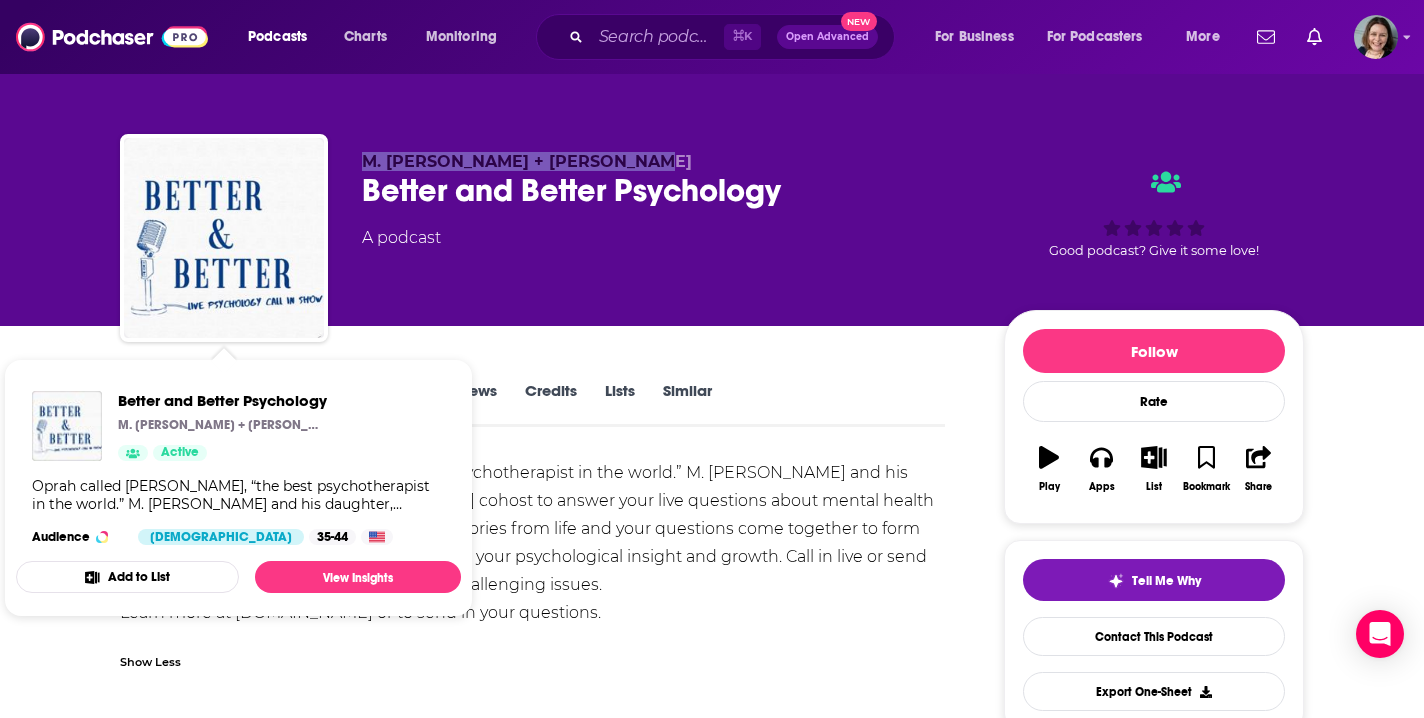 click on "About Insights Episodes 21 Reviews Credits Lists Similar Oprah called M. Gary, “the best psychotherapist in the world.” M. Gary Neuman and his daughter, psychotherapist, Esther Neuman cohost to answer your live questions about mental health and emotional growth. Guest experts, real stories from life and your questions come together to form one of the most creative shows dedicated to your psychological insight and growth. Call in live or send your questions along deal with life’s most challenging issues.  Learn more at NeumanMethod.com or to send in your questions. Show Less Creators & Guests We don't know anything about the creators of this podcast yet . You can   add them yourself   so they can be credited for this and other podcasts. Recent Episodes View All What Narcissists Don’t Want You to Know: DARVO and Institutional Betrayal a conversation with Dr. Jennifery Freyd Jun 25th, 2025 Supporting Children with Special Needs: A Conversation with Nicki Salfer May 16th, 2025 Feb 24th, 2025 add a review" at bounding box center [532, 1256] 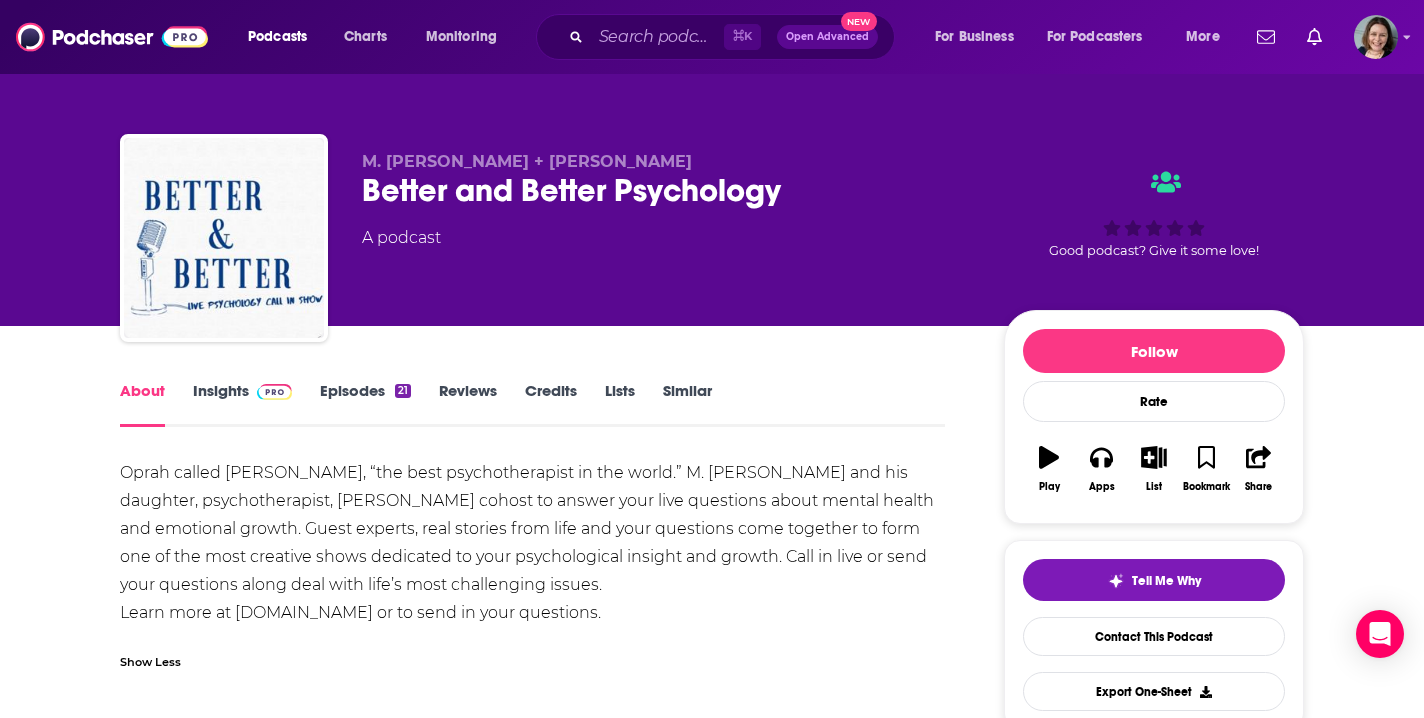 click on "Insights" at bounding box center (242, 404) 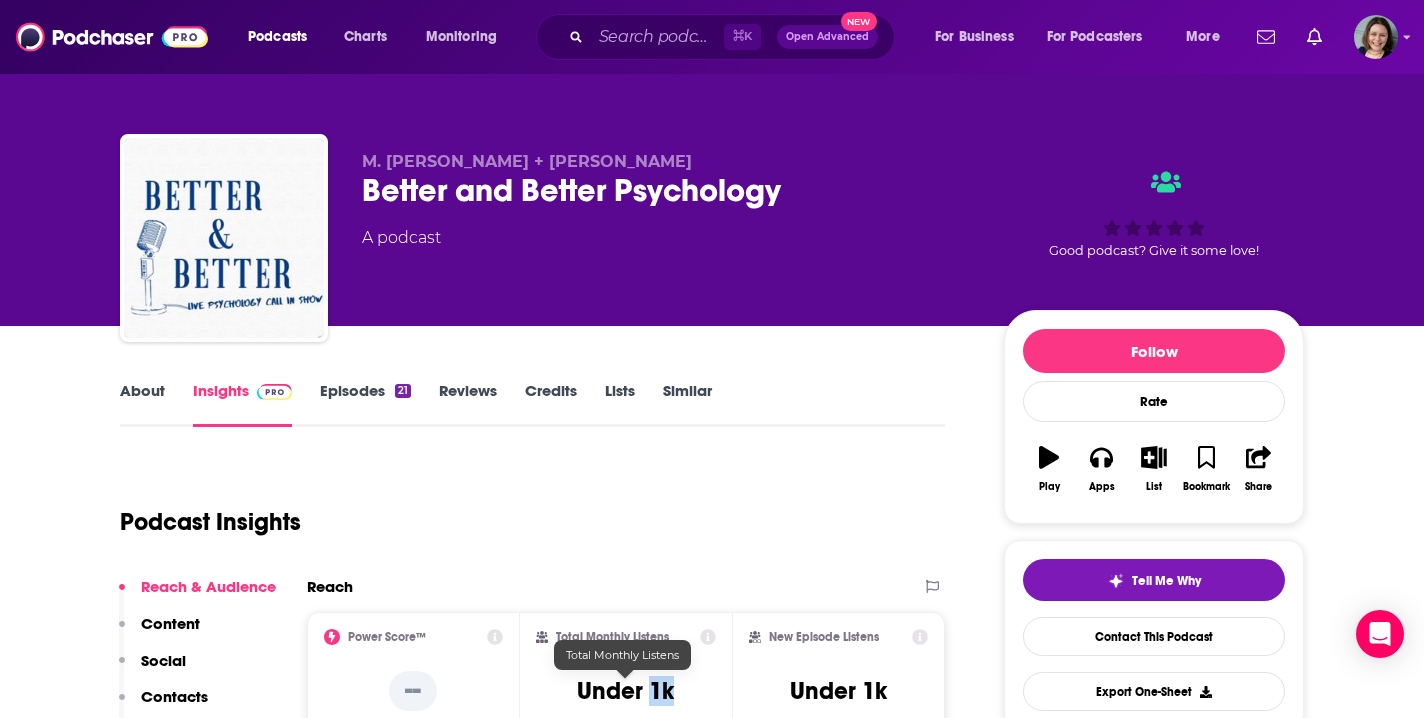 drag, startPoint x: 649, startPoint y: 688, endPoint x: 687, endPoint y: 690, distance: 38.052597 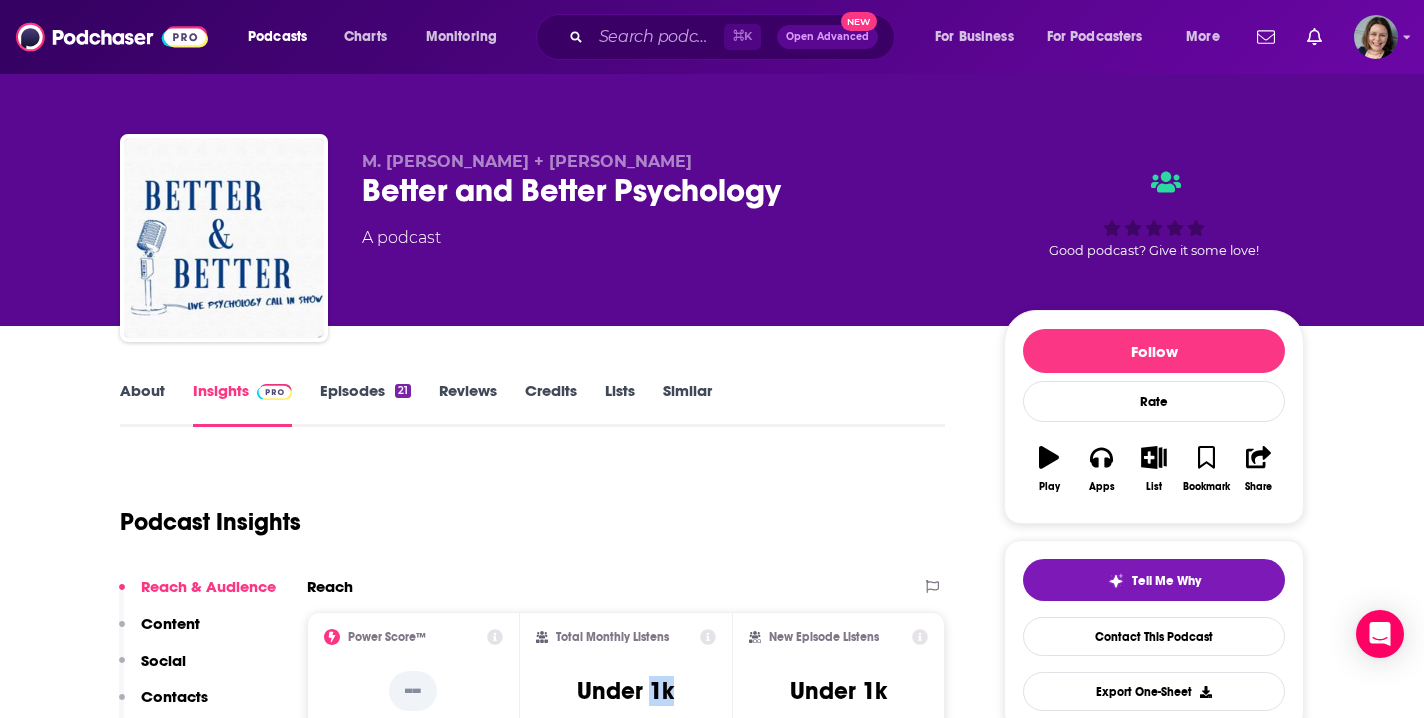 copy on "1k" 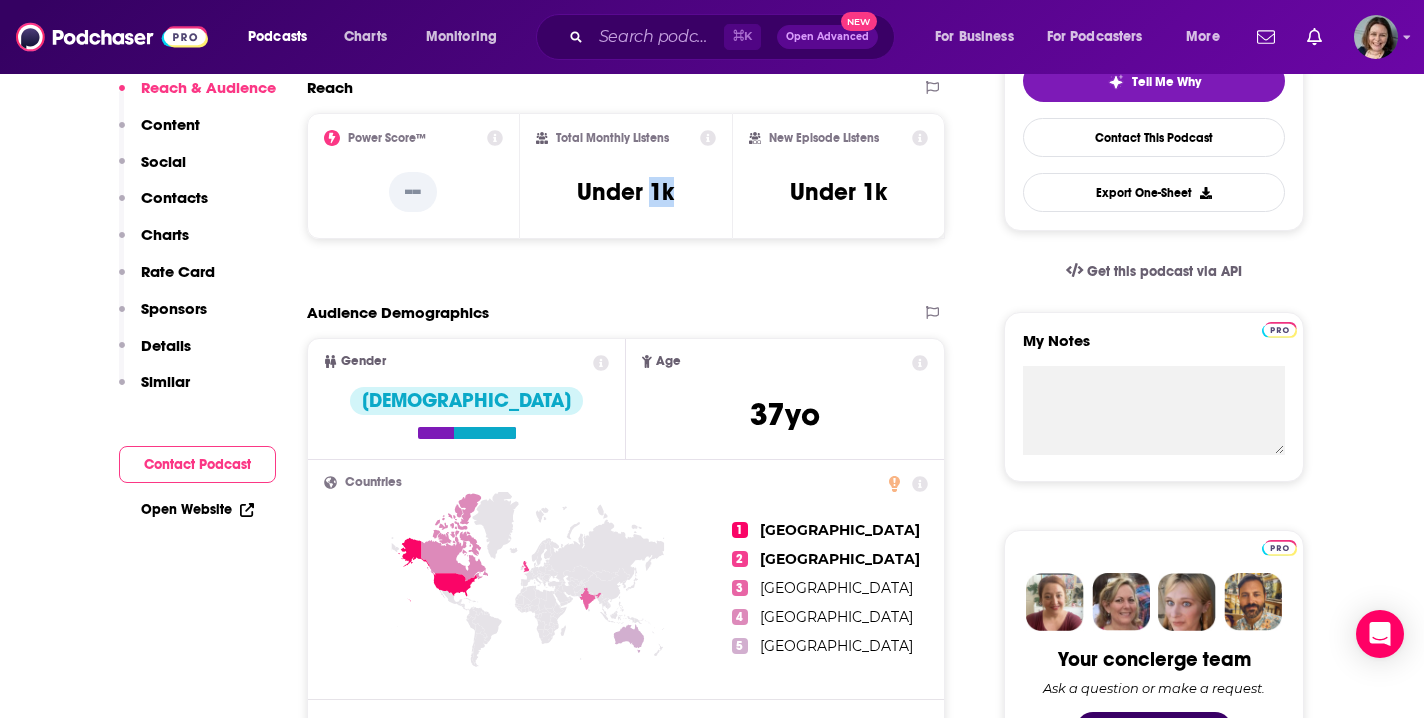 scroll, scrollTop: 0, scrollLeft: 0, axis: both 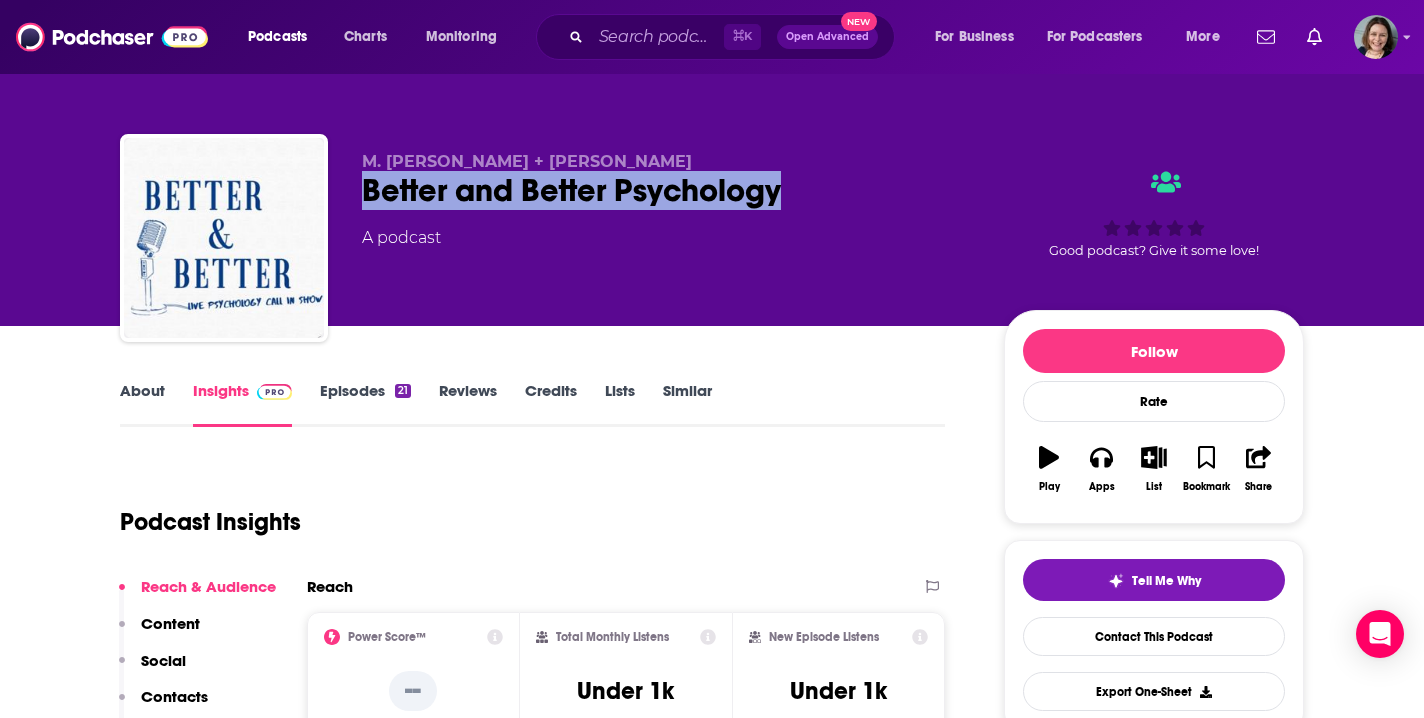 drag, startPoint x: 784, startPoint y: 187, endPoint x: 368, endPoint y: 195, distance: 416.0769 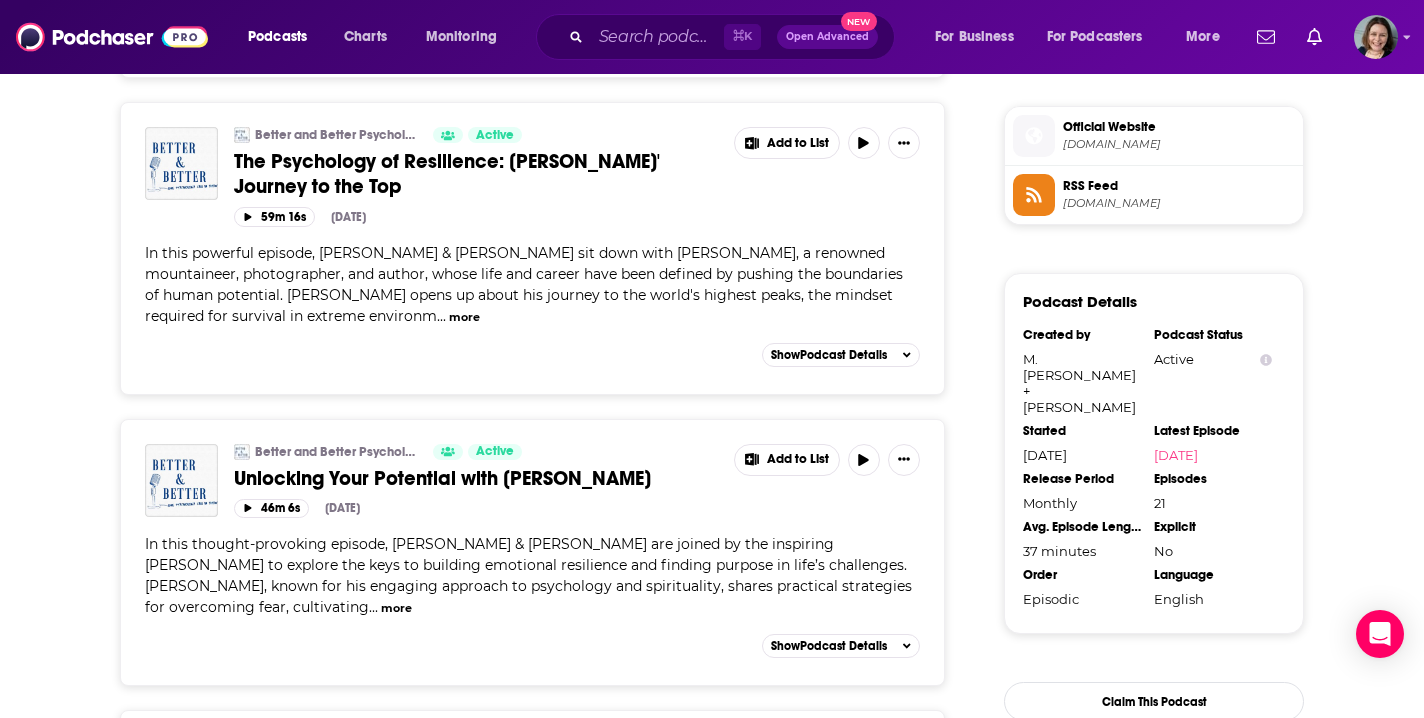 scroll, scrollTop: 1440, scrollLeft: 0, axis: vertical 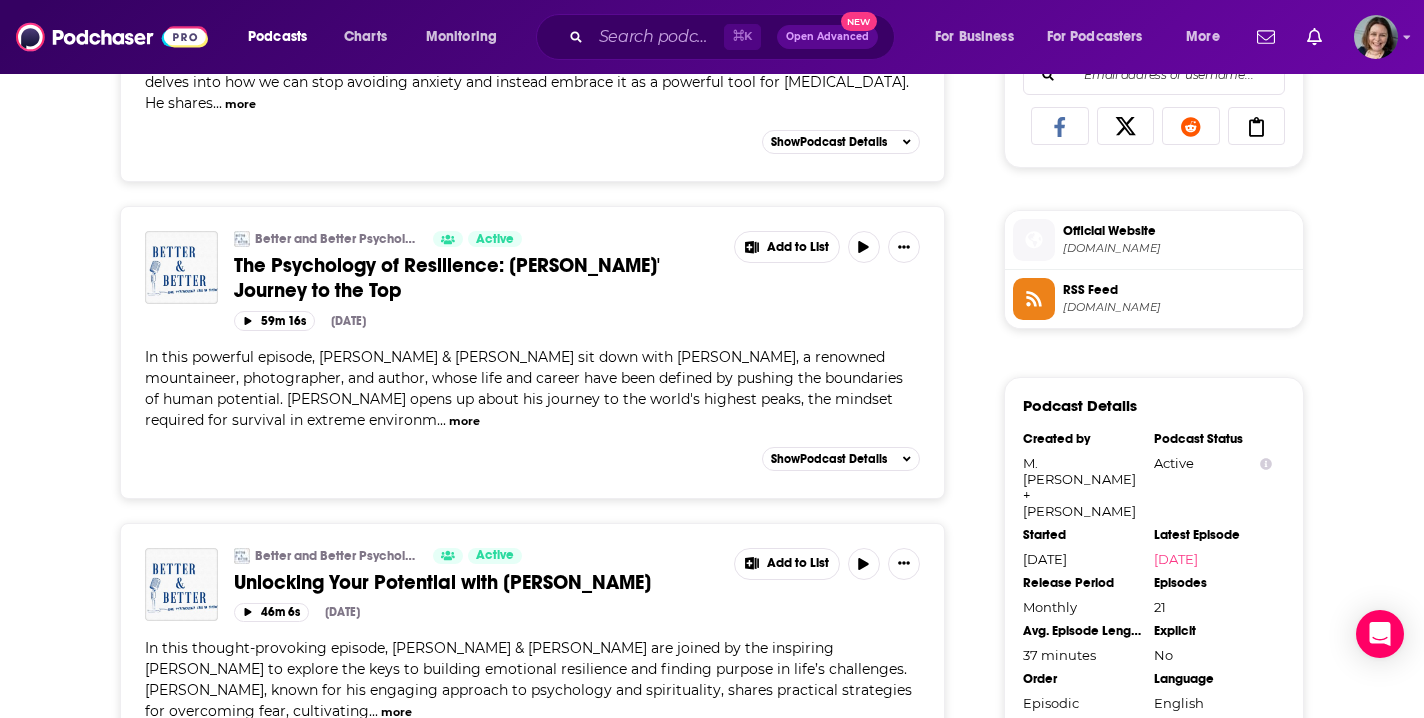 click on "The Psychology of Resilience: Cory Richards' Journey to the Top" at bounding box center (447, 278) 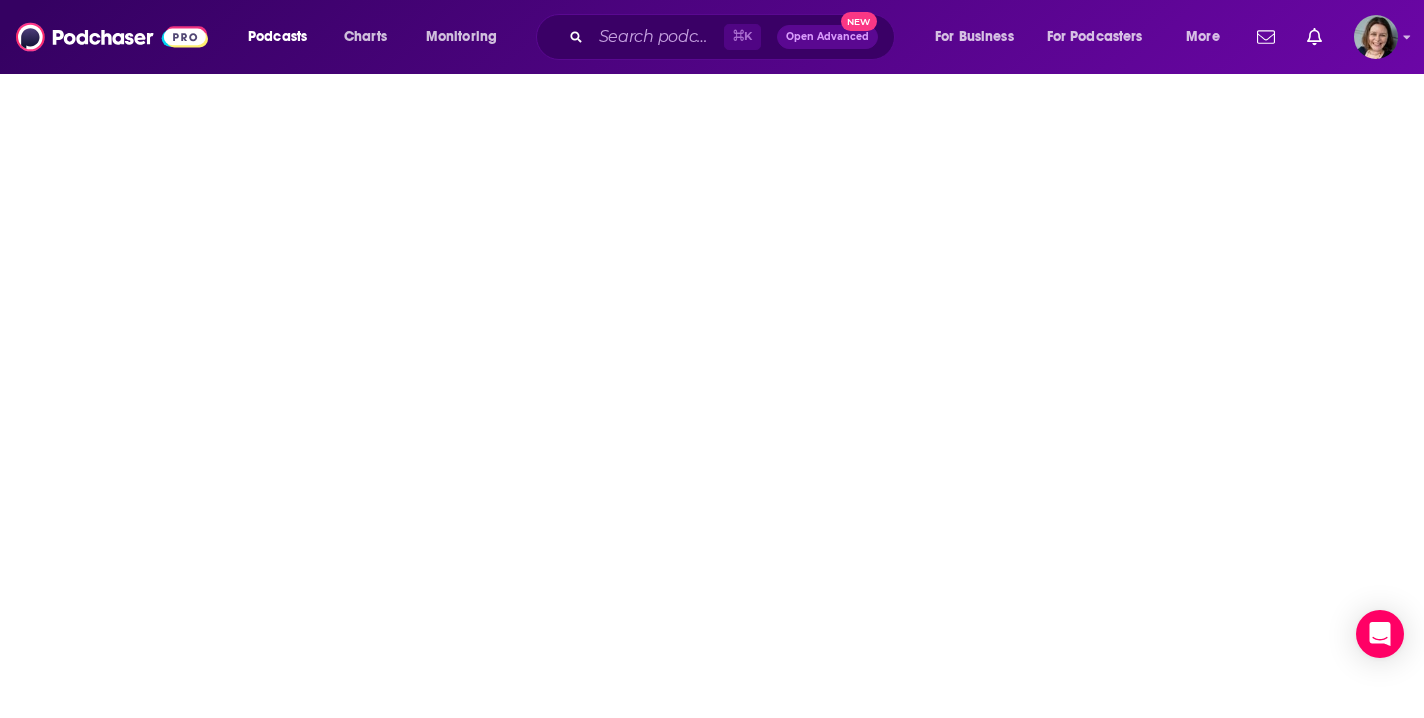 scroll, scrollTop: 0, scrollLeft: 0, axis: both 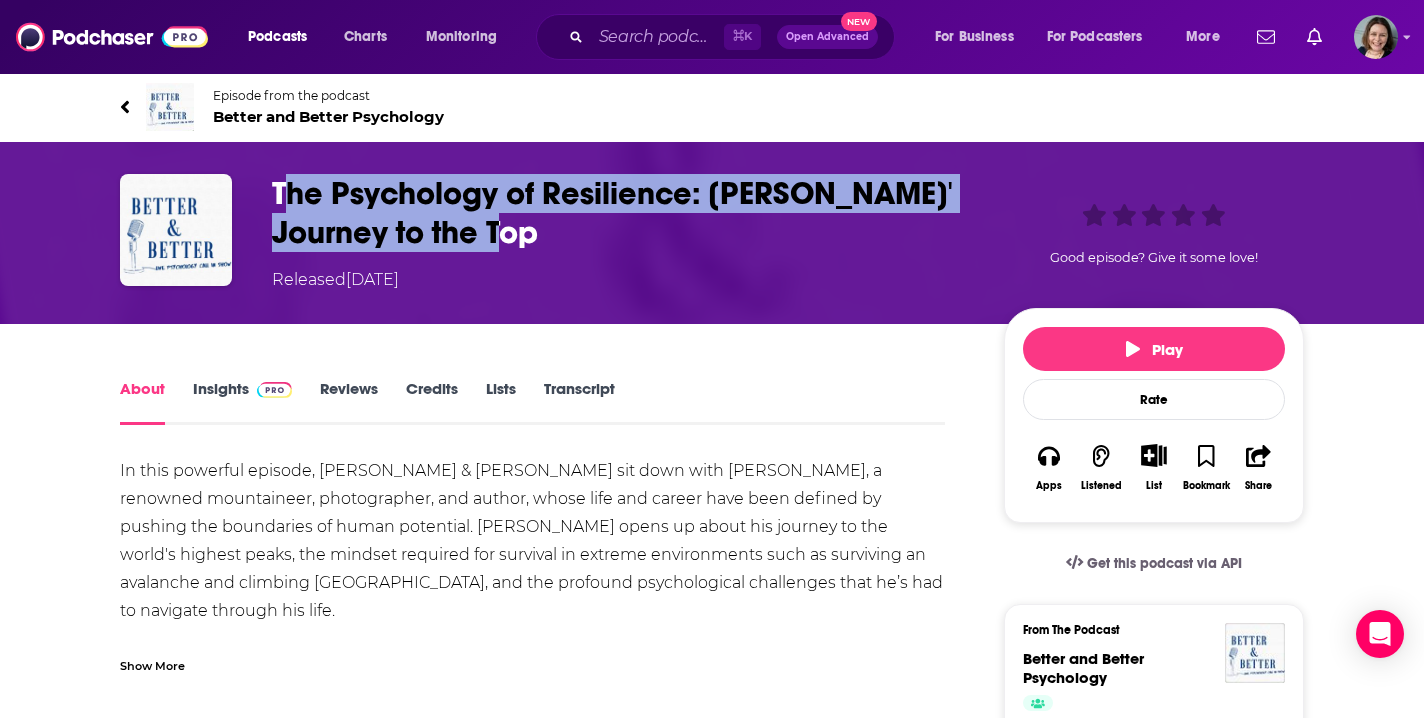 drag, startPoint x: 280, startPoint y: 193, endPoint x: 488, endPoint y: 228, distance: 210.92416 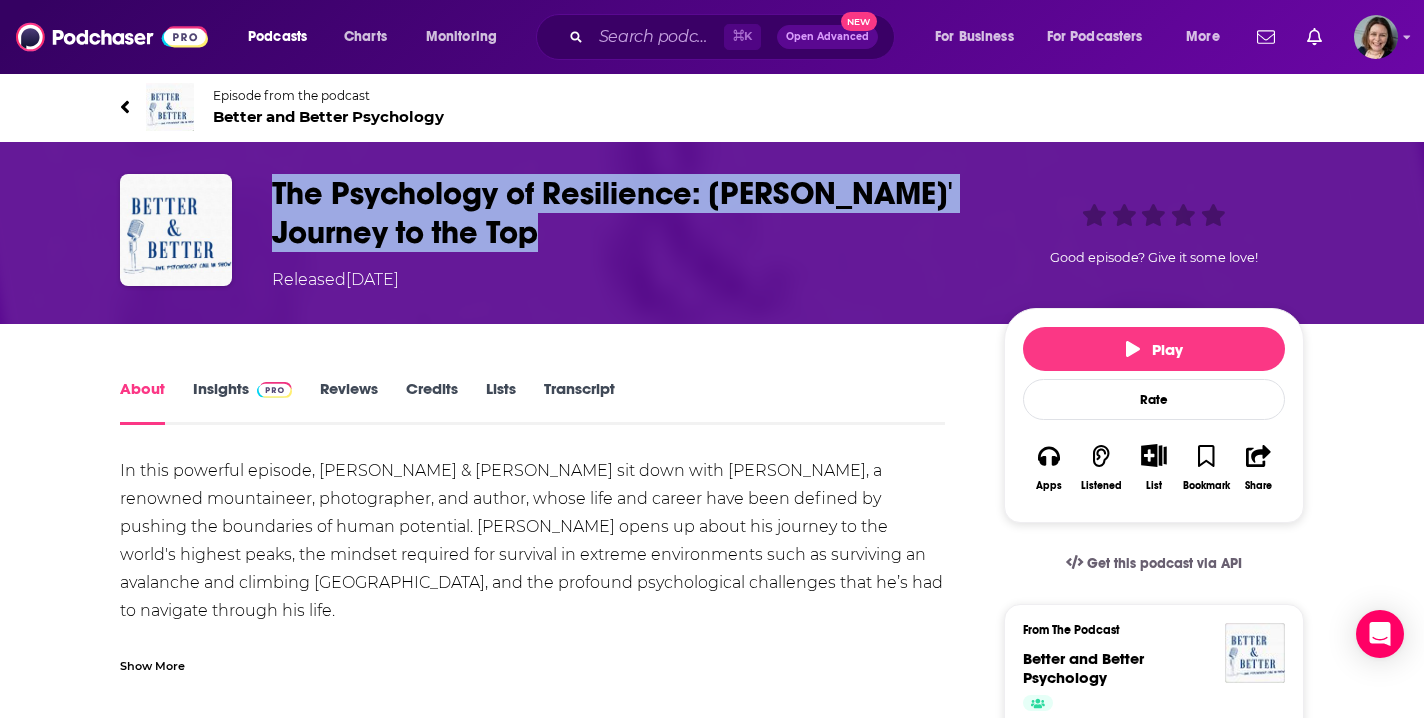 drag, startPoint x: 269, startPoint y: 191, endPoint x: 542, endPoint y: 234, distance: 276.3657 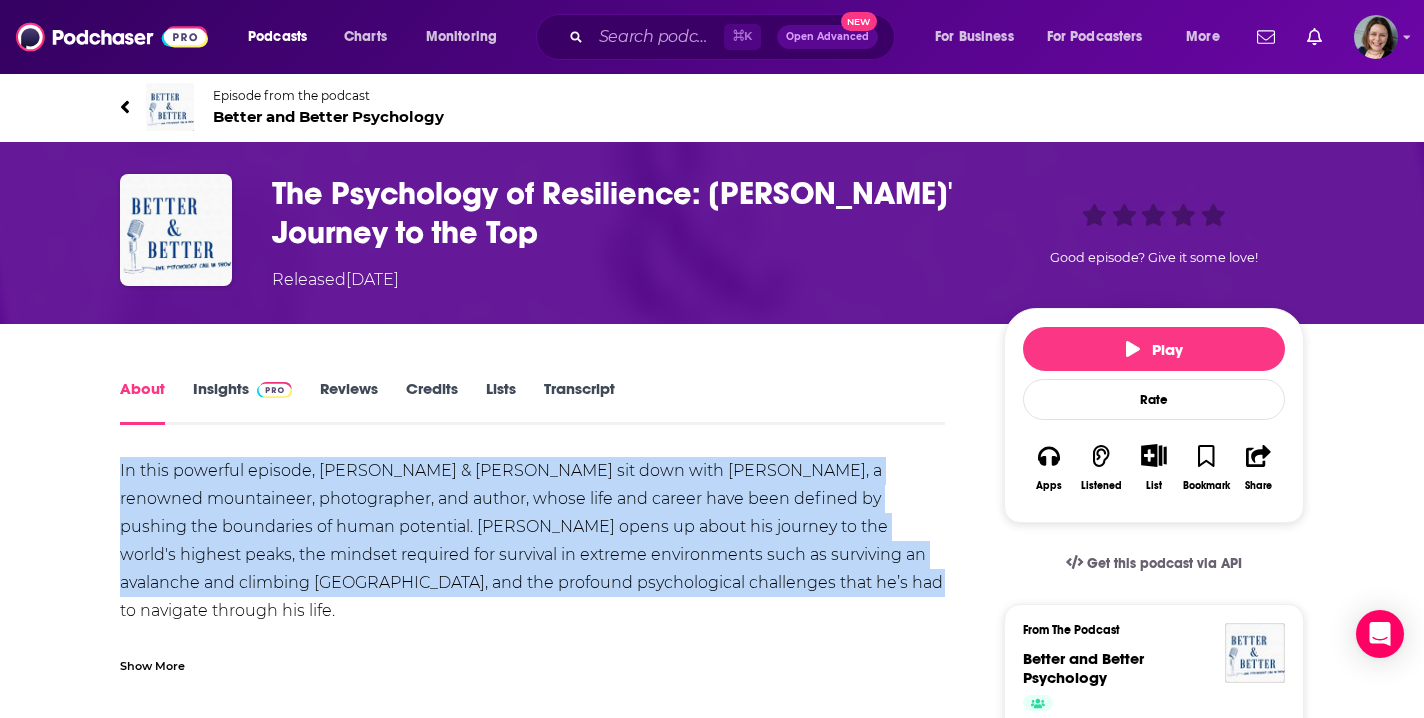 drag, startPoint x: 122, startPoint y: 466, endPoint x: 789, endPoint y: 564, distance: 674.16095 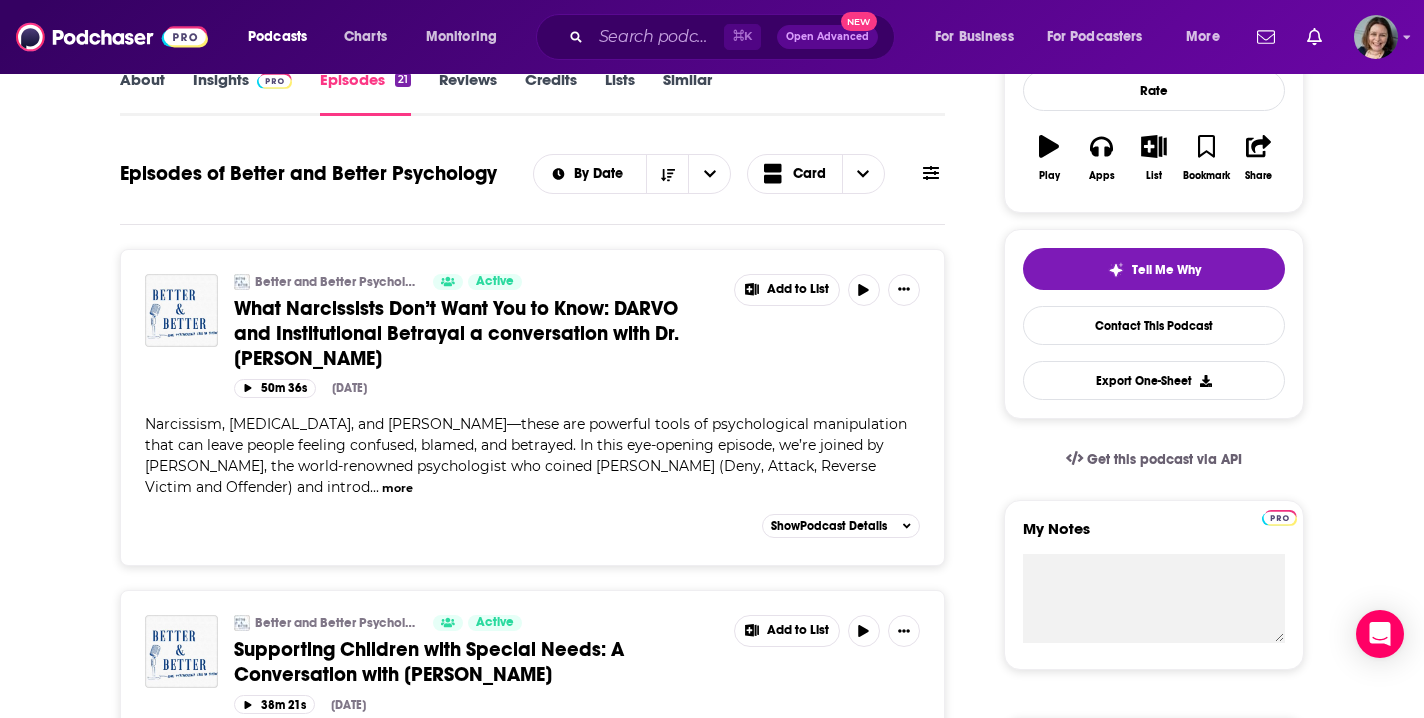 scroll, scrollTop: 395, scrollLeft: 0, axis: vertical 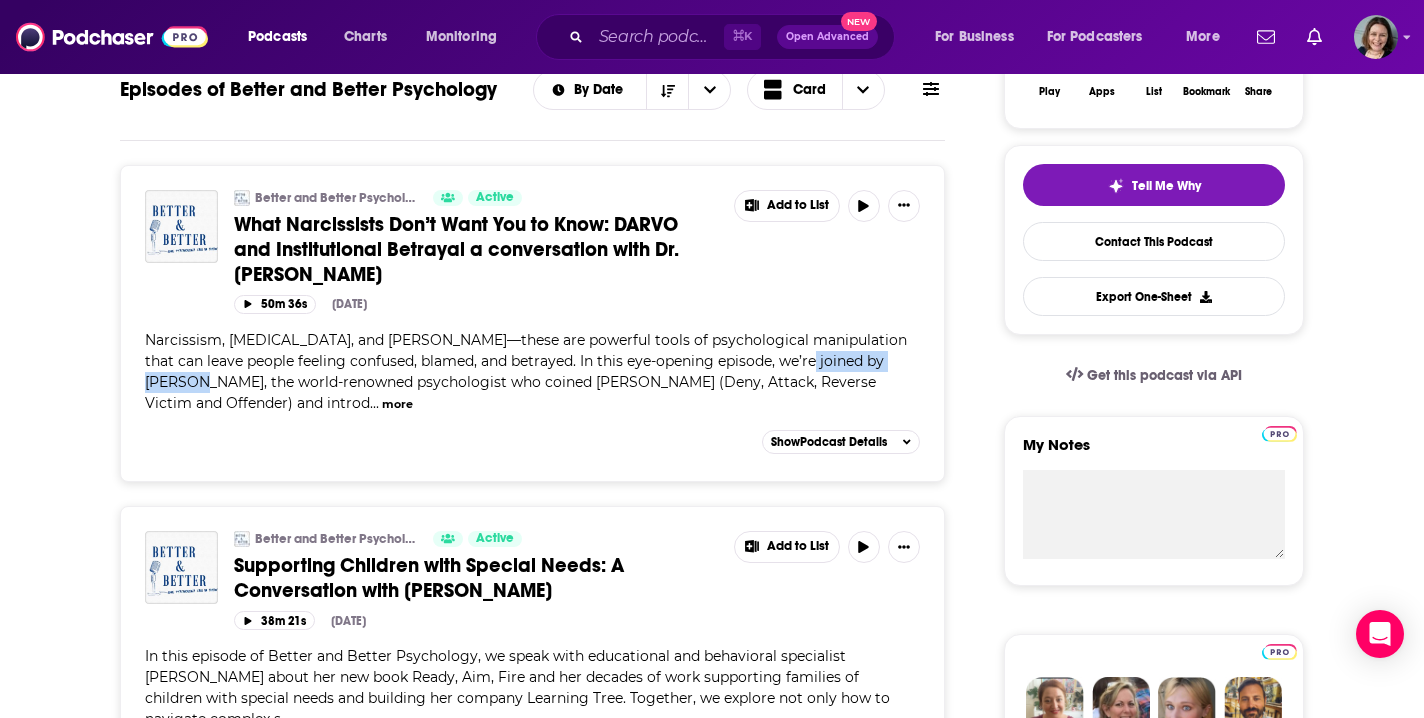drag, startPoint x: 792, startPoint y: 360, endPoint x: 914, endPoint y: 363, distance: 122.03688 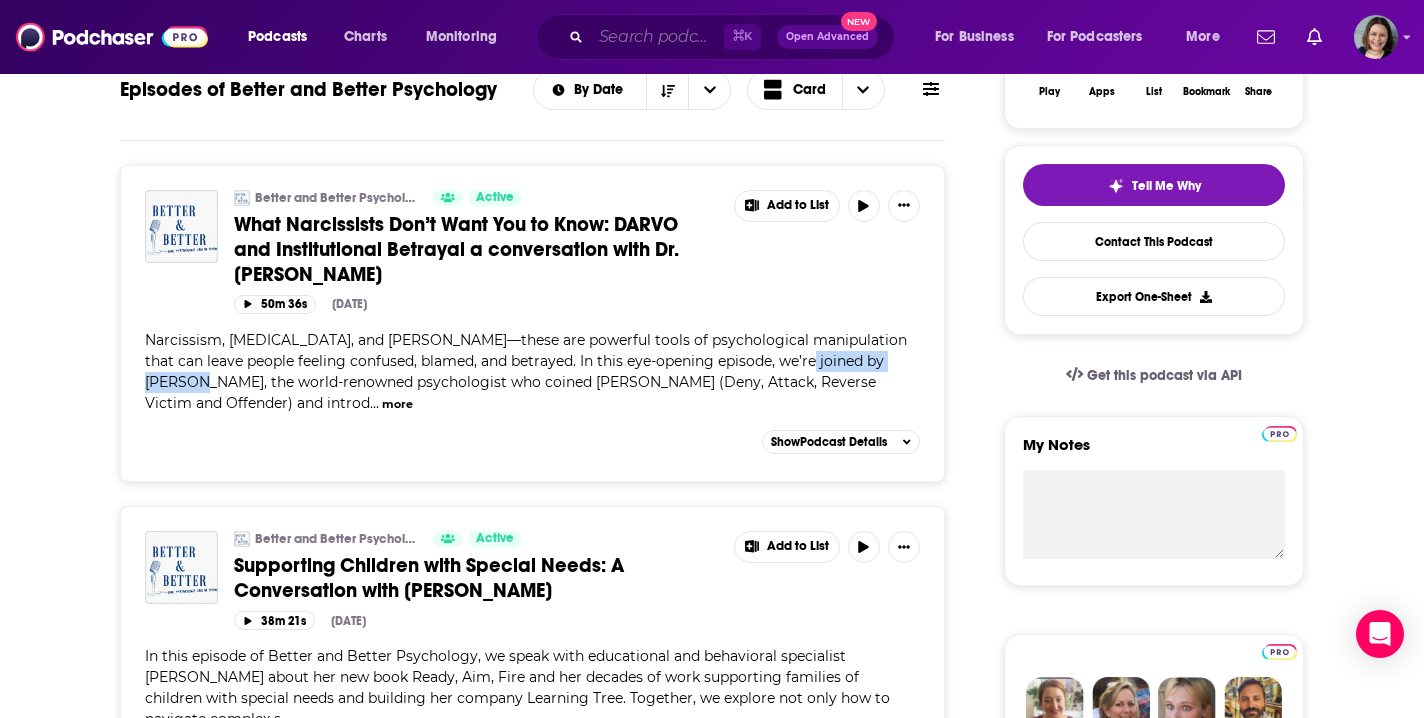 click at bounding box center (657, 37) 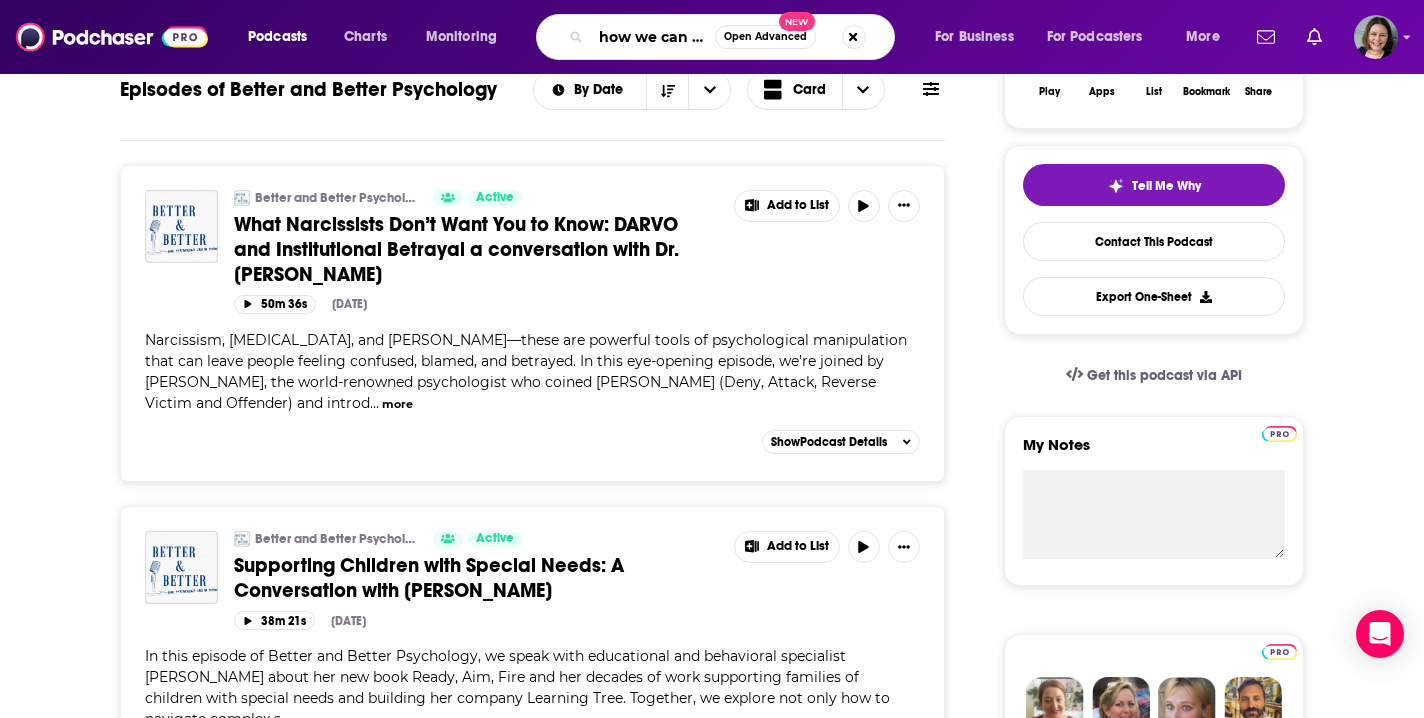 type on "how we can heal" 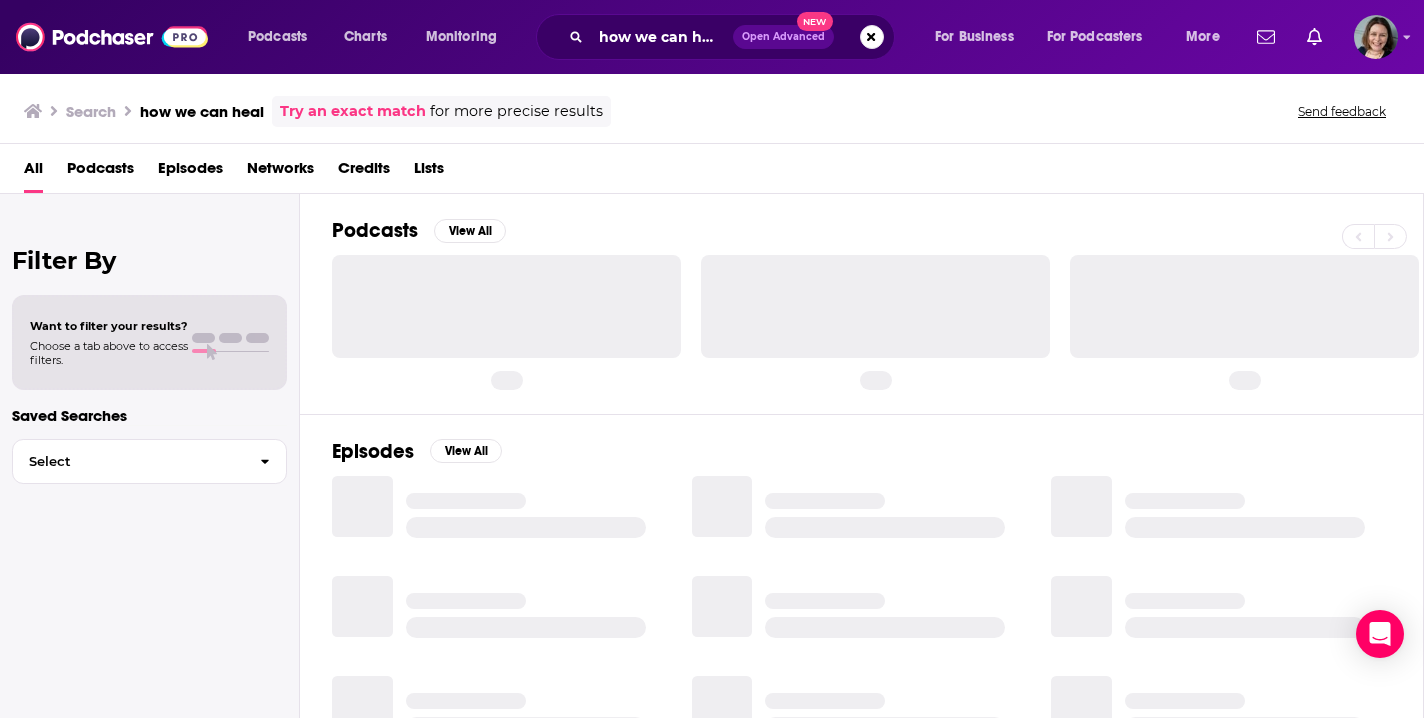 scroll, scrollTop: 0, scrollLeft: 0, axis: both 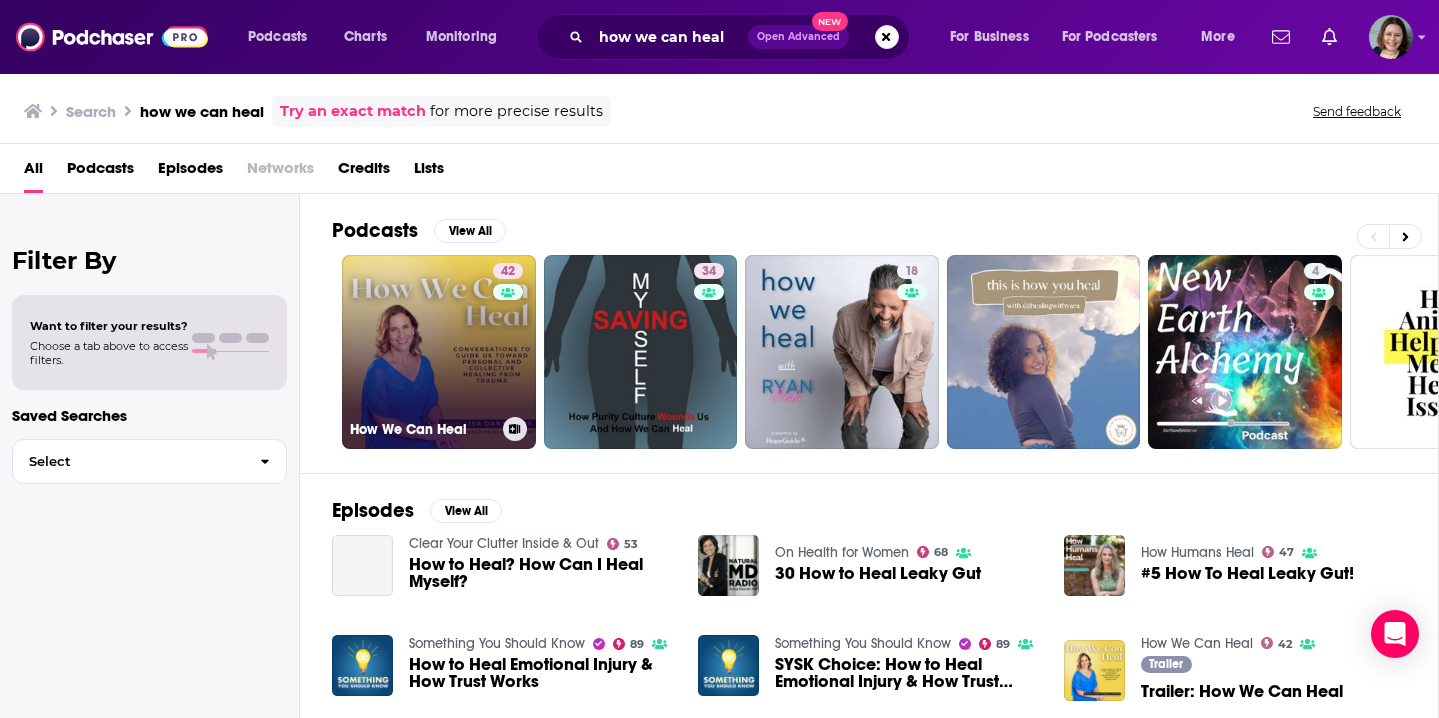 click on "42 How We Can Heal" at bounding box center (439, 352) 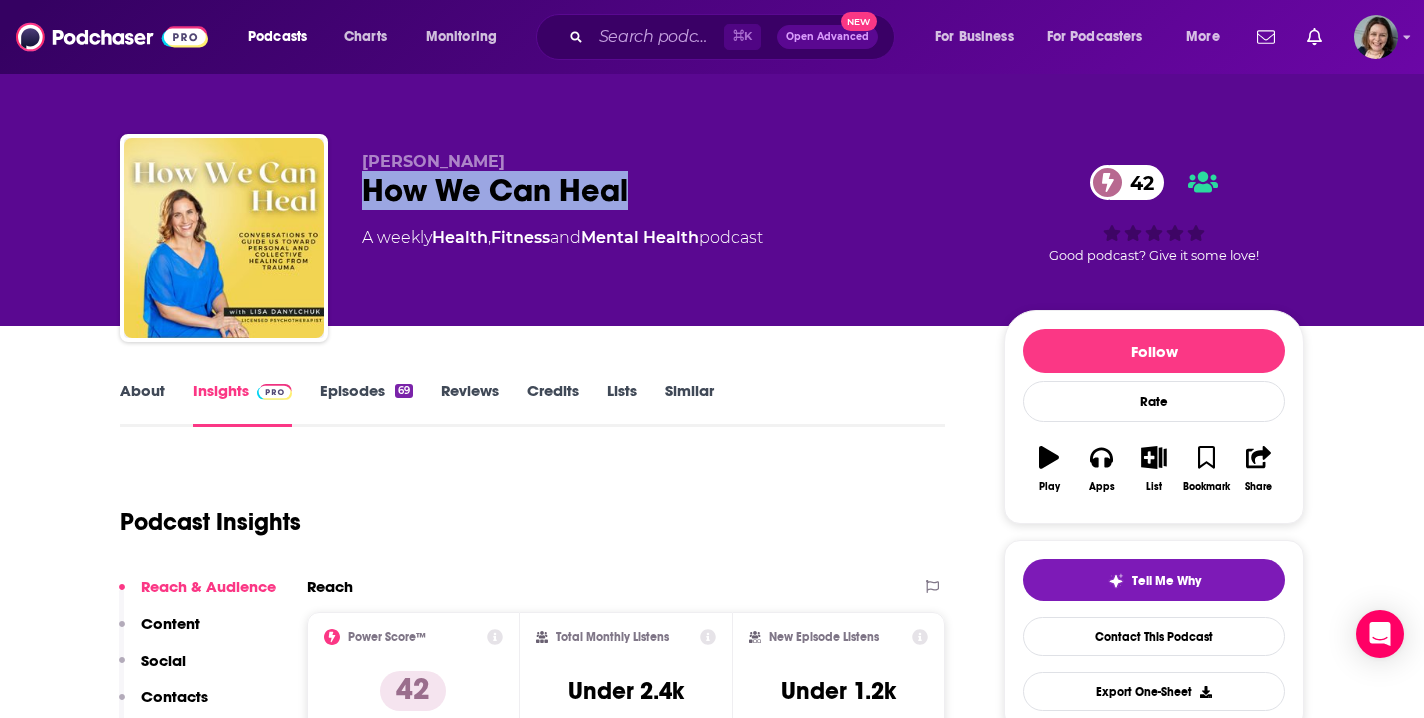 drag, startPoint x: 365, startPoint y: 194, endPoint x: 628, endPoint y: 196, distance: 263.0076 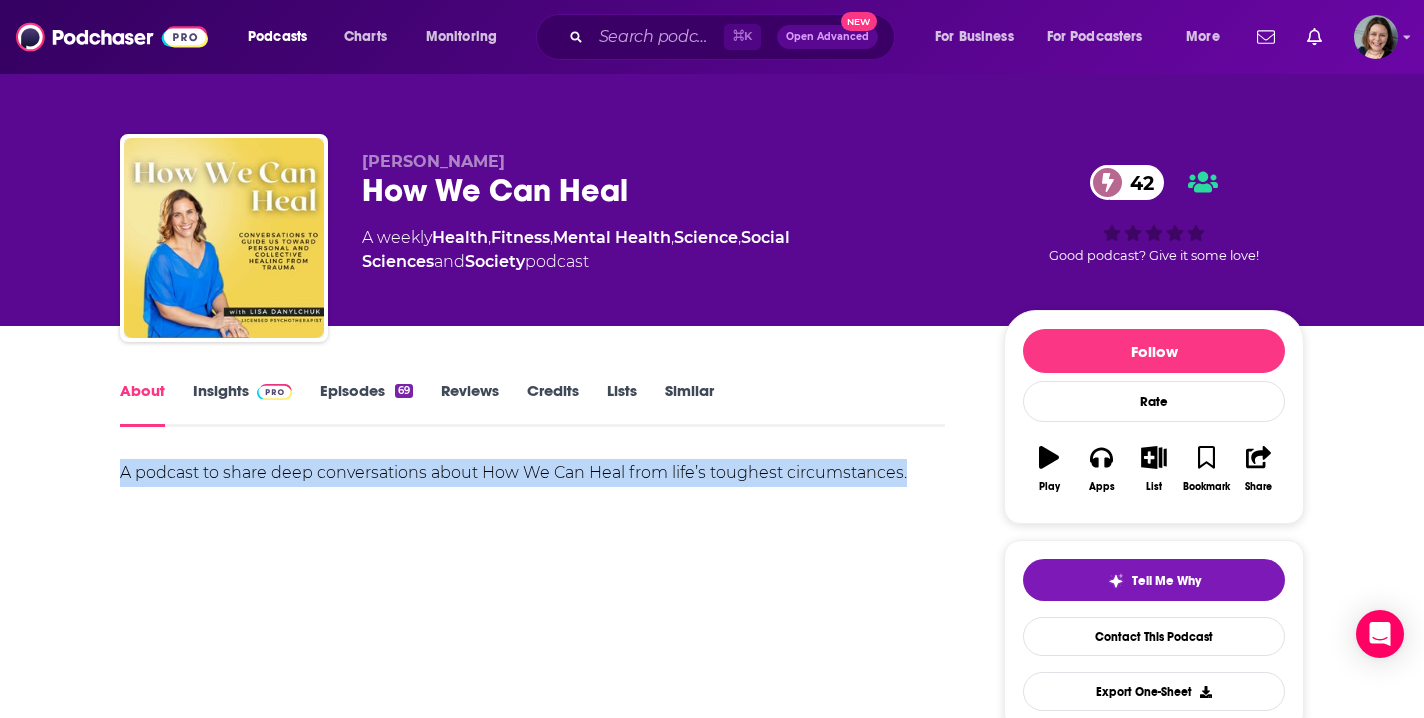 drag, startPoint x: 120, startPoint y: 474, endPoint x: 904, endPoint y: 473, distance: 784.0006 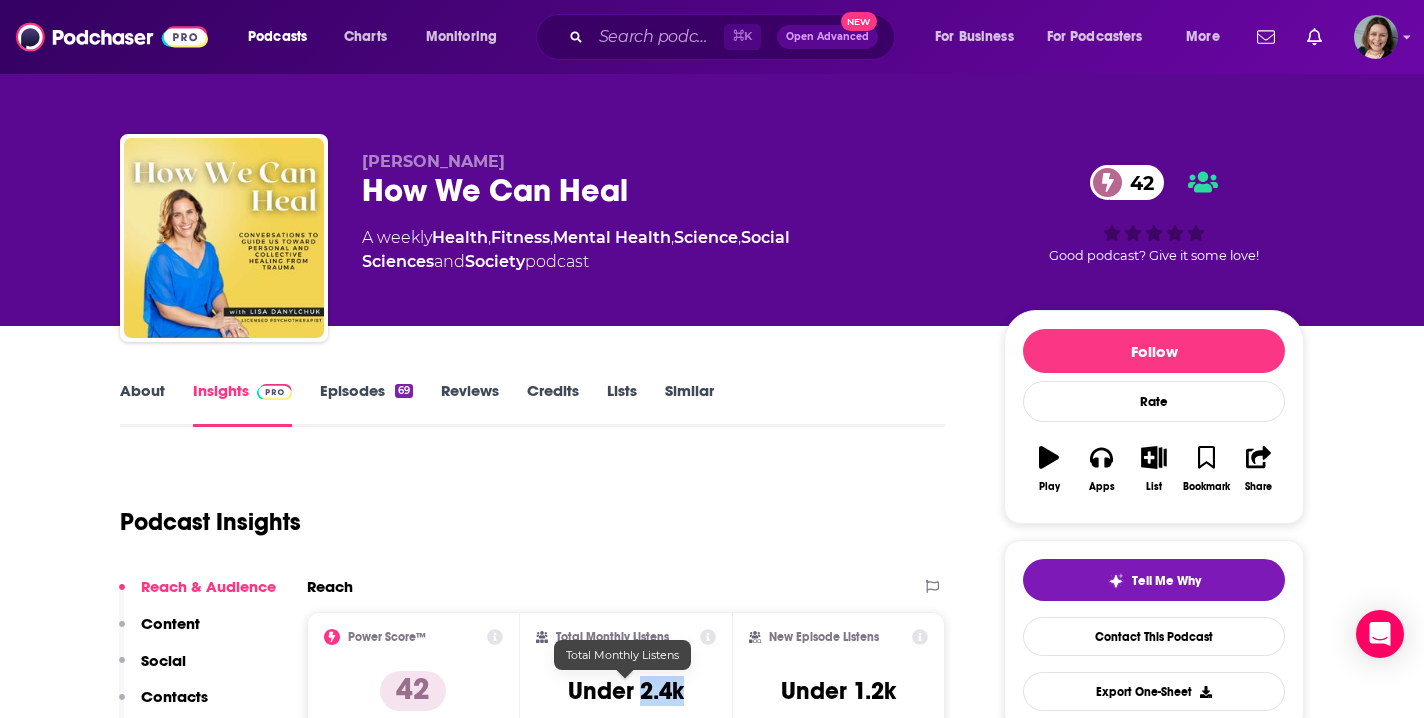 drag, startPoint x: 640, startPoint y: 689, endPoint x: 682, endPoint y: 689, distance: 42 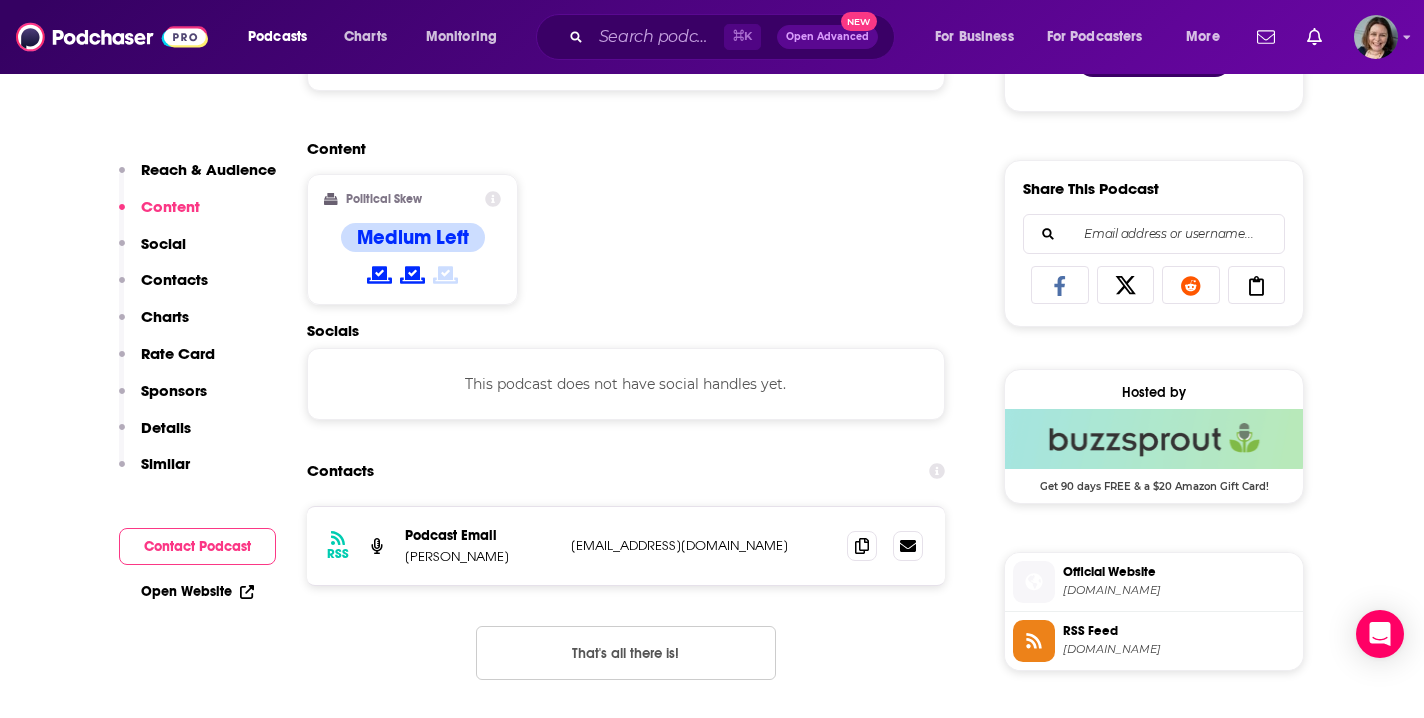 scroll, scrollTop: 0, scrollLeft: 0, axis: both 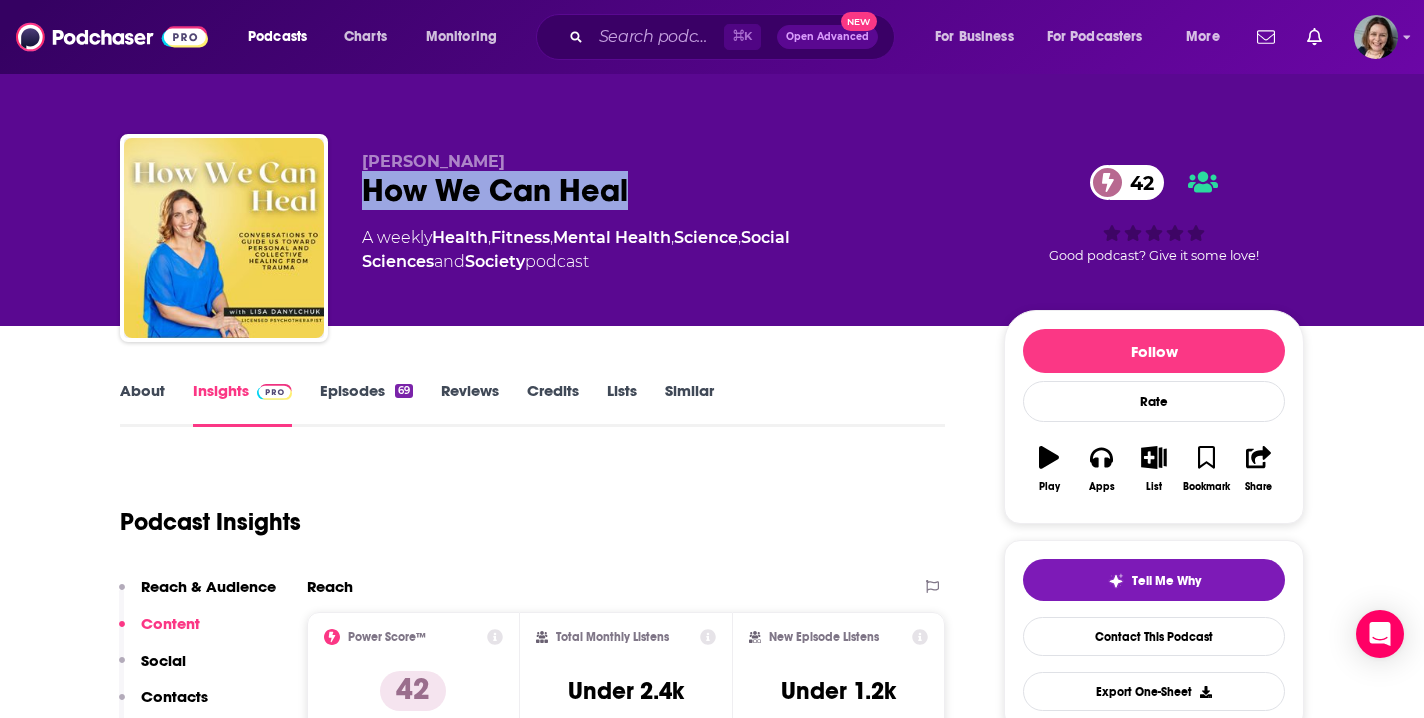 drag, startPoint x: 636, startPoint y: 201, endPoint x: 364, endPoint y: 191, distance: 272.18375 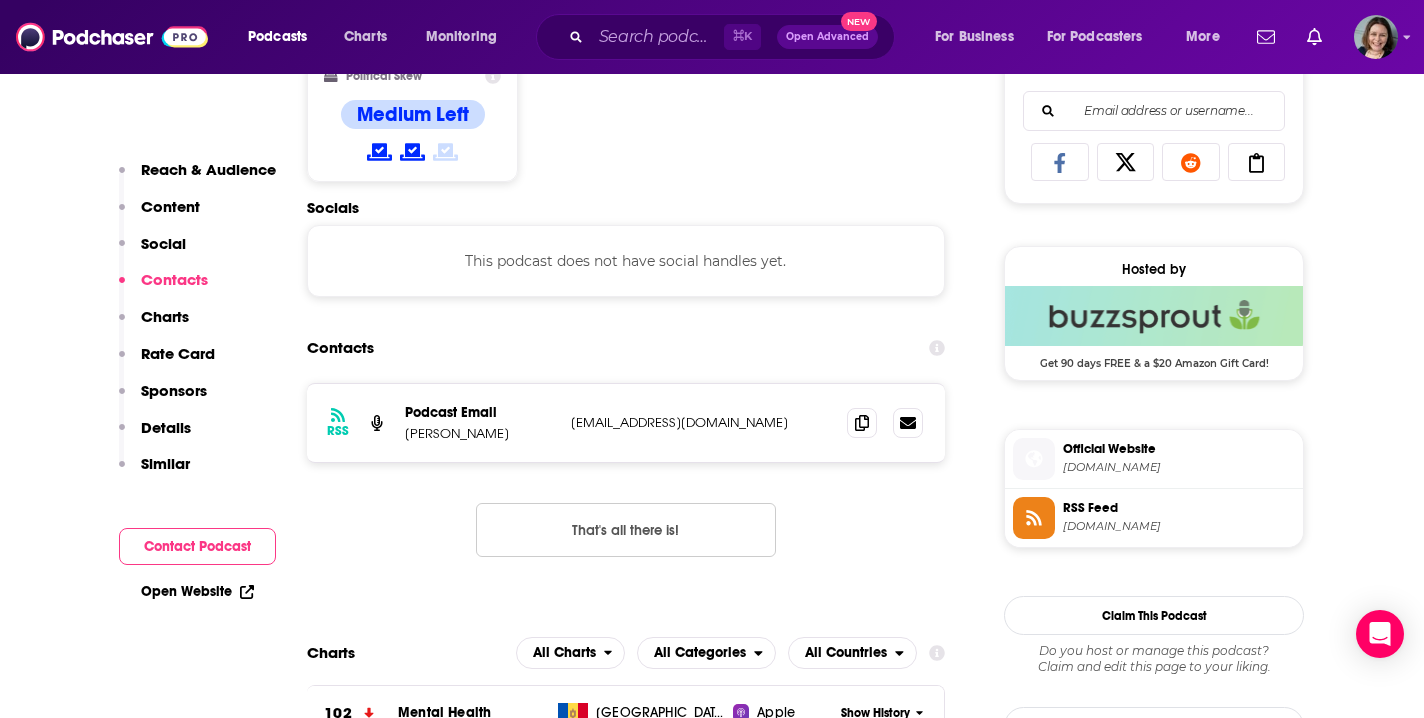 scroll, scrollTop: 1302, scrollLeft: 0, axis: vertical 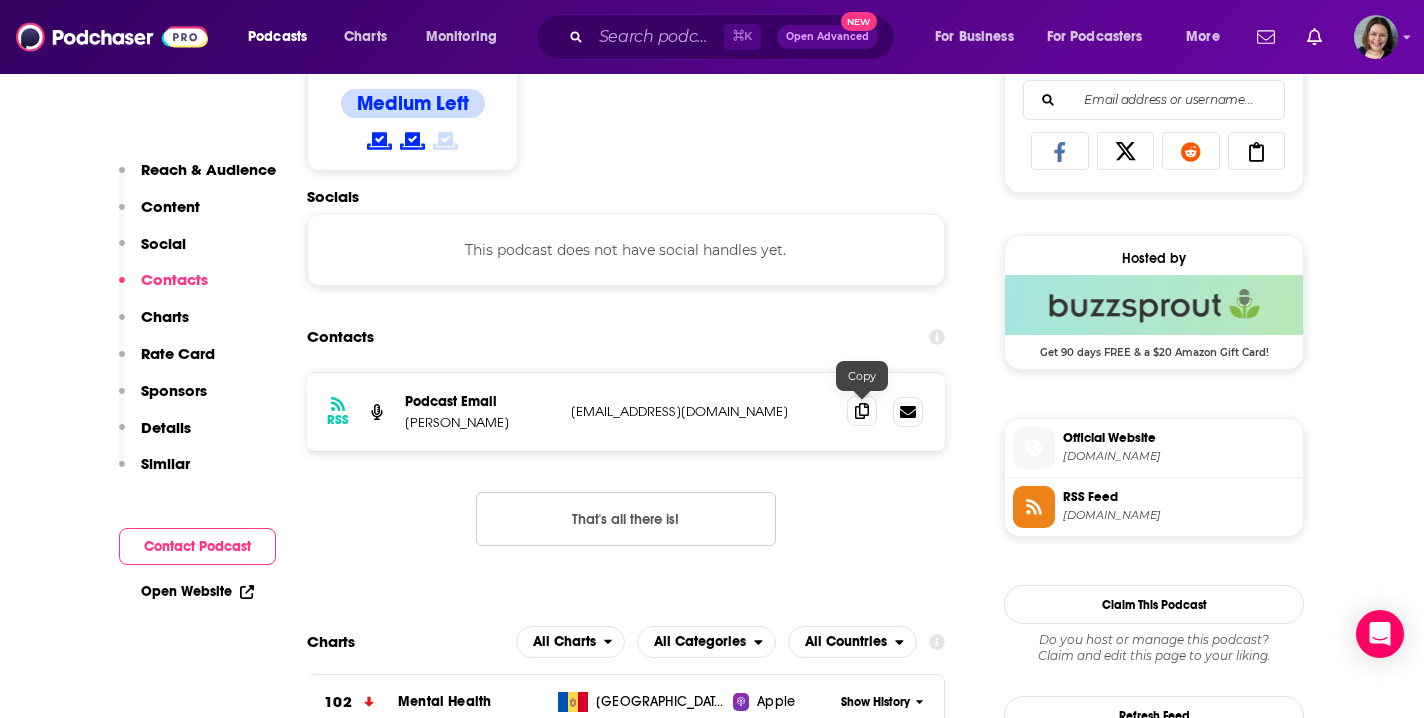 click 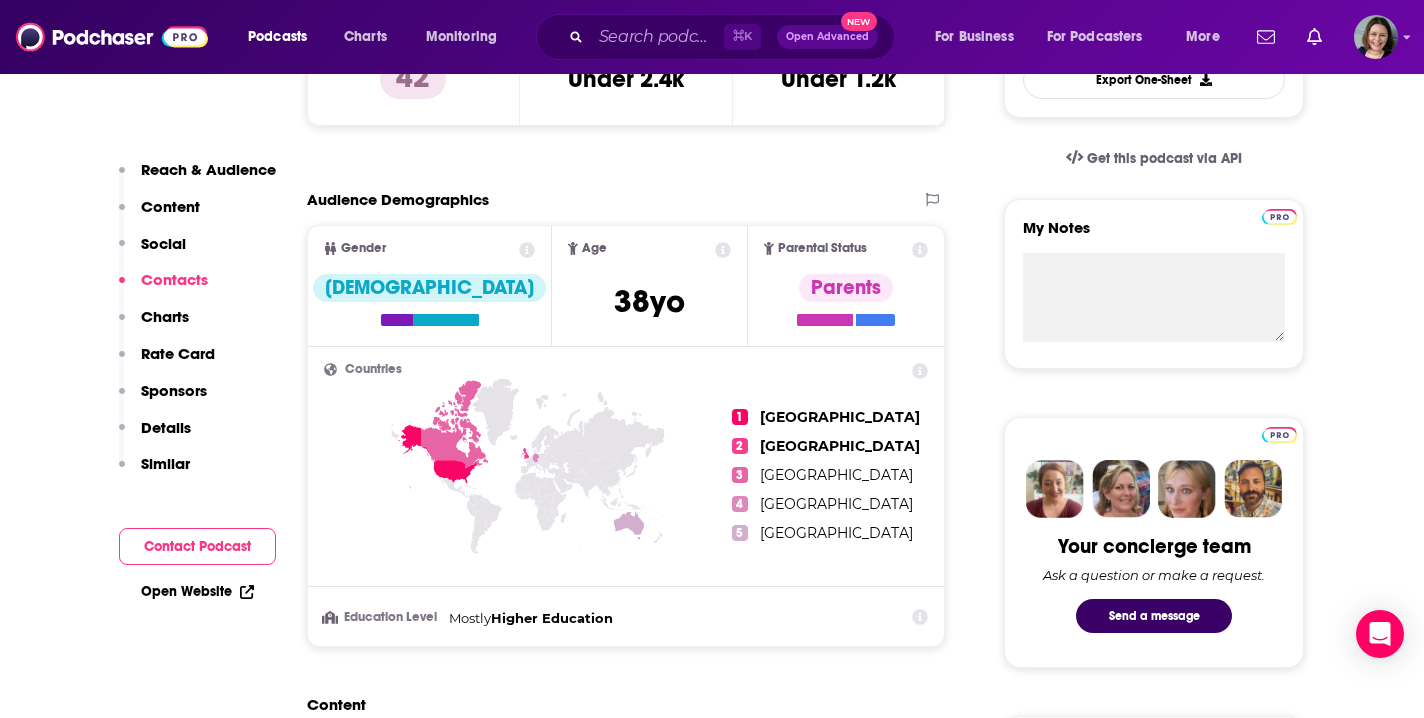 scroll, scrollTop: 0, scrollLeft: 0, axis: both 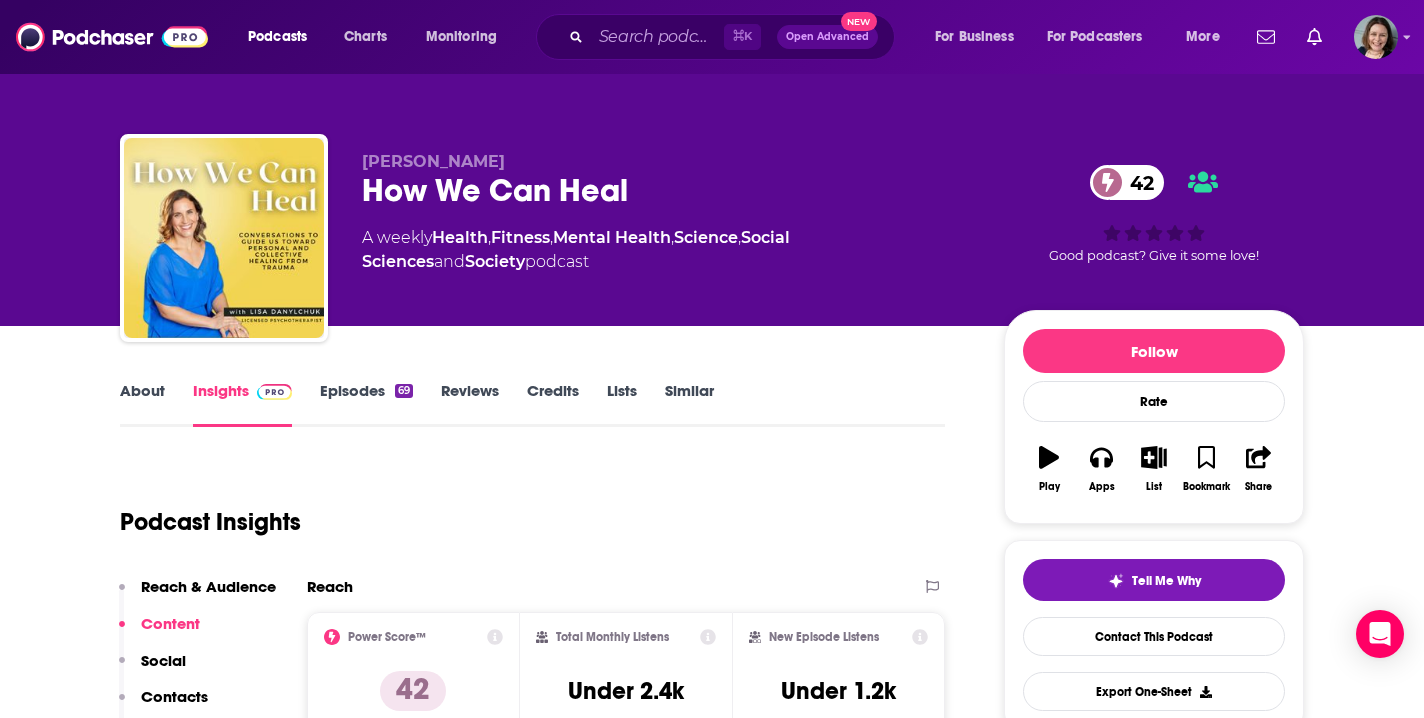 click on "Episodes 69" at bounding box center [366, 404] 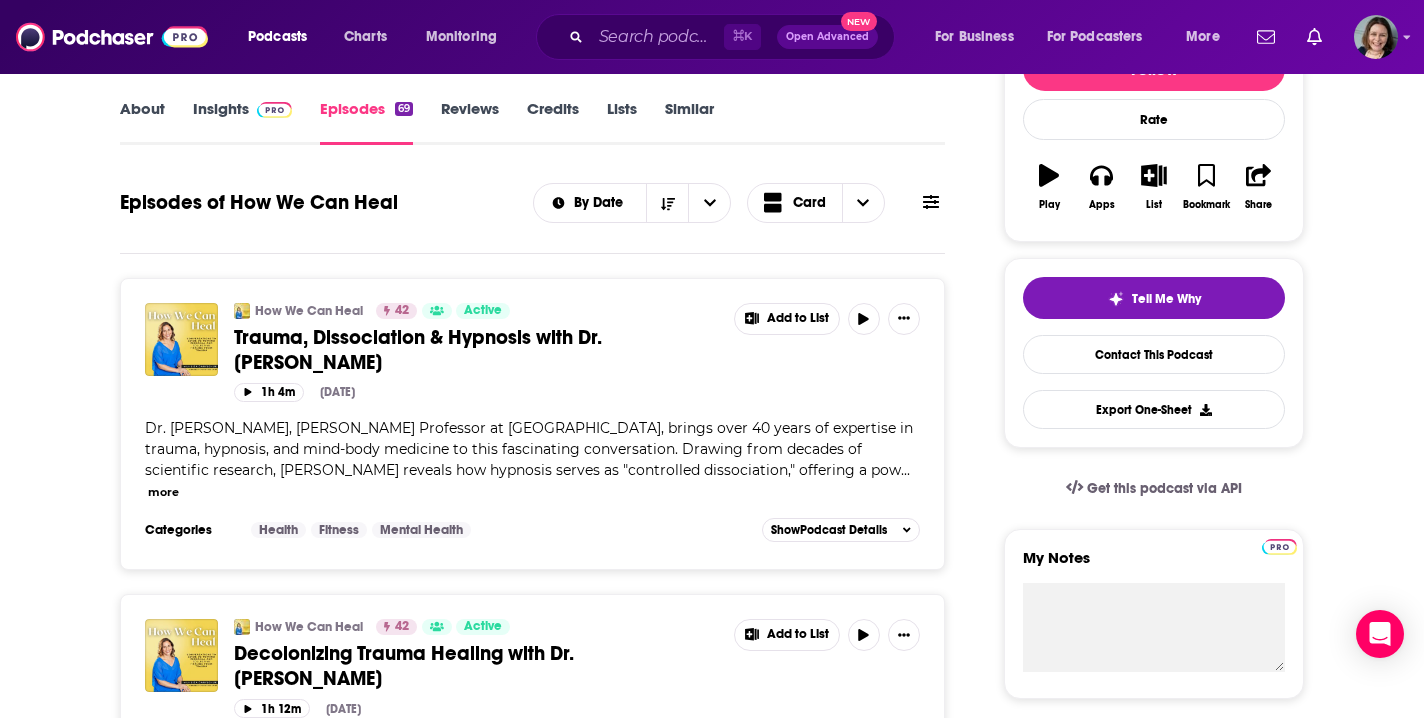 scroll, scrollTop: 294, scrollLeft: 0, axis: vertical 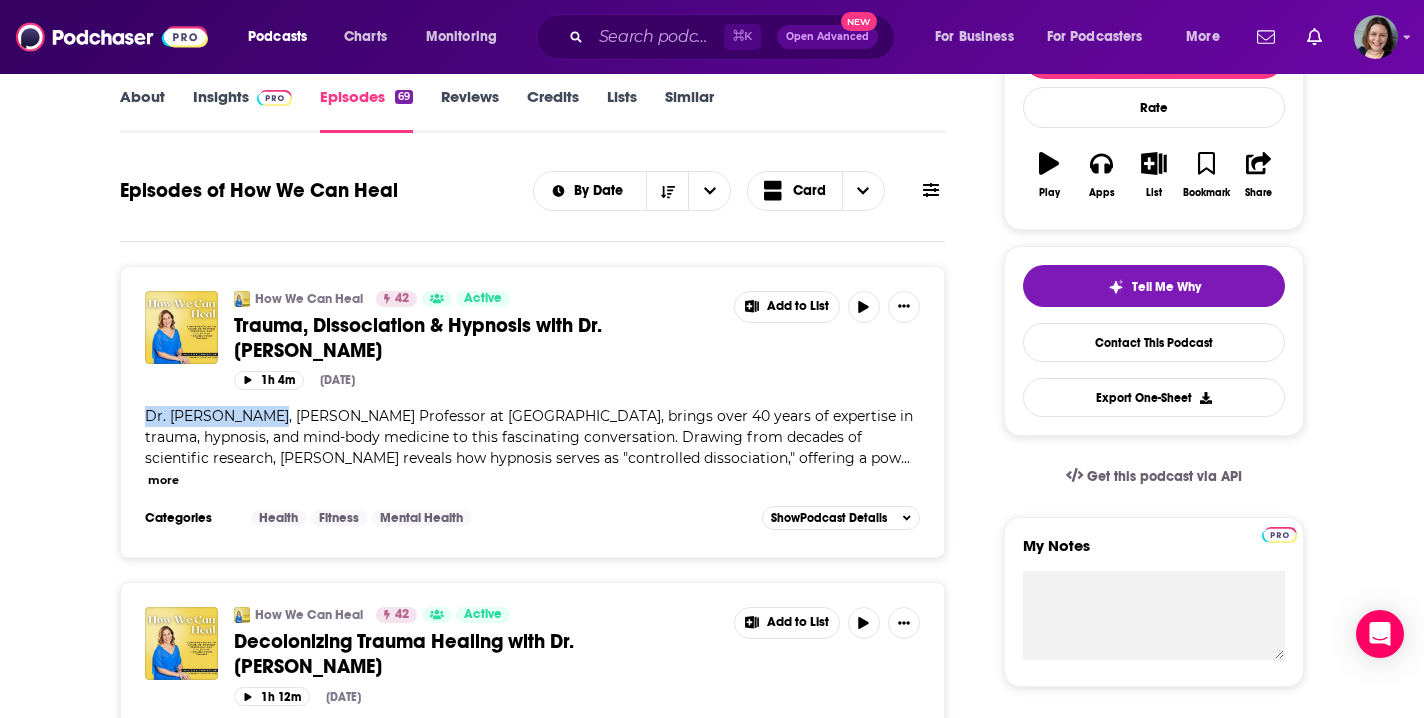 drag, startPoint x: 146, startPoint y: 418, endPoint x: 265, endPoint y: 420, distance: 119.01681 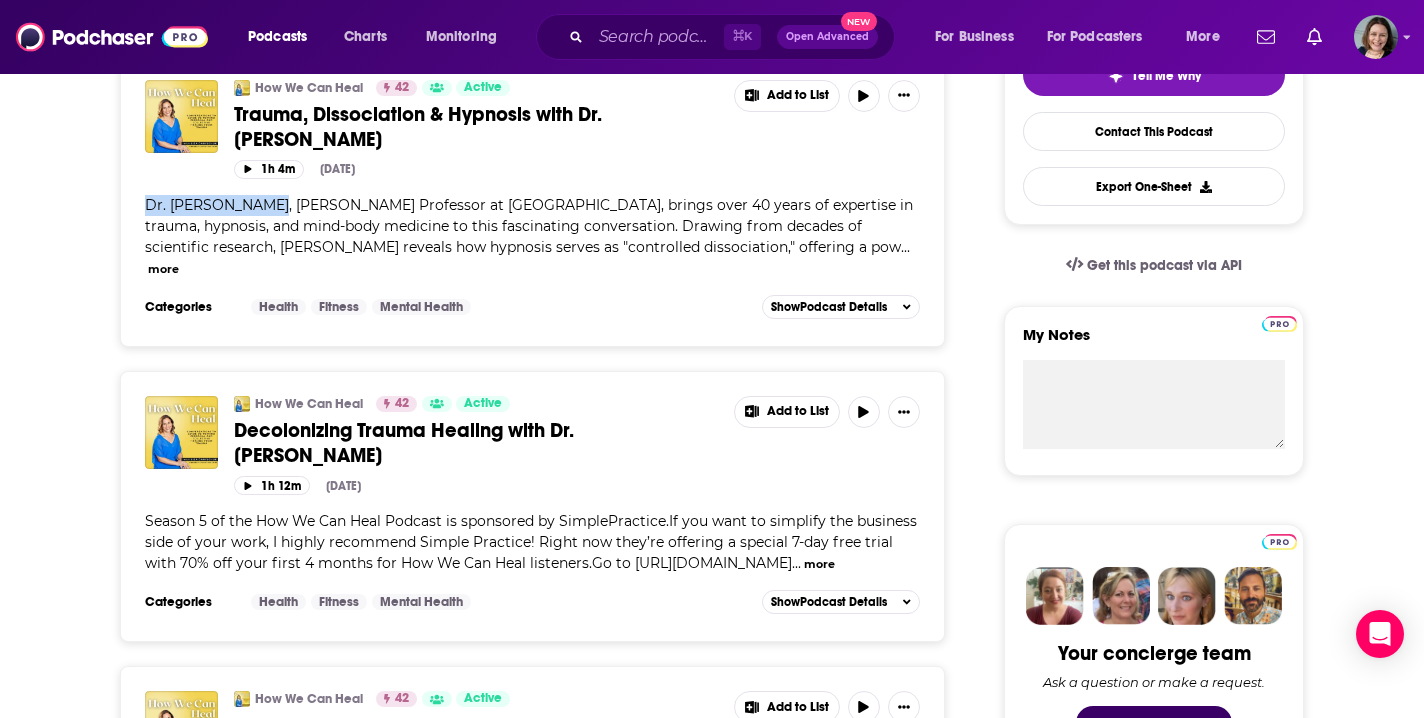 scroll, scrollTop: 564, scrollLeft: 0, axis: vertical 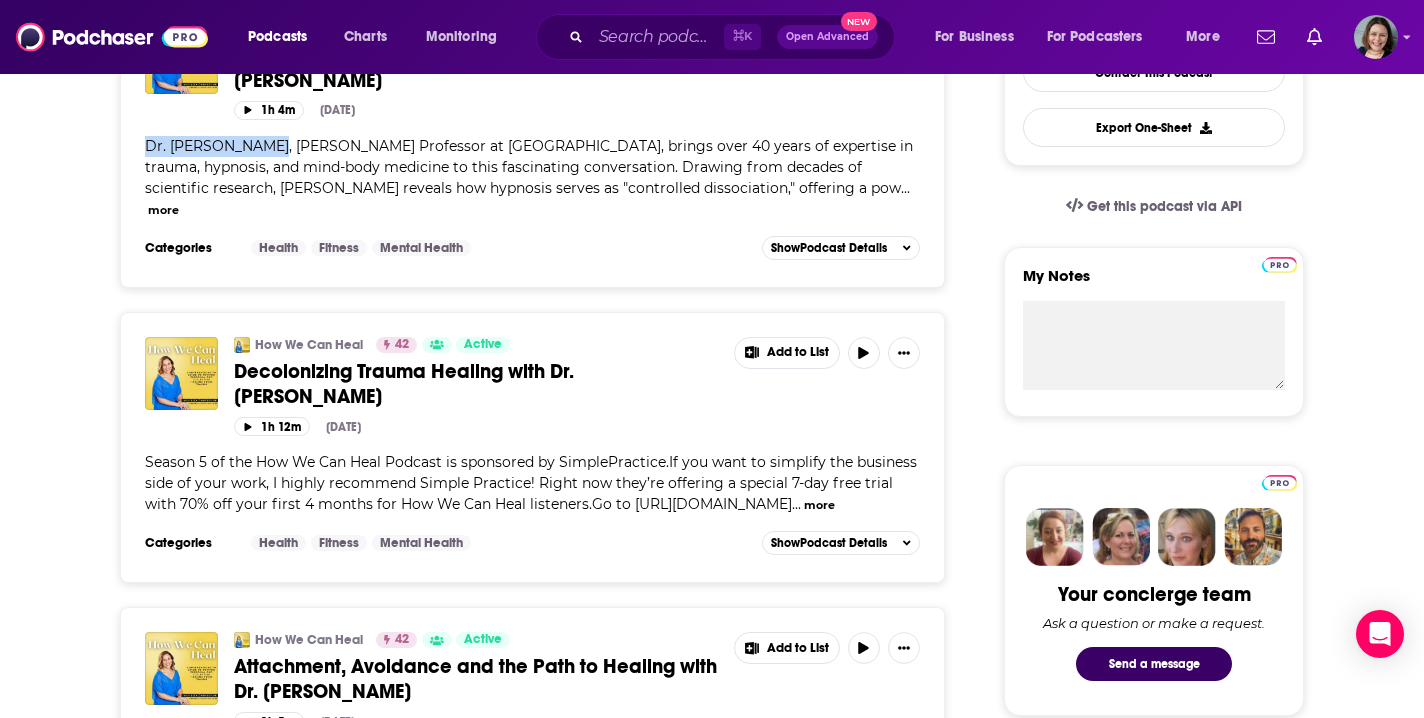 click on "more" at bounding box center [819, 505] 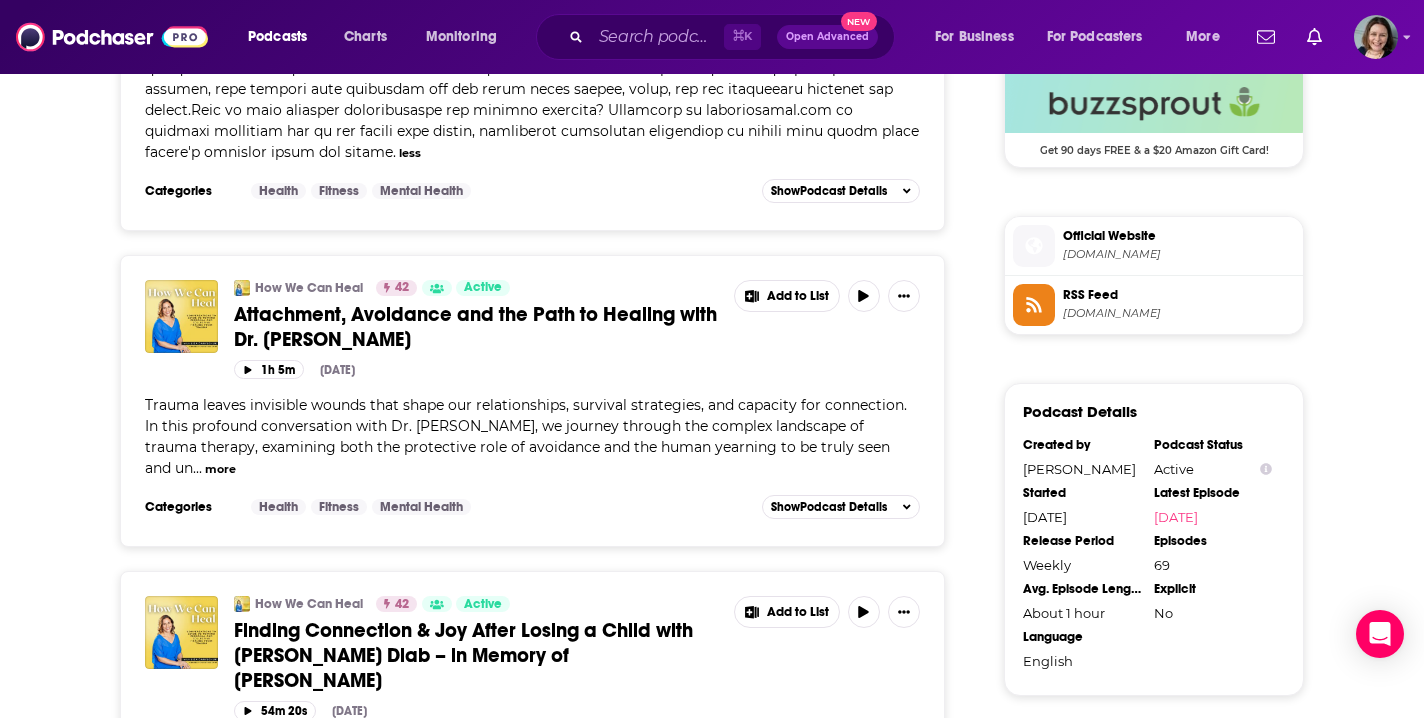 scroll, scrollTop: 1517, scrollLeft: 0, axis: vertical 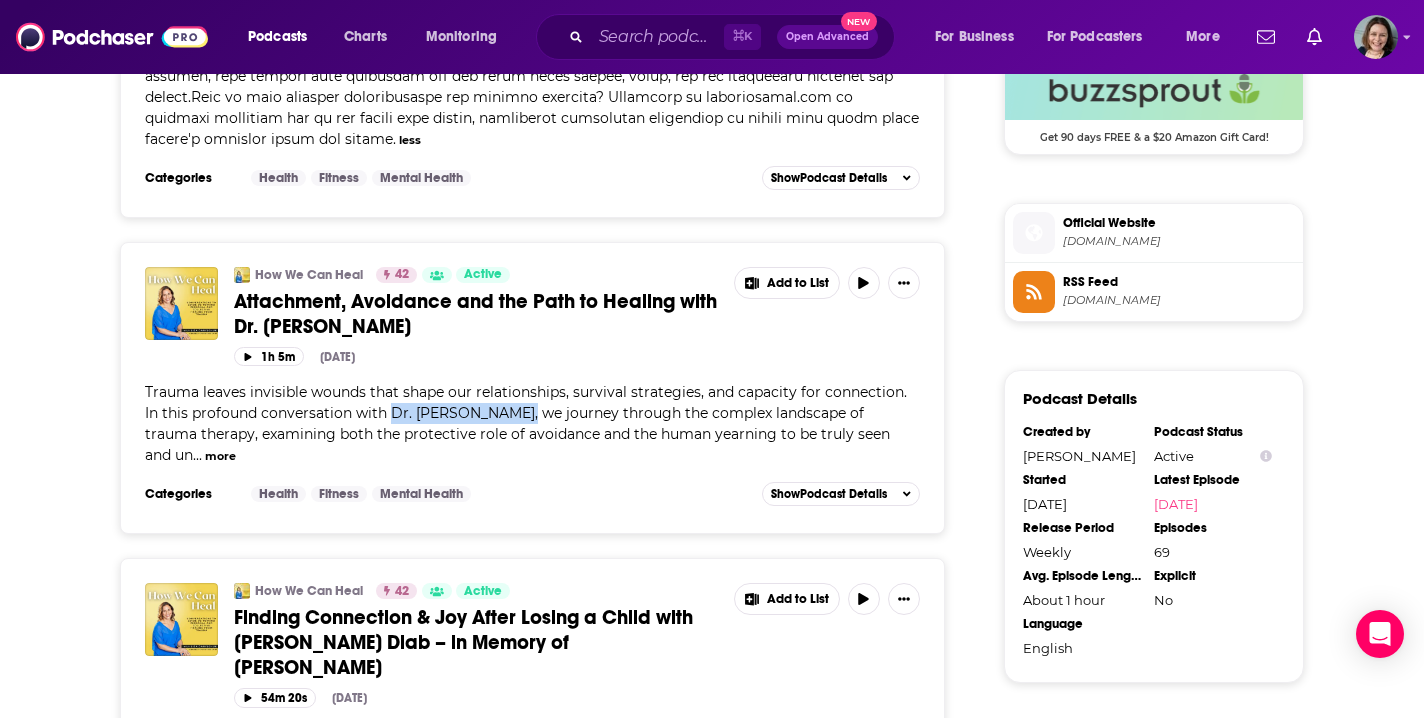 drag, startPoint x: 390, startPoint y: 365, endPoint x: 517, endPoint y: 371, distance: 127.141655 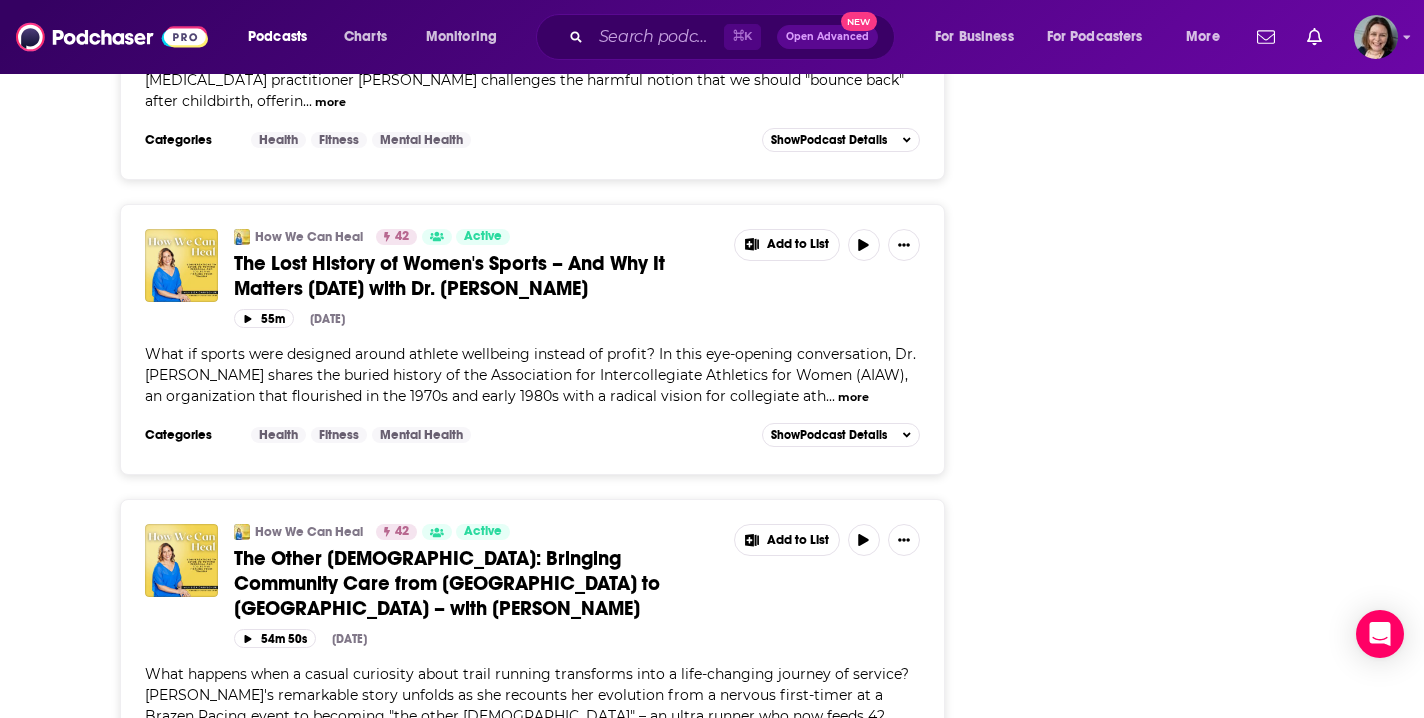 scroll, scrollTop: 2996, scrollLeft: 0, axis: vertical 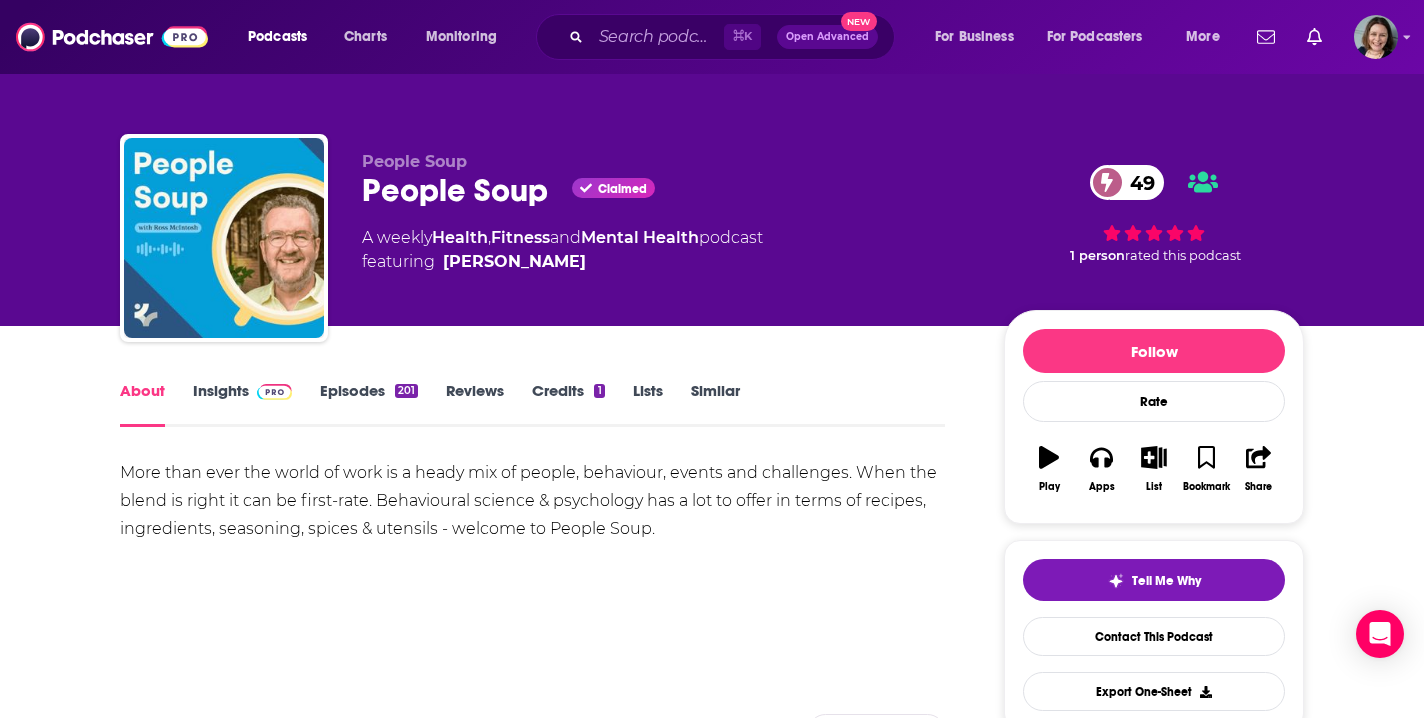click on "Insights" at bounding box center [242, 404] 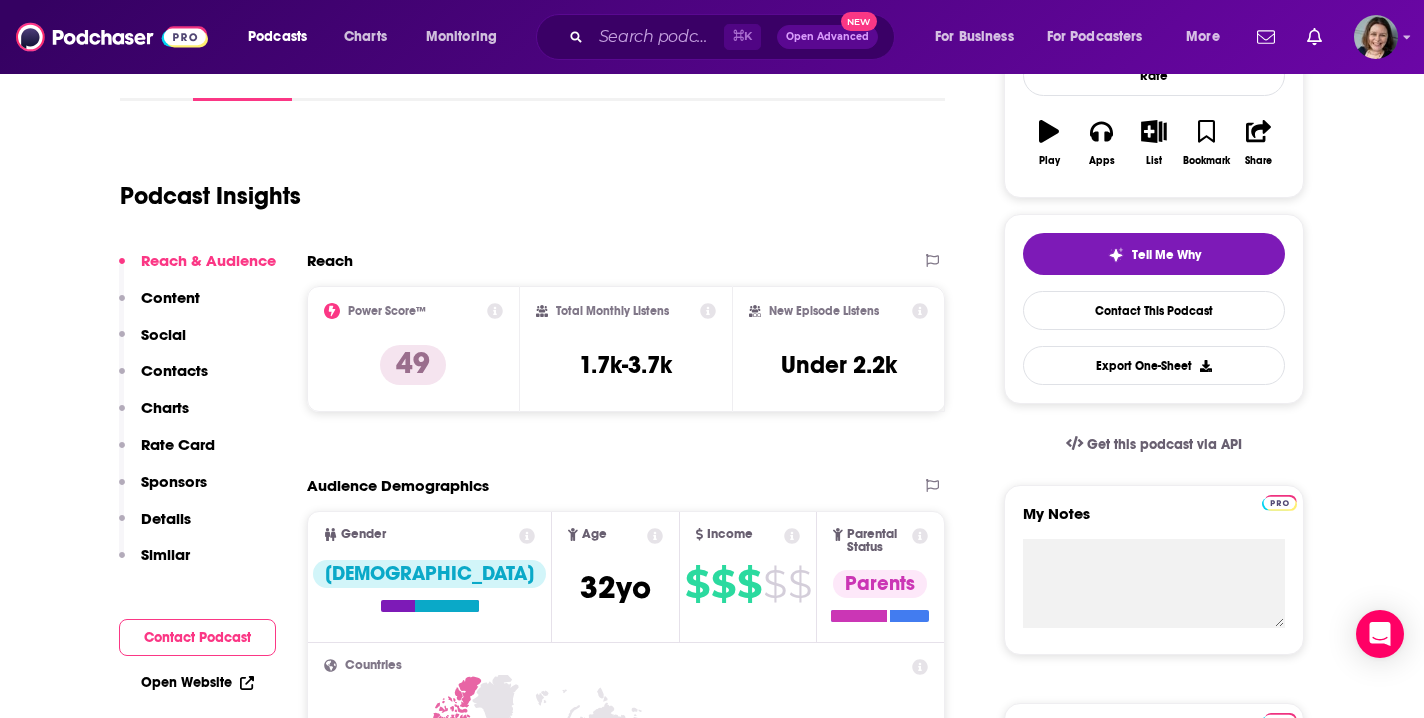 scroll, scrollTop: 0, scrollLeft: 0, axis: both 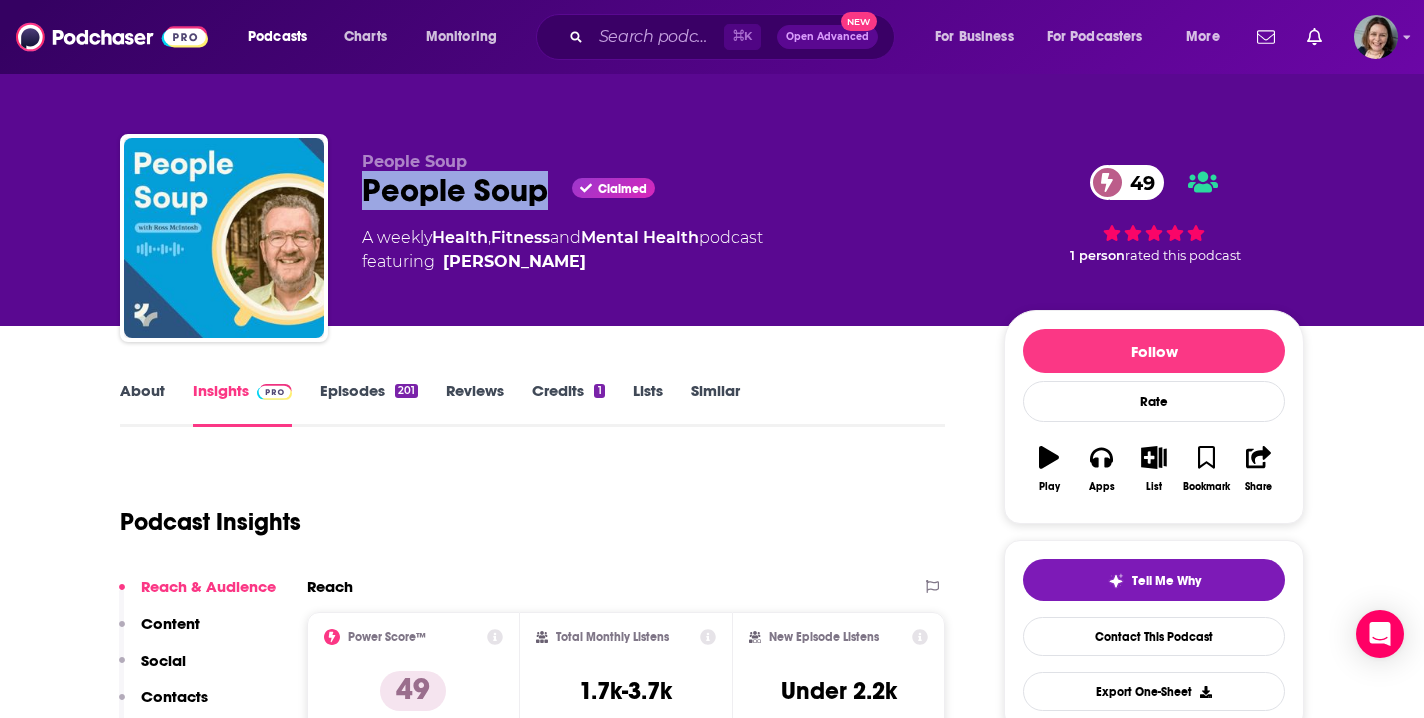 drag, startPoint x: 365, startPoint y: 188, endPoint x: 538, endPoint y: 188, distance: 173 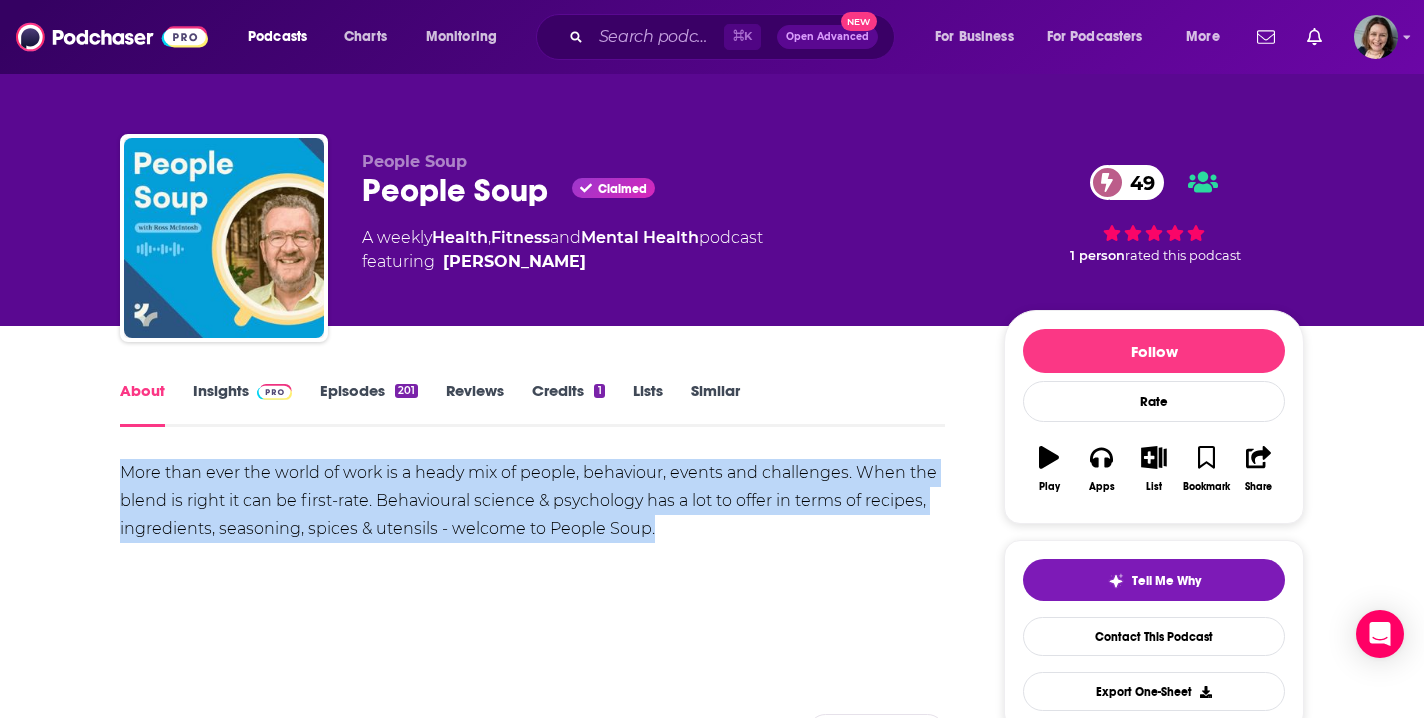 drag, startPoint x: 126, startPoint y: 470, endPoint x: 682, endPoint y: 538, distance: 560.1428 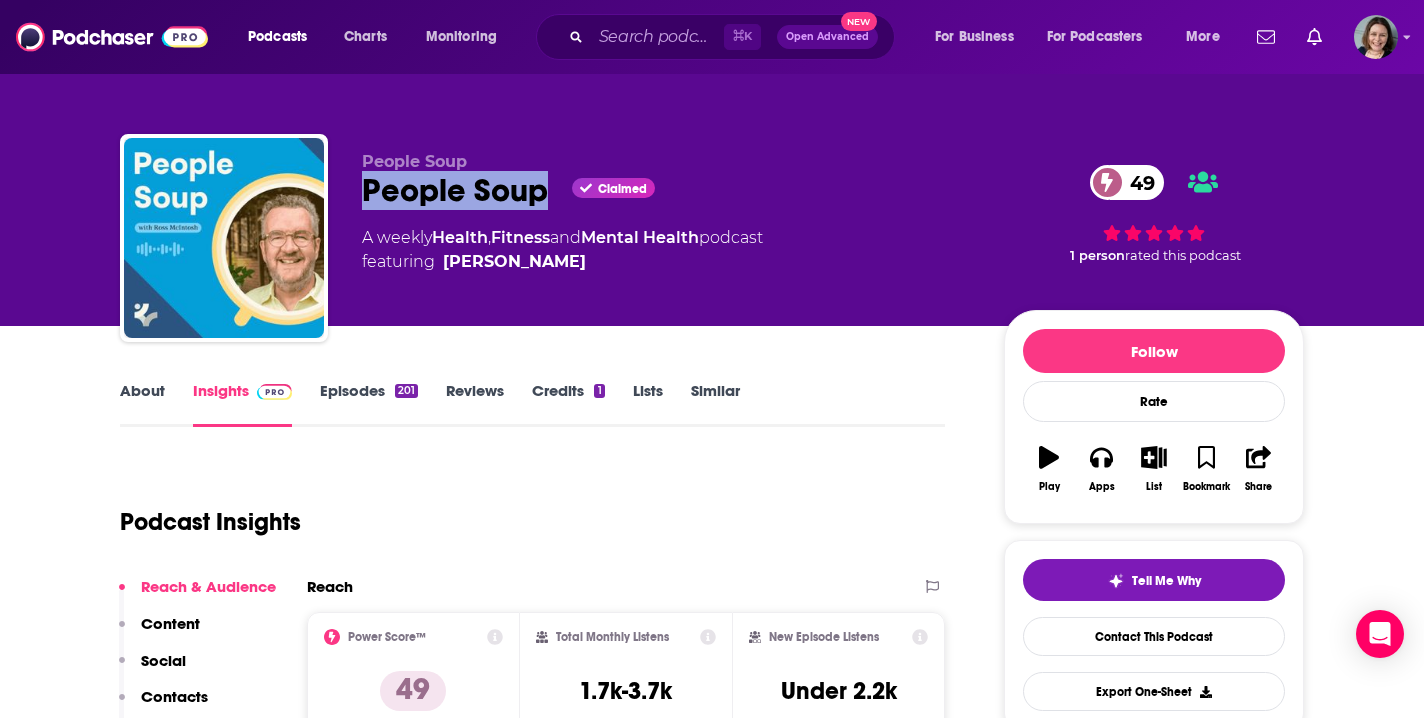drag, startPoint x: 363, startPoint y: 190, endPoint x: 538, endPoint y: 192, distance: 175.01143 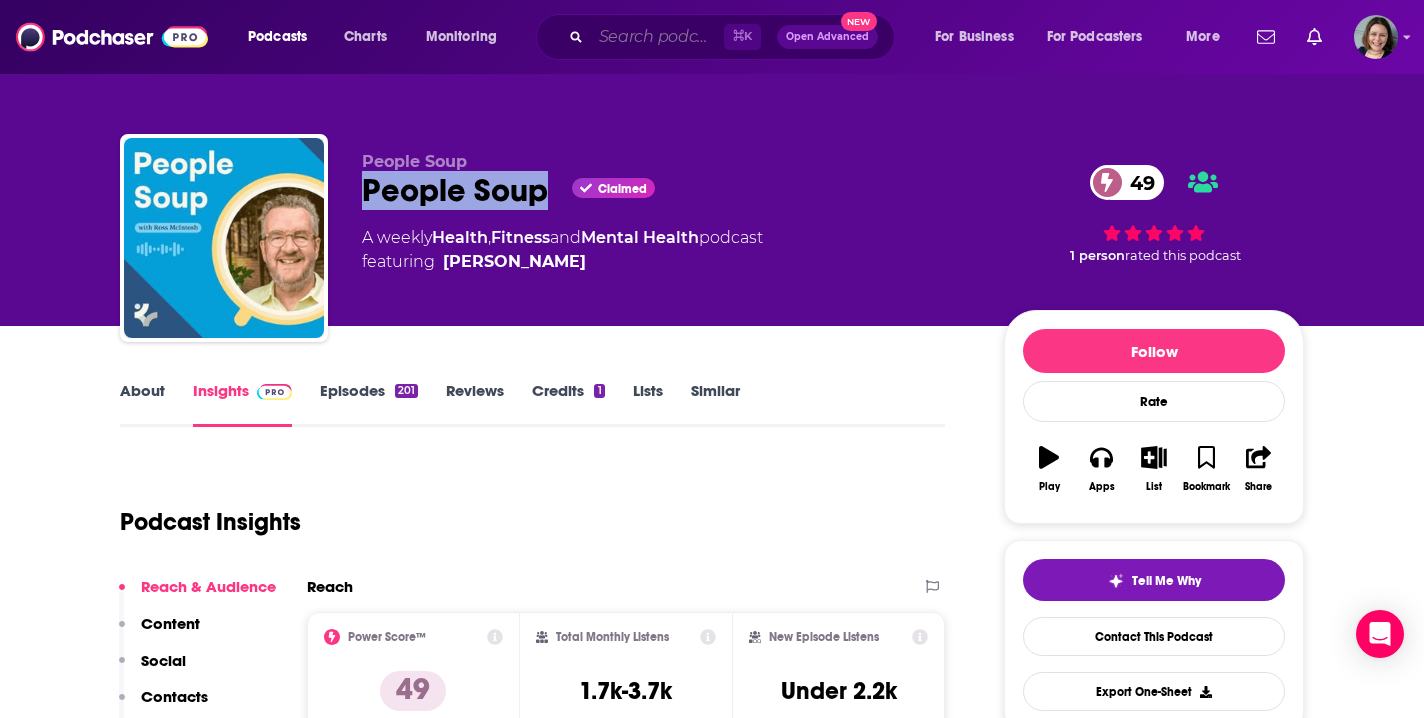click at bounding box center (657, 37) 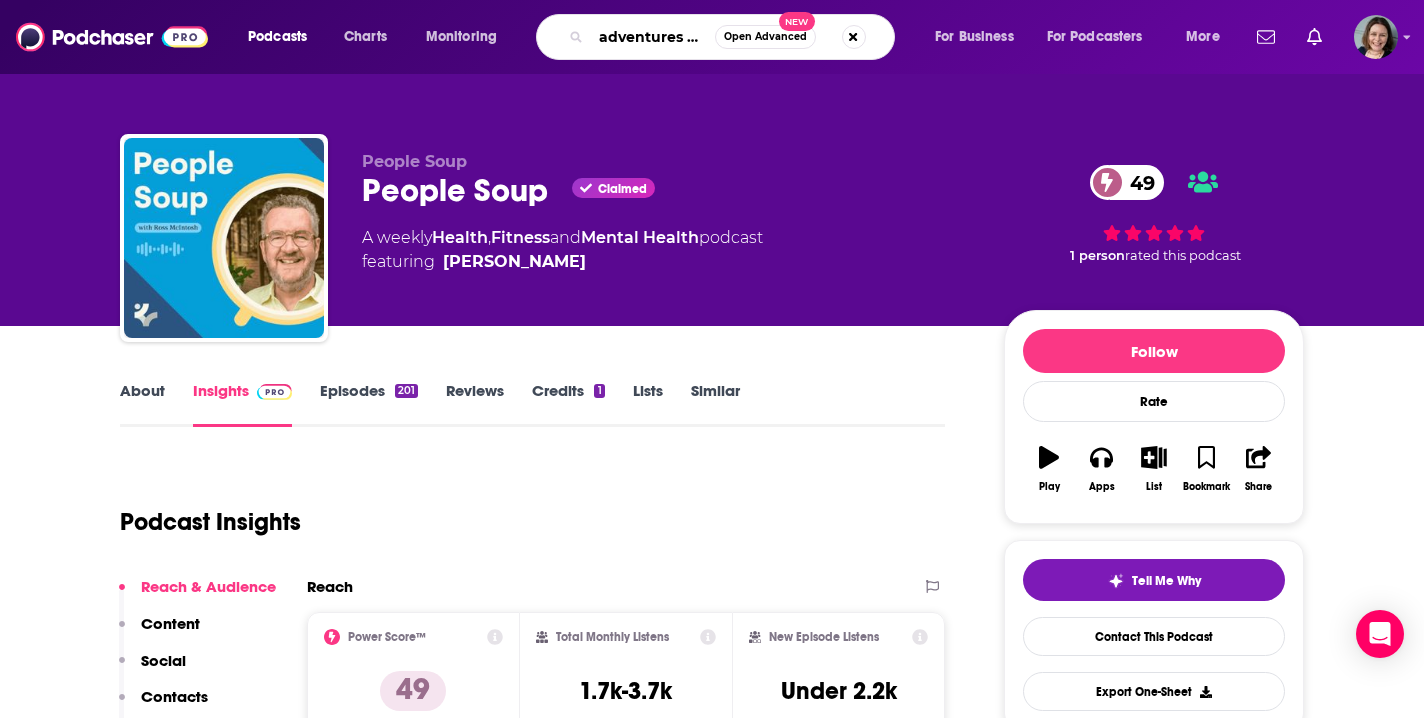 type on "adventures through the mind" 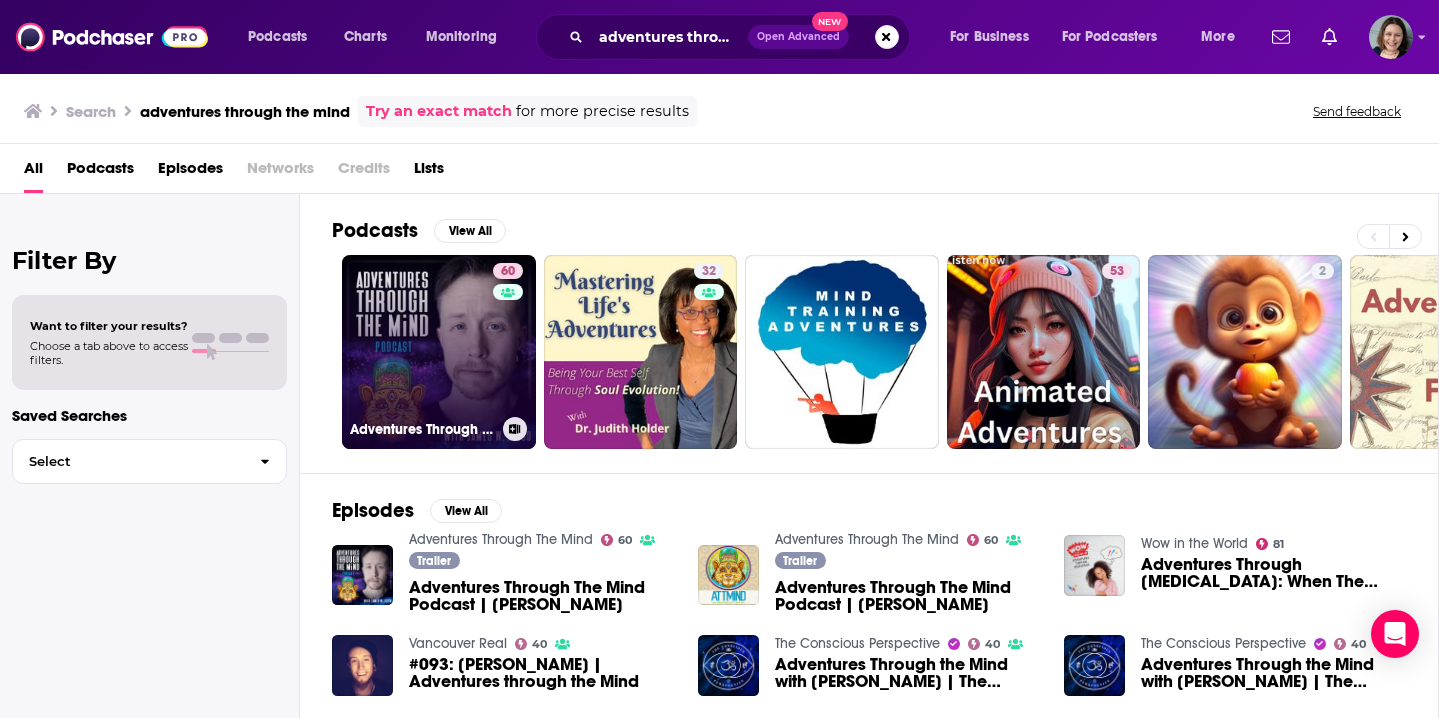 click on "60 Adventures Through The Mind" at bounding box center [439, 352] 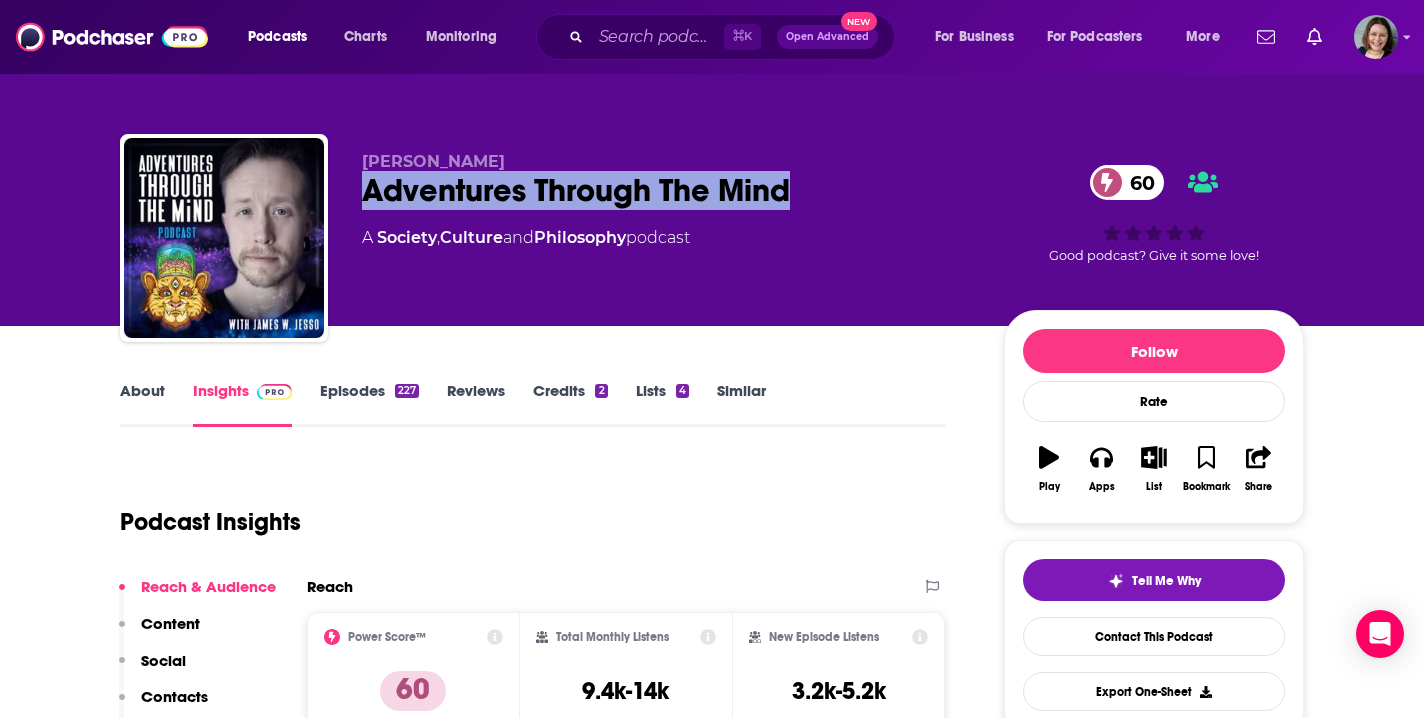 drag, startPoint x: 365, startPoint y: 184, endPoint x: 789, endPoint y: 191, distance: 424.05777 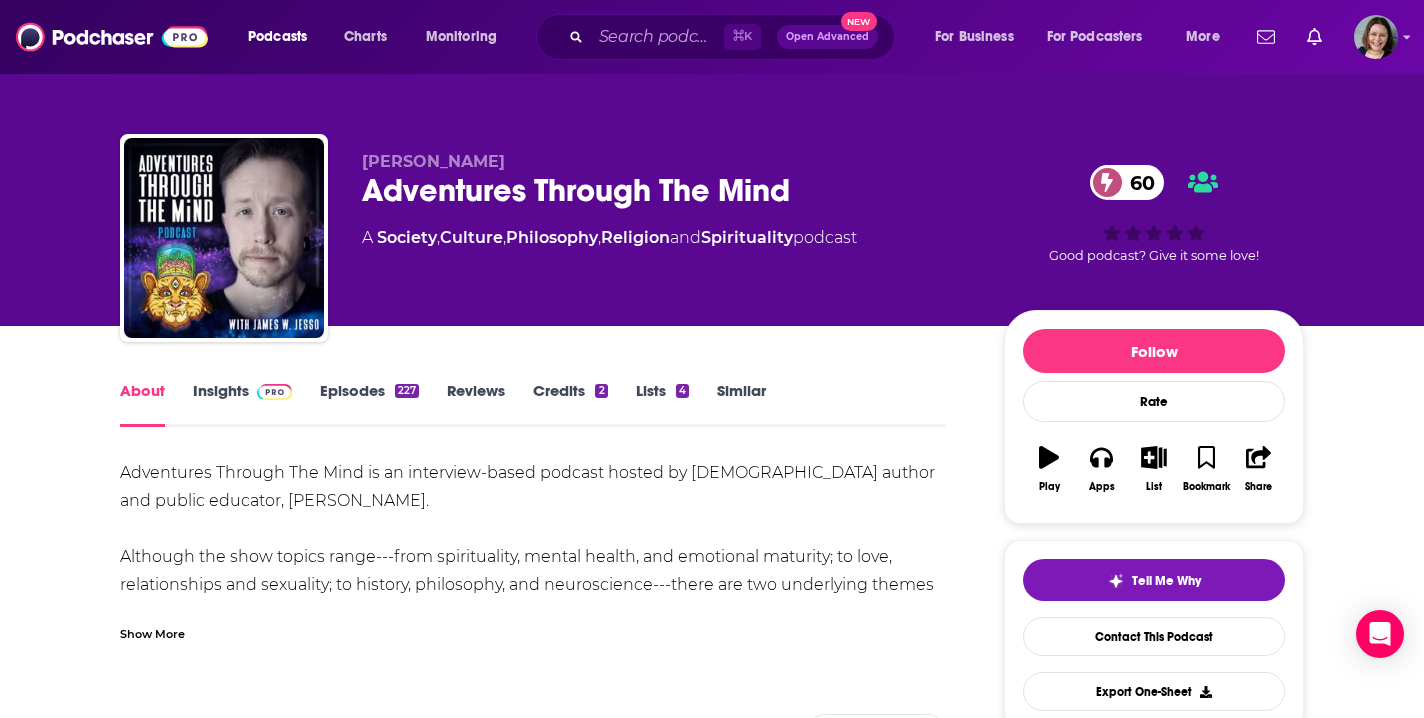 click on "Show More" at bounding box center (152, 632) 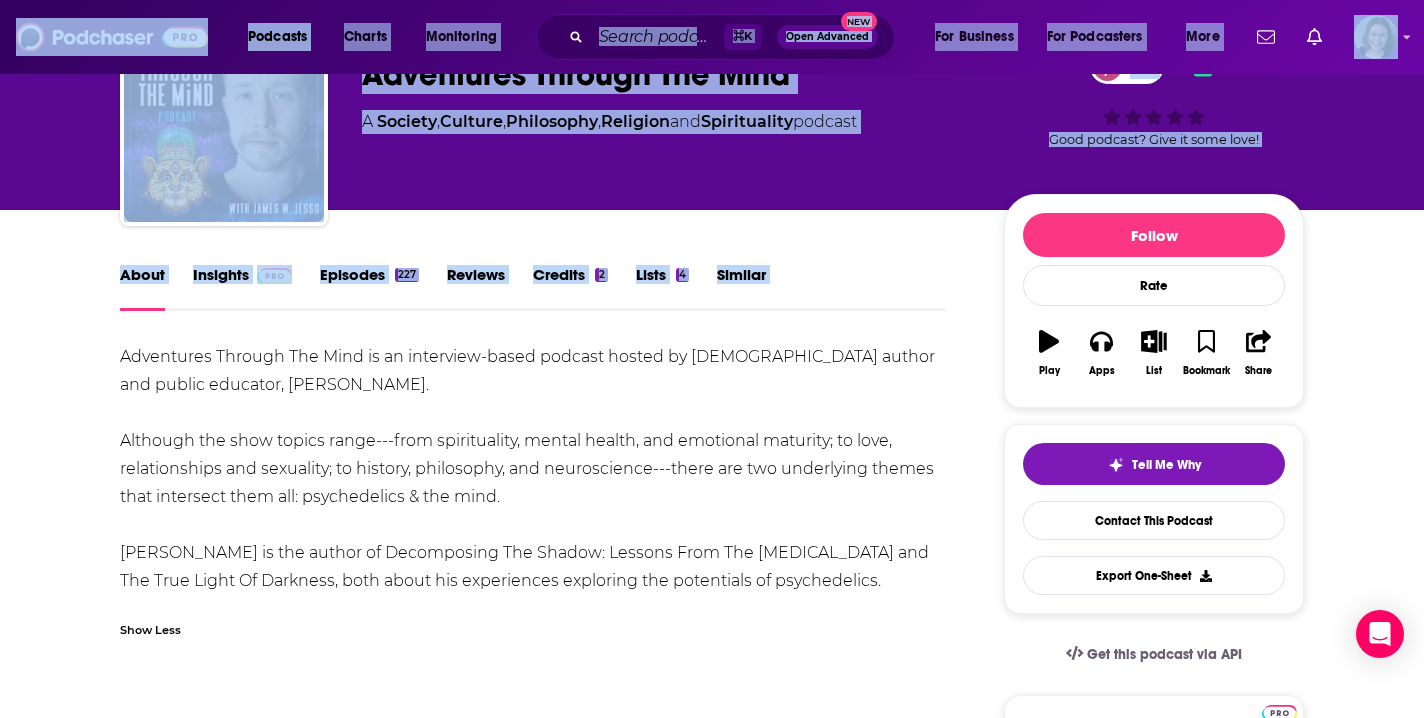scroll, scrollTop: 198, scrollLeft: 0, axis: vertical 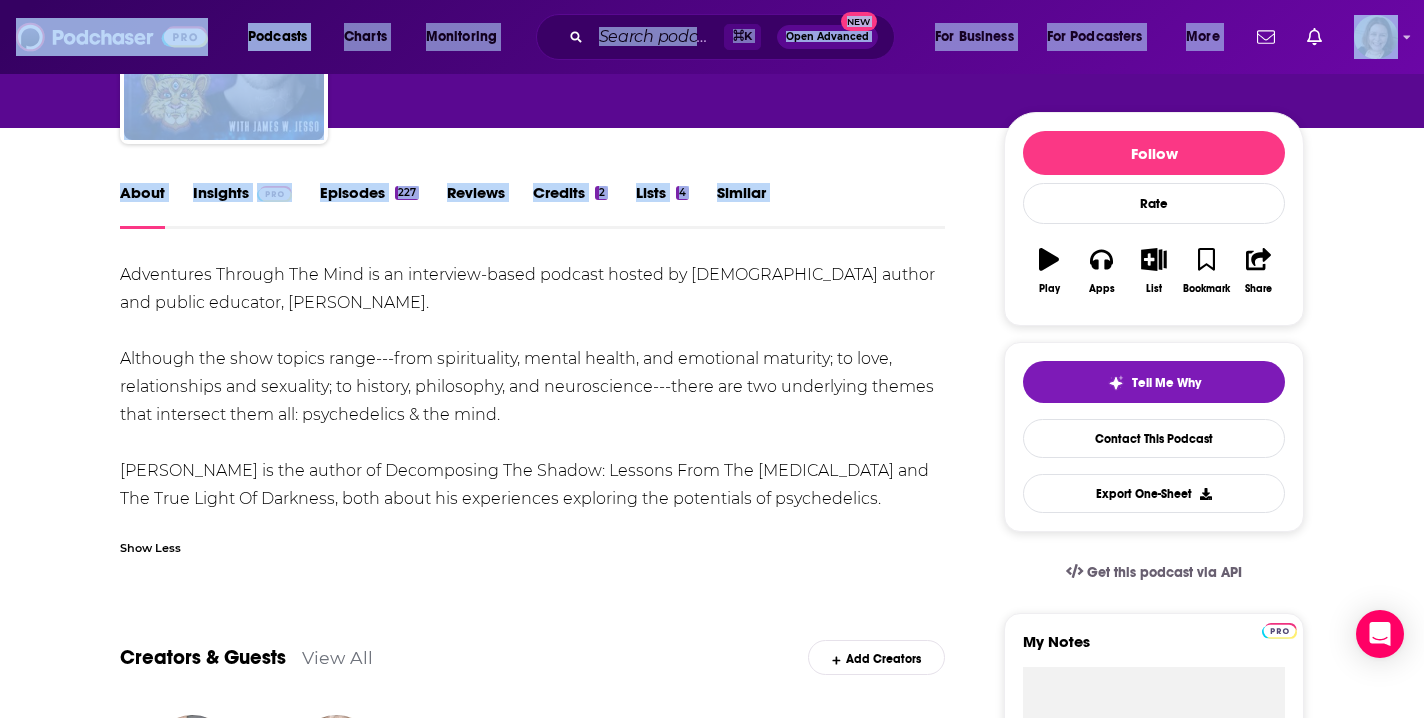 drag, startPoint x: 123, startPoint y: 474, endPoint x: 932, endPoint y: 507, distance: 809.6728 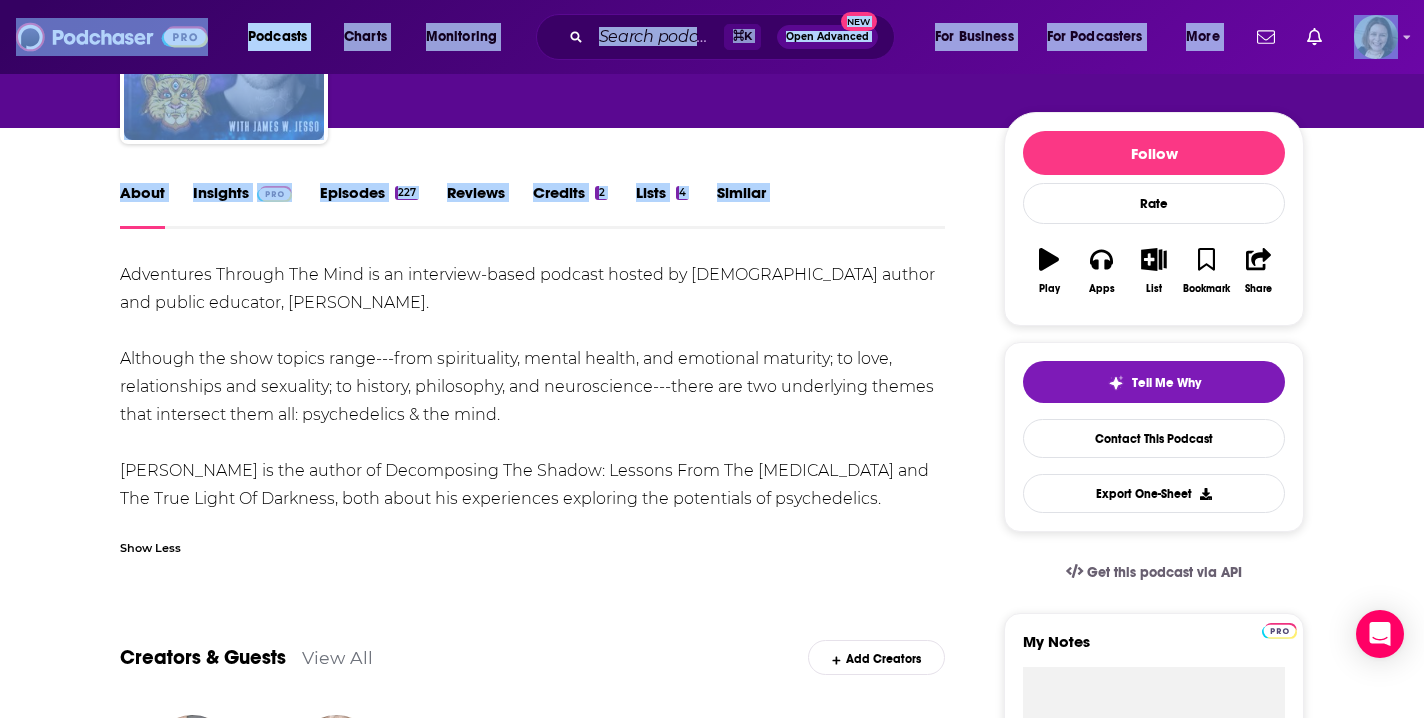 click on "About Insights Episodes 227 Reviews Credits 2 Lists 4 Similar Adventures Through The Mind is an interview-based podcast hosted by [DEMOGRAPHIC_DATA] author and public educator, [PERSON_NAME].
Although the show topics range---from spirituality, mental health, and emotional maturity; to love, relationships and sexuality; to history, philosophy, and neuroscience---there are two underlying themes that intersect them all: psychedelics & the mind.
[PERSON_NAME] is the author of Decomposing The Shadow: Lessons From The [MEDICAL_DATA] and The True Light Of Darkness, both about his experiences exploring the potentials of psychedelics. Show Less Creators & Guests View All Add Creators Guest [PERSON_NAME] 1 episode Guest [PERSON_NAME] 1 episode Add Creators Recent Episodes View All Hyperhumanism: Reclaiming Our Humanity in the Age of AI | [PERSON_NAME] [PERSON_NAME] ~ ATTMind 198 [DATE] MICRO:07 - Beyond Right and Wrong: What Psychedelics Reveal About the Nature of Goodness, [PERSON_NAME] PhD [DATE]   16" at bounding box center [712, 1300] 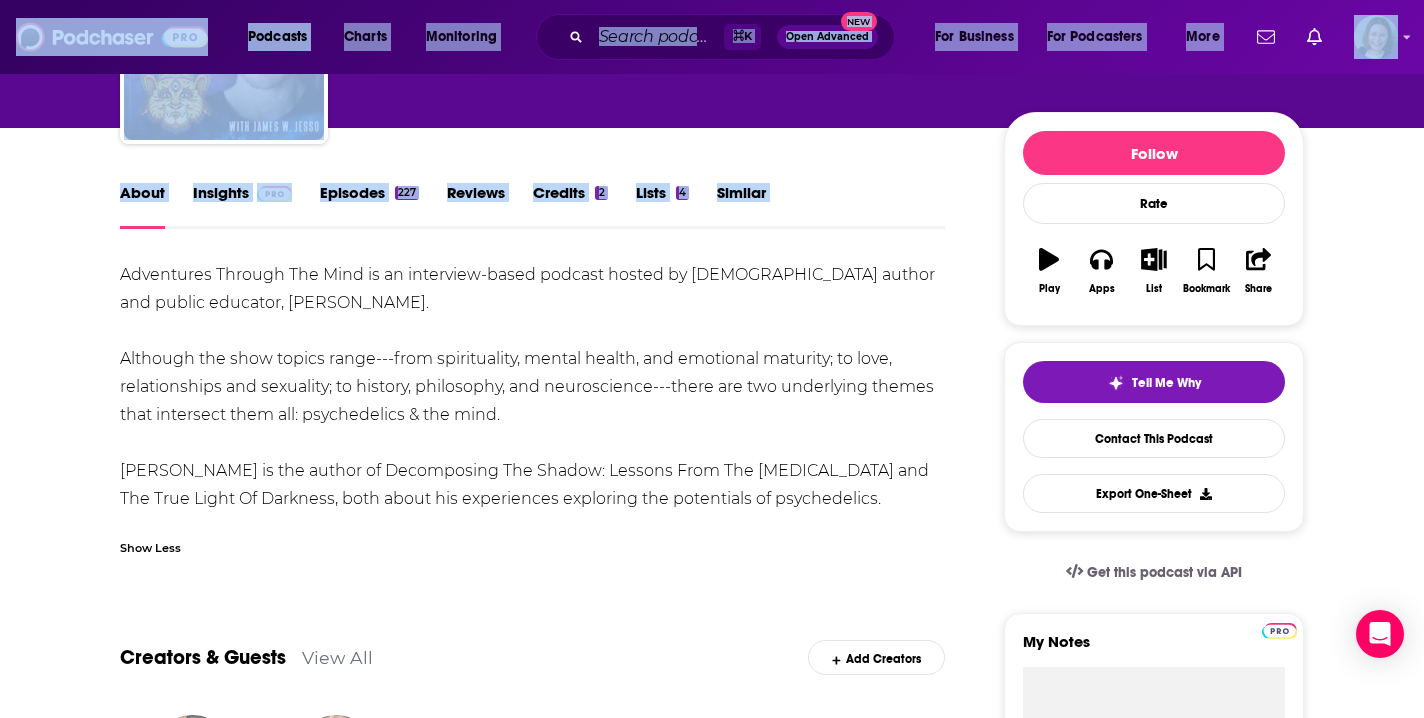 click on "Insights" at bounding box center (242, 206) 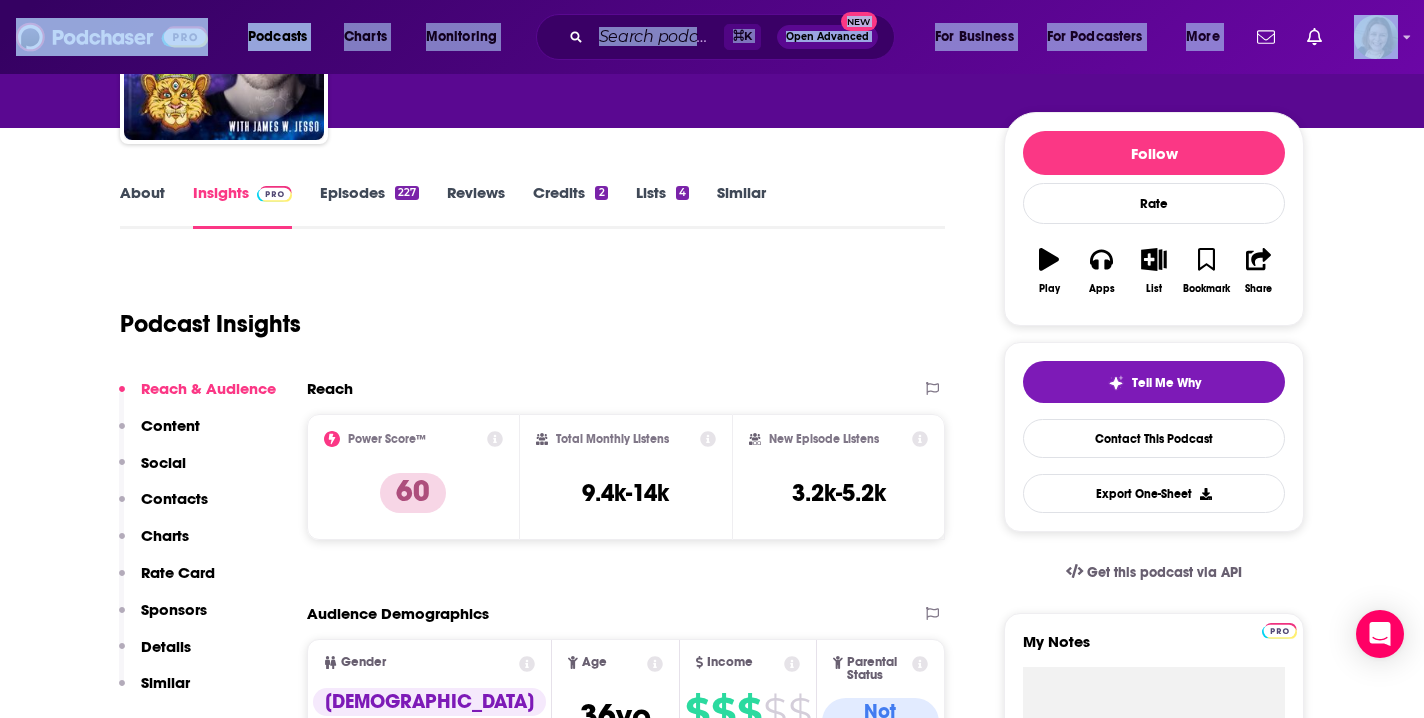 scroll, scrollTop: 0, scrollLeft: 0, axis: both 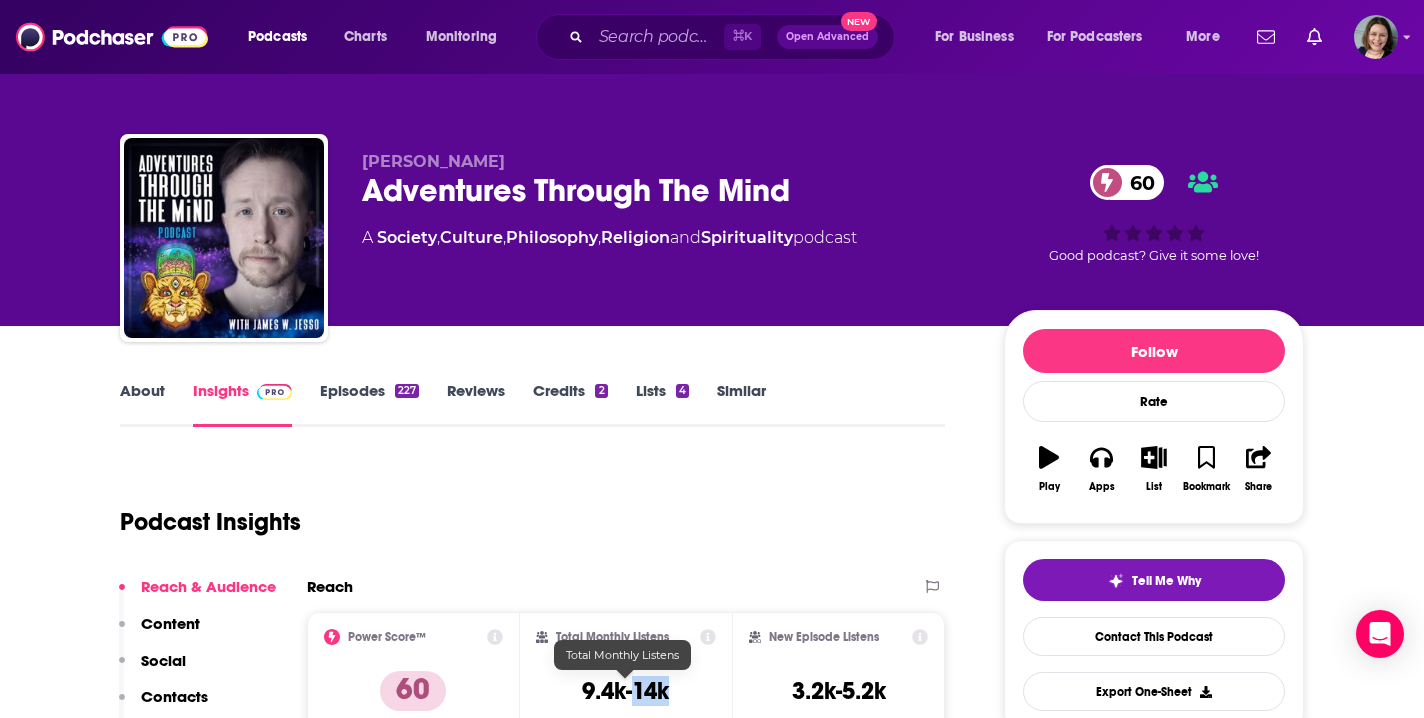 drag, startPoint x: 635, startPoint y: 692, endPoint x: 680, endPoint y: 691, distance: 45.01111 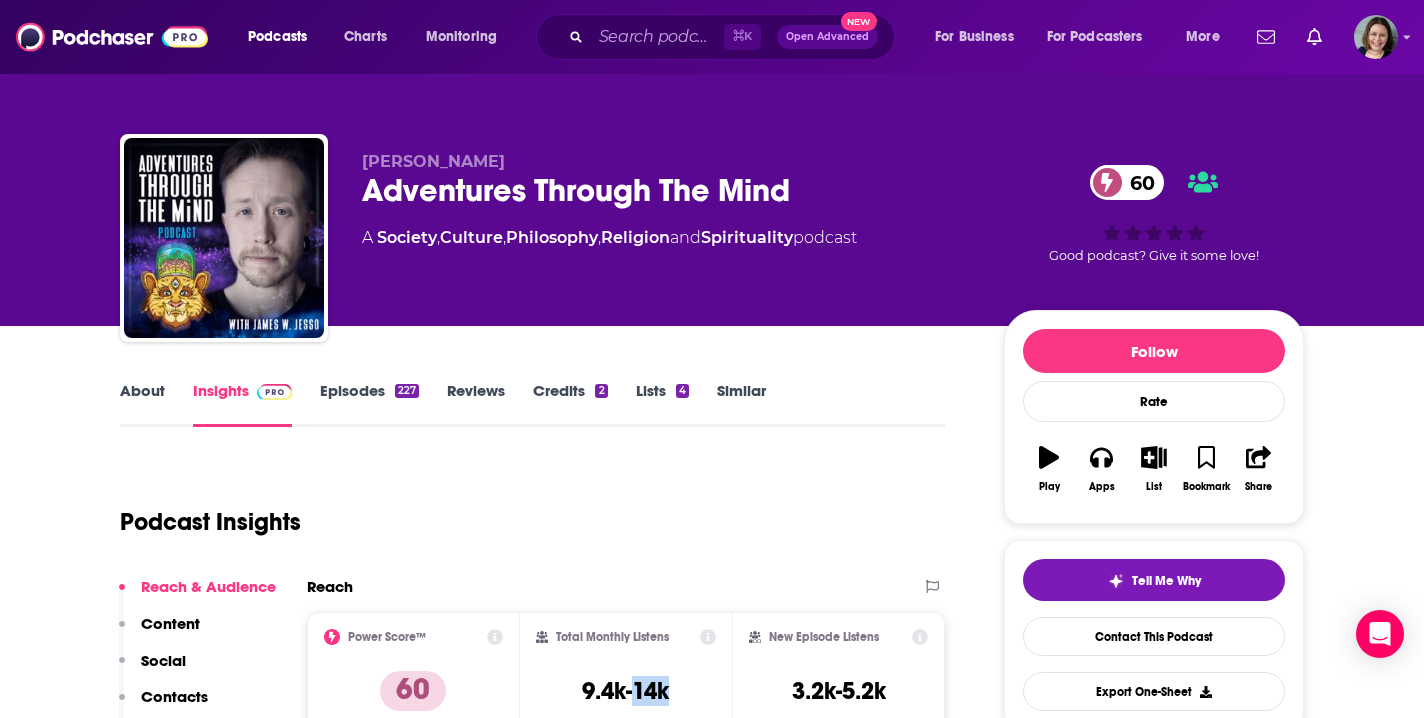 copy on "14k" 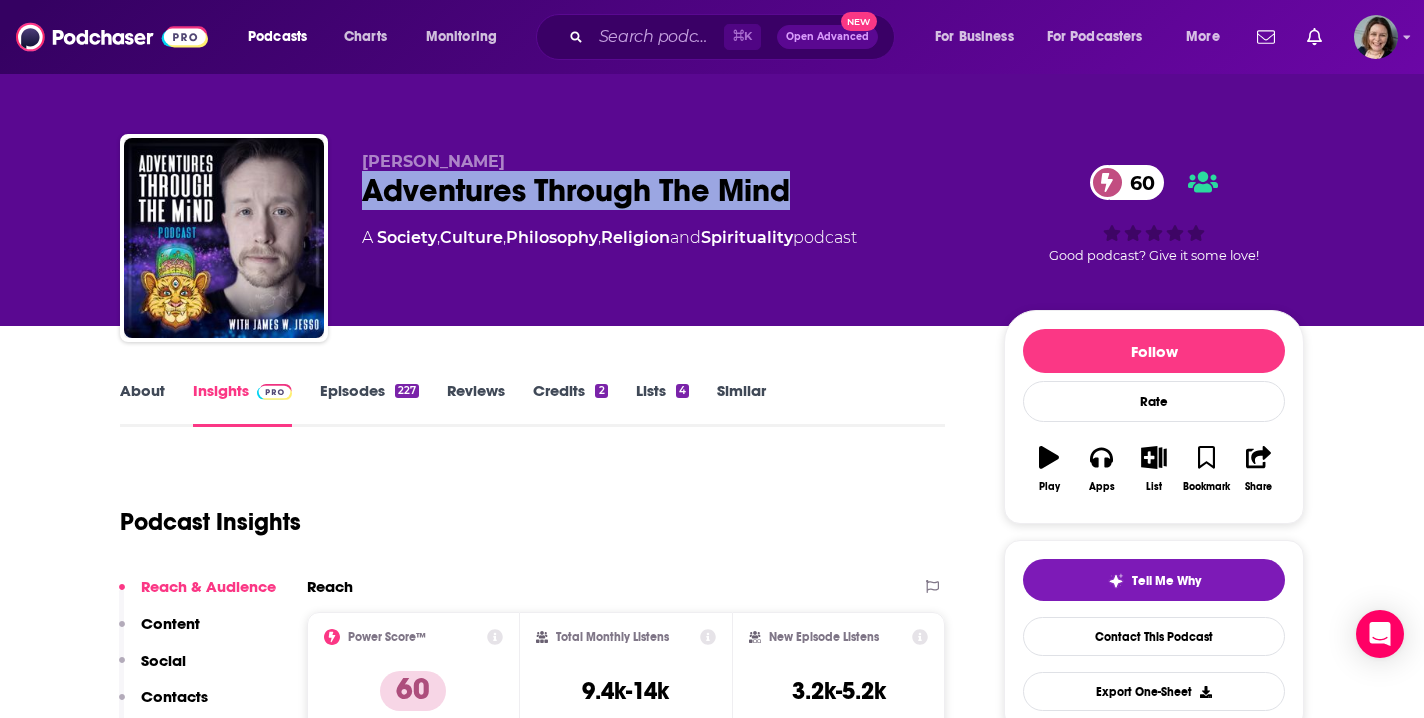 drag, startPoint x: 792, startPoint y: 191, endPoint x: 367, endPoint y: 191, distance: 425 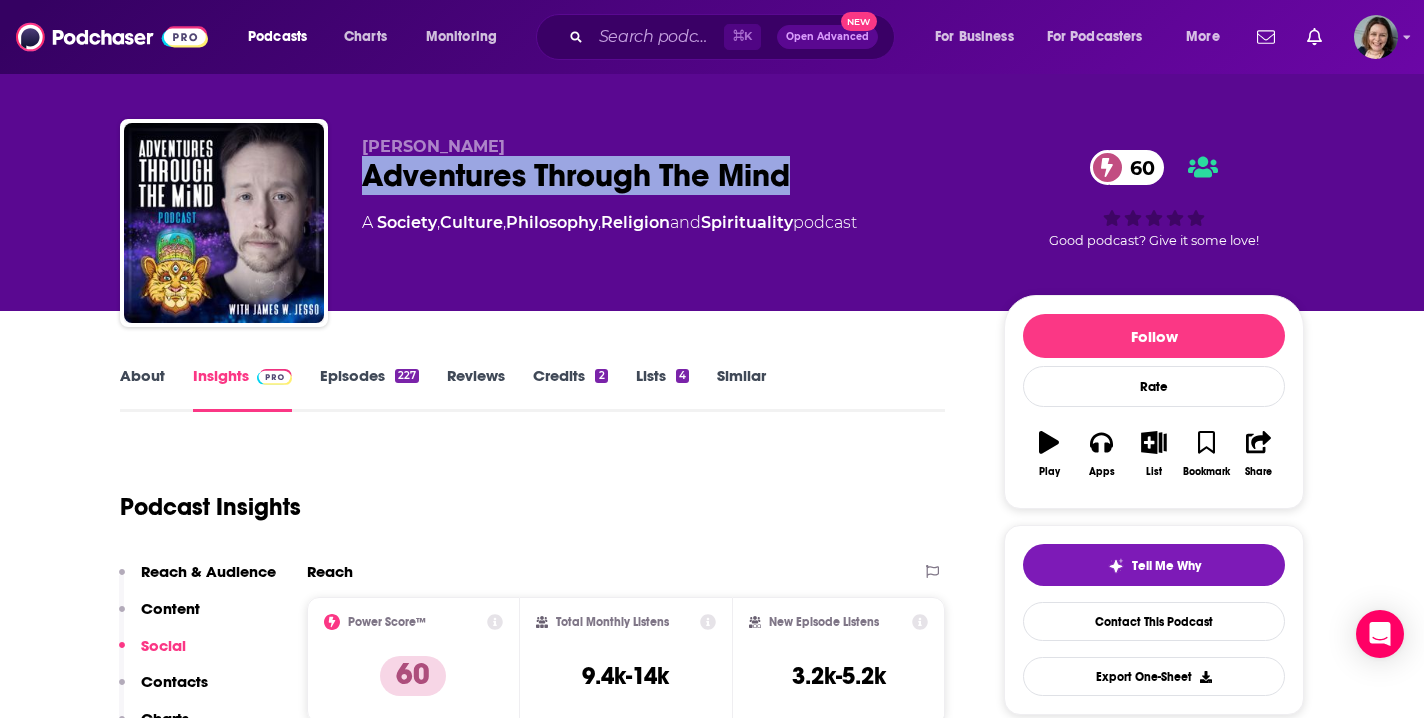 scroll, scrollTop: 0, scrollLeft: 0, axis: both 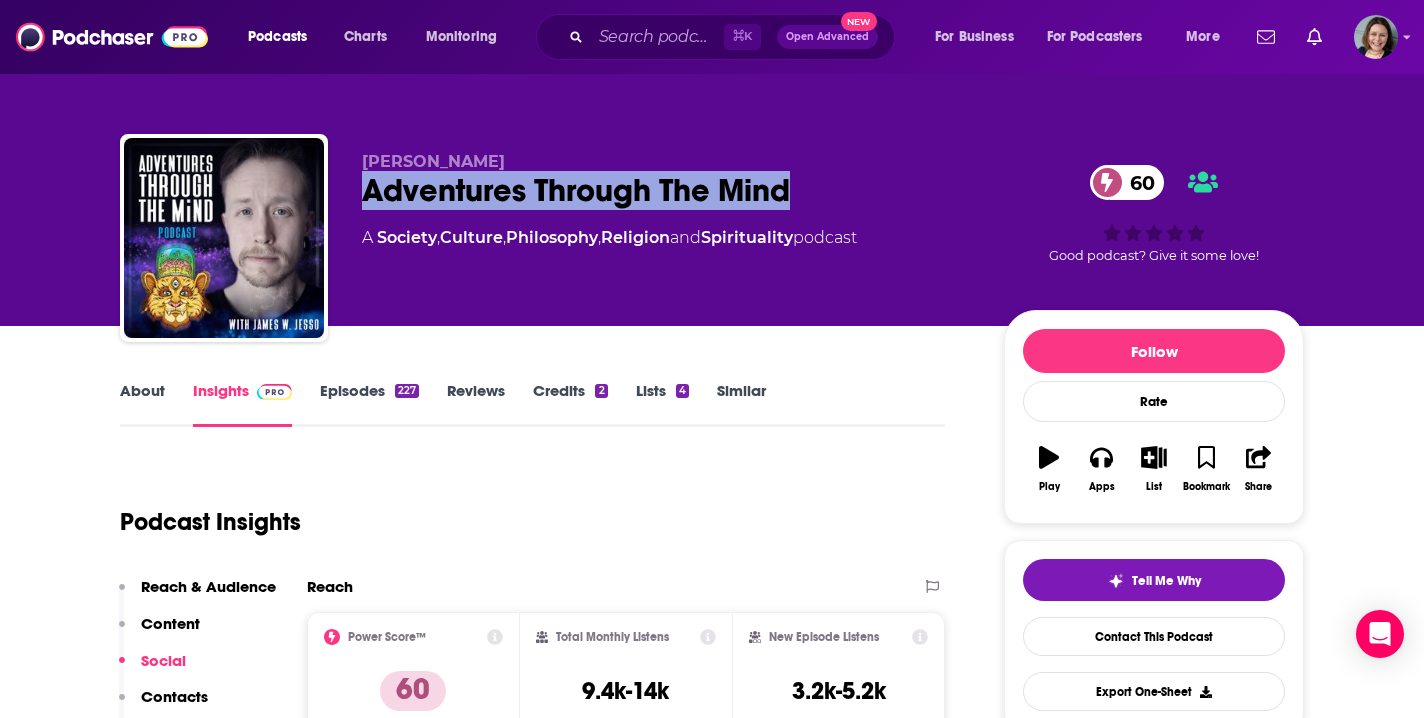 click on "Episodes 227" at bounding box center [369, 404] 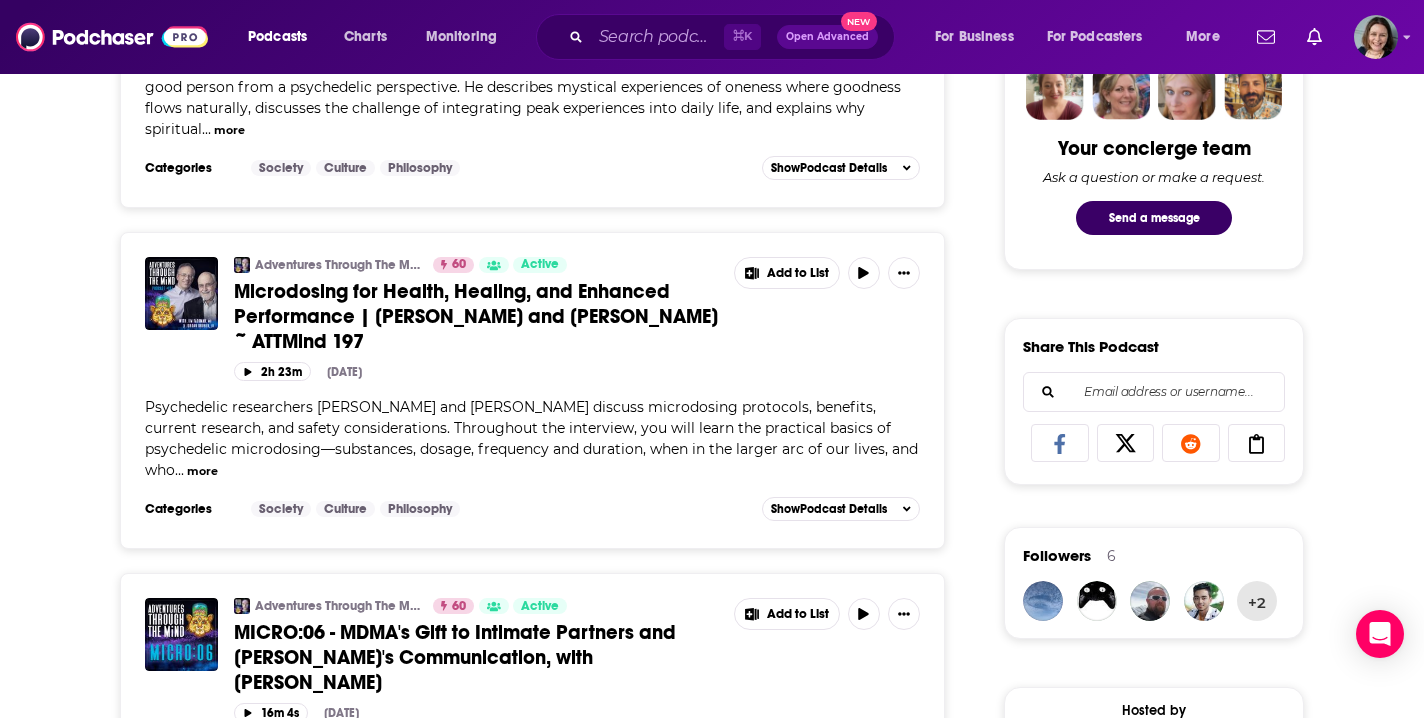 scroll, scrollTop: 1022, scrollLeft: 0, axis: vertical 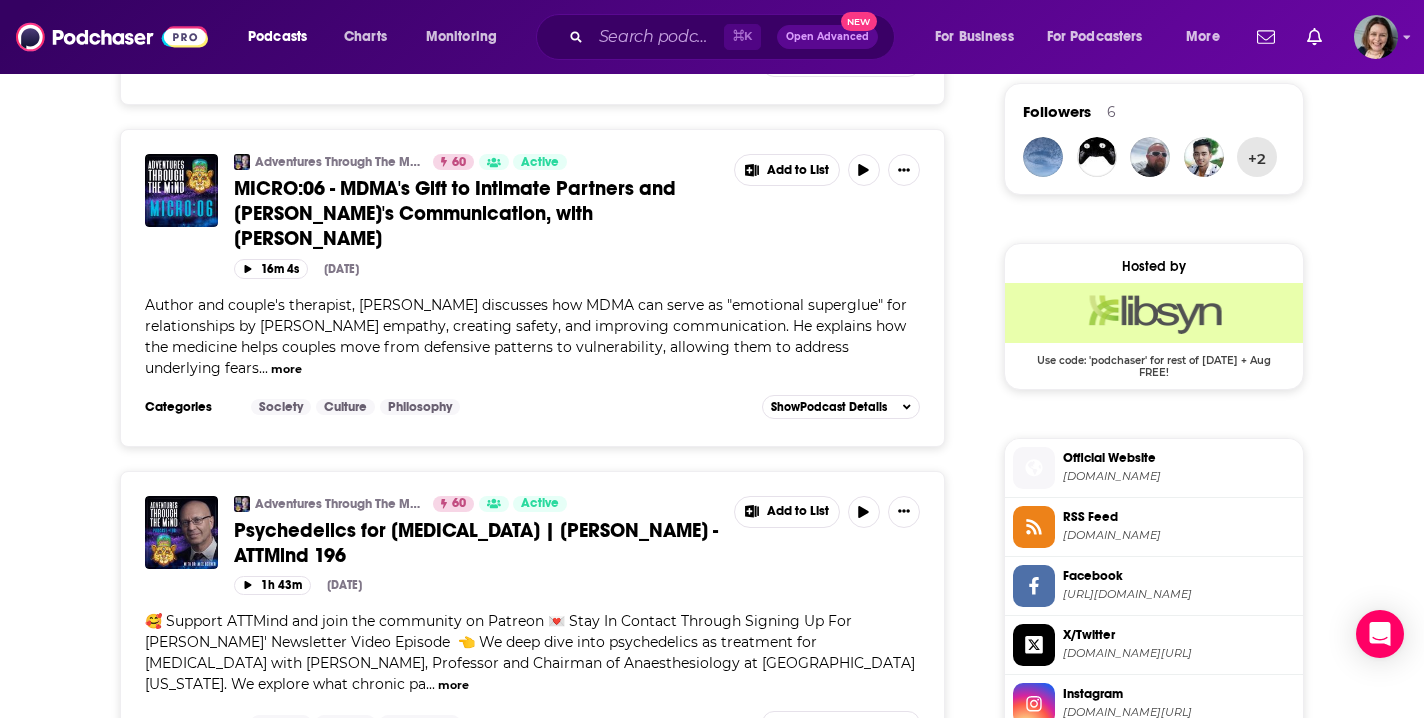 click on "Psychedelics for [MEDICAL_DATA] | [PERSON_NAME] - ATTMind 196" at bounding box center (476, 543) 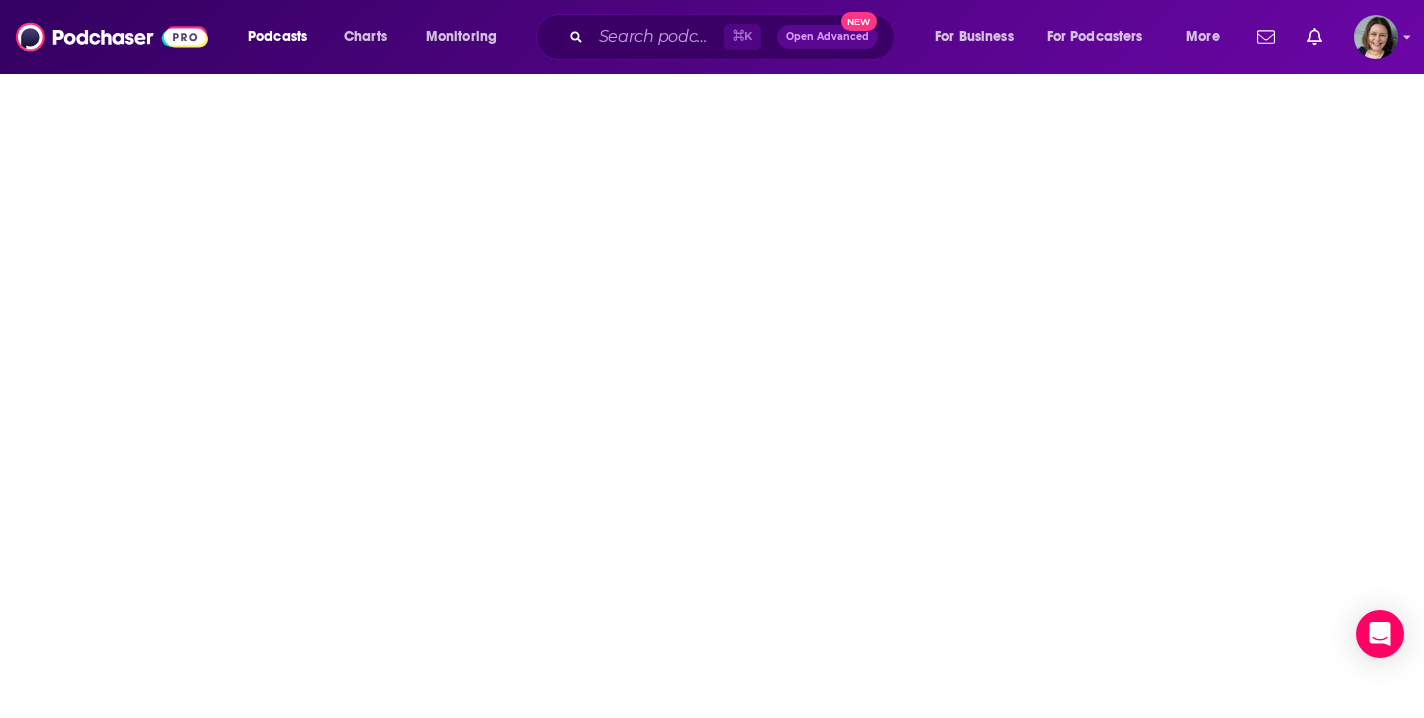 scroll, scrollTop: 0, scrollLeft: 0, axis: both 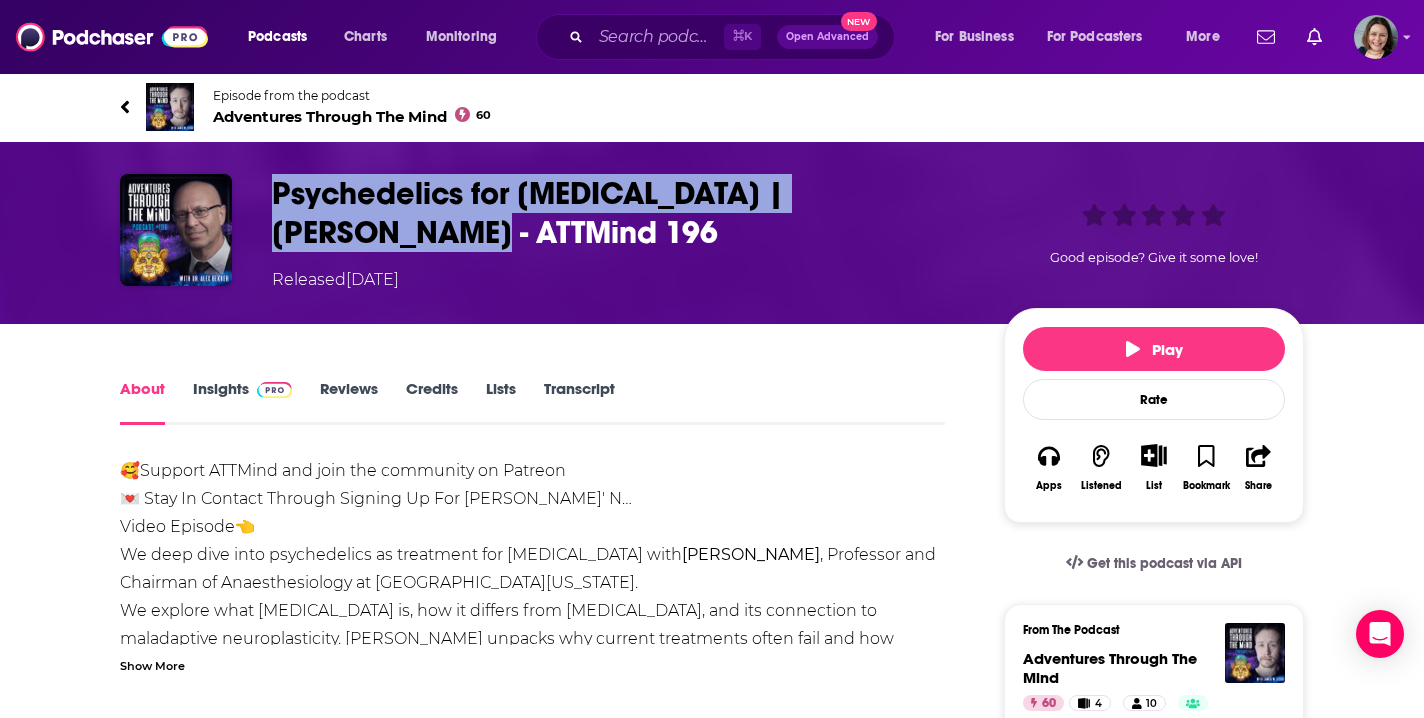 drag, startPoint x: 273, startPoint y: 189, endPoint x: 954, endPoint y: 197, distance: 681.047 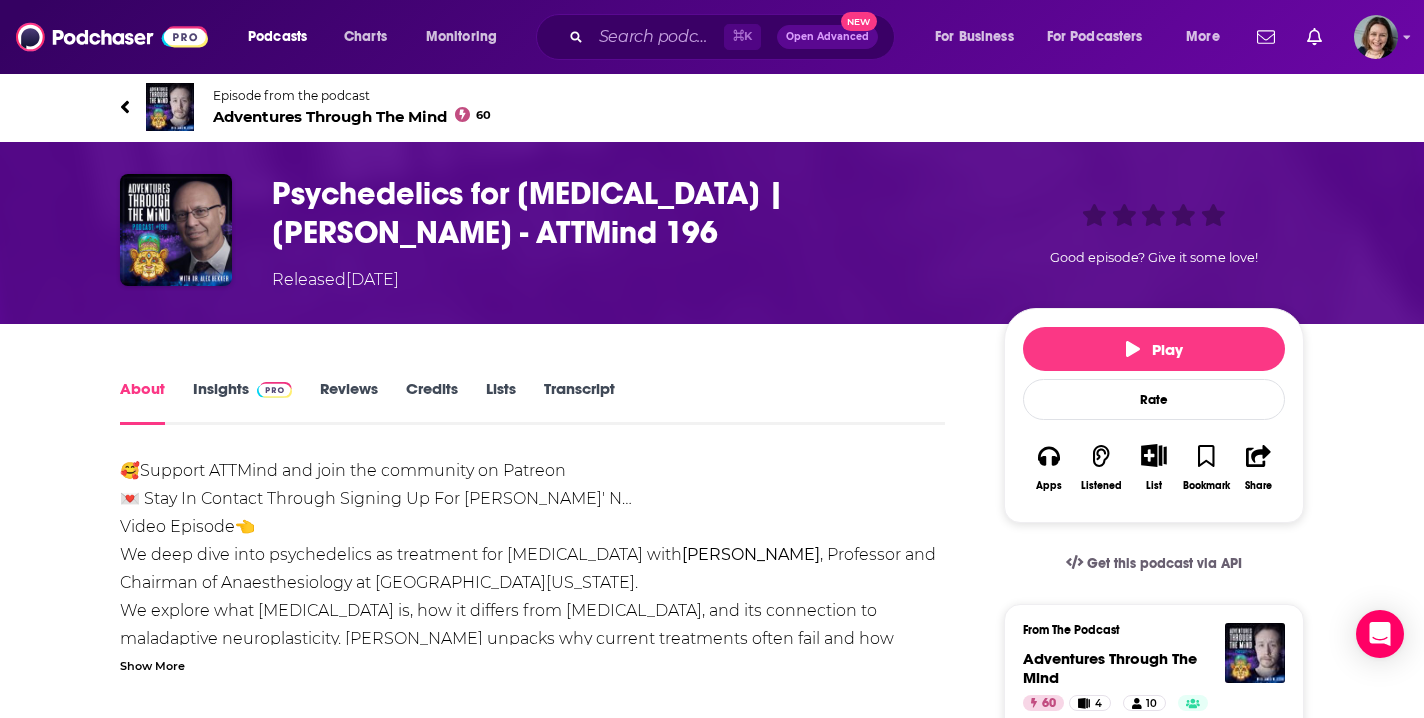 click on "Show More" at bounding box center (152, 664) 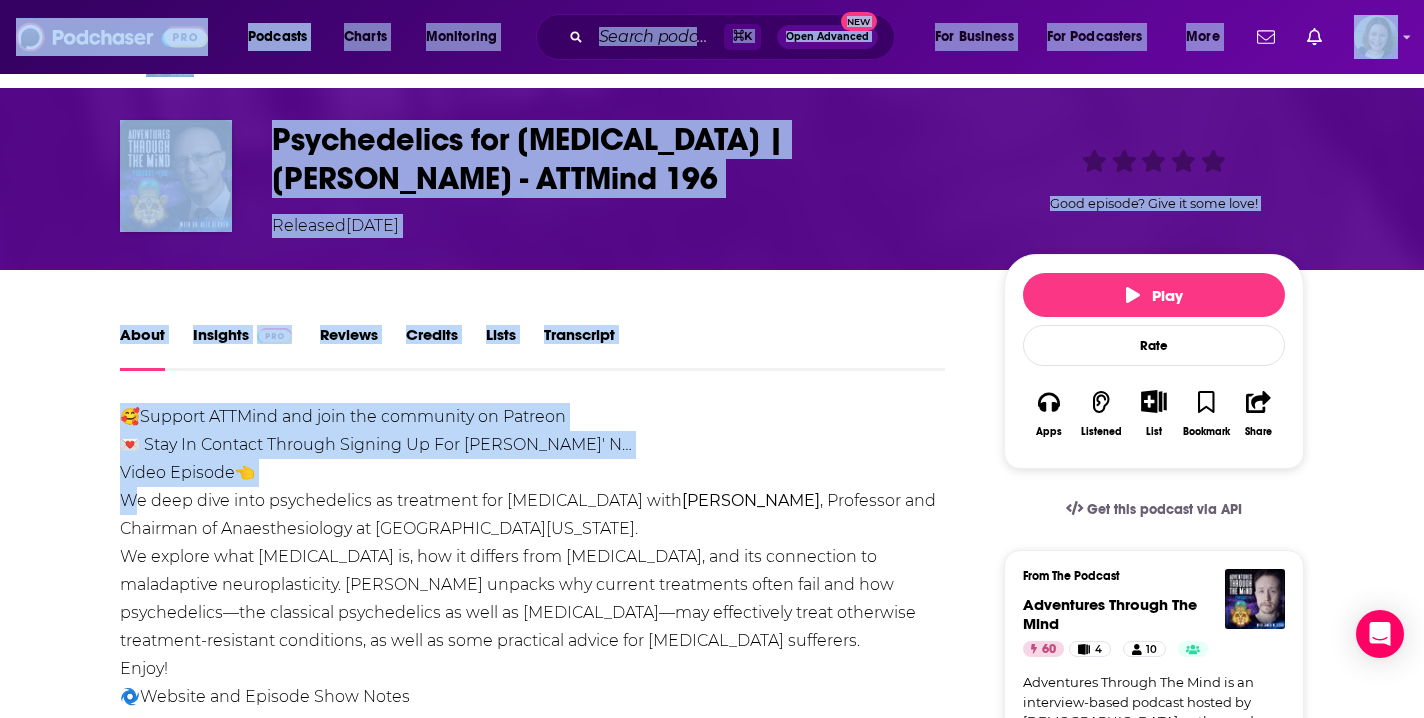 scroll, scrollTop: 71, scrollLeft: 0, axis: vertical 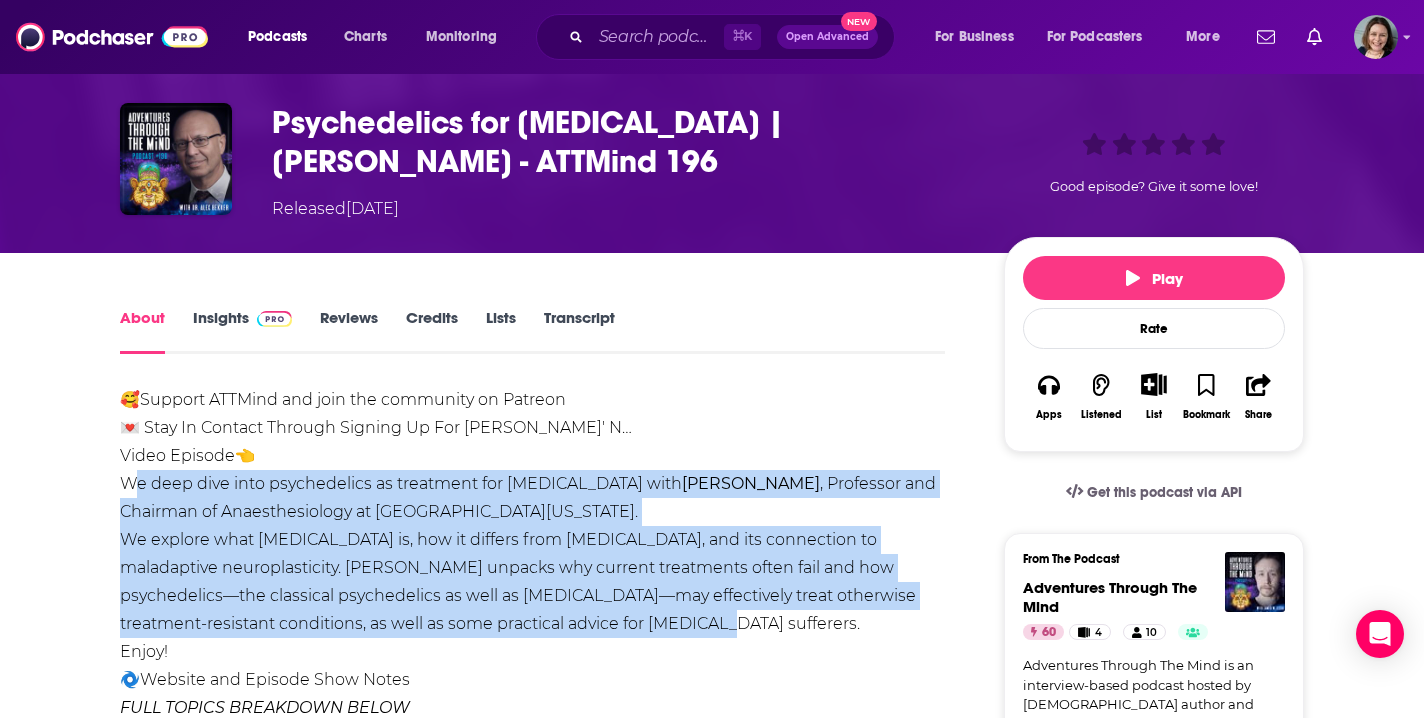 drag, startPoint x: 122, startPoint y: 561, endPoint x: 687, endPoint y: 628, distance: 568.9587 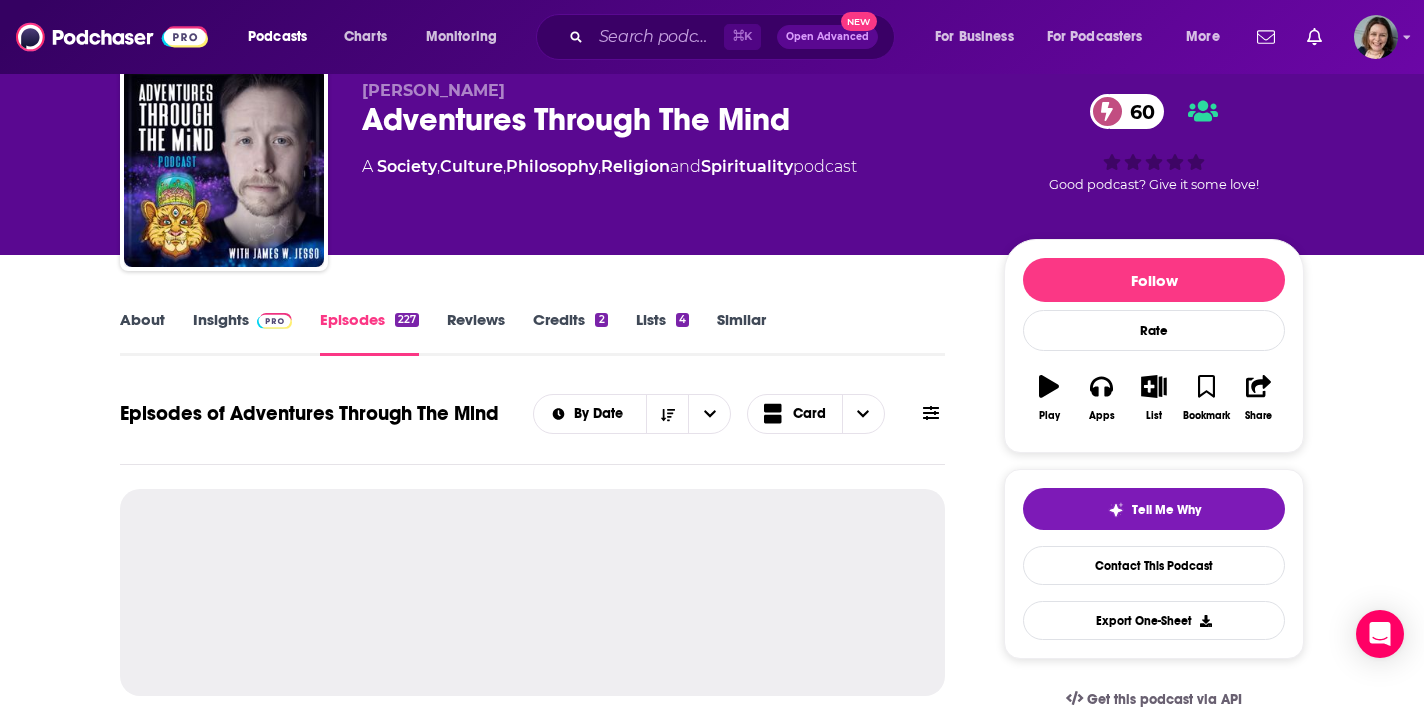 scroll, scrollTop: 0, scrollLeft: 0, axis: both 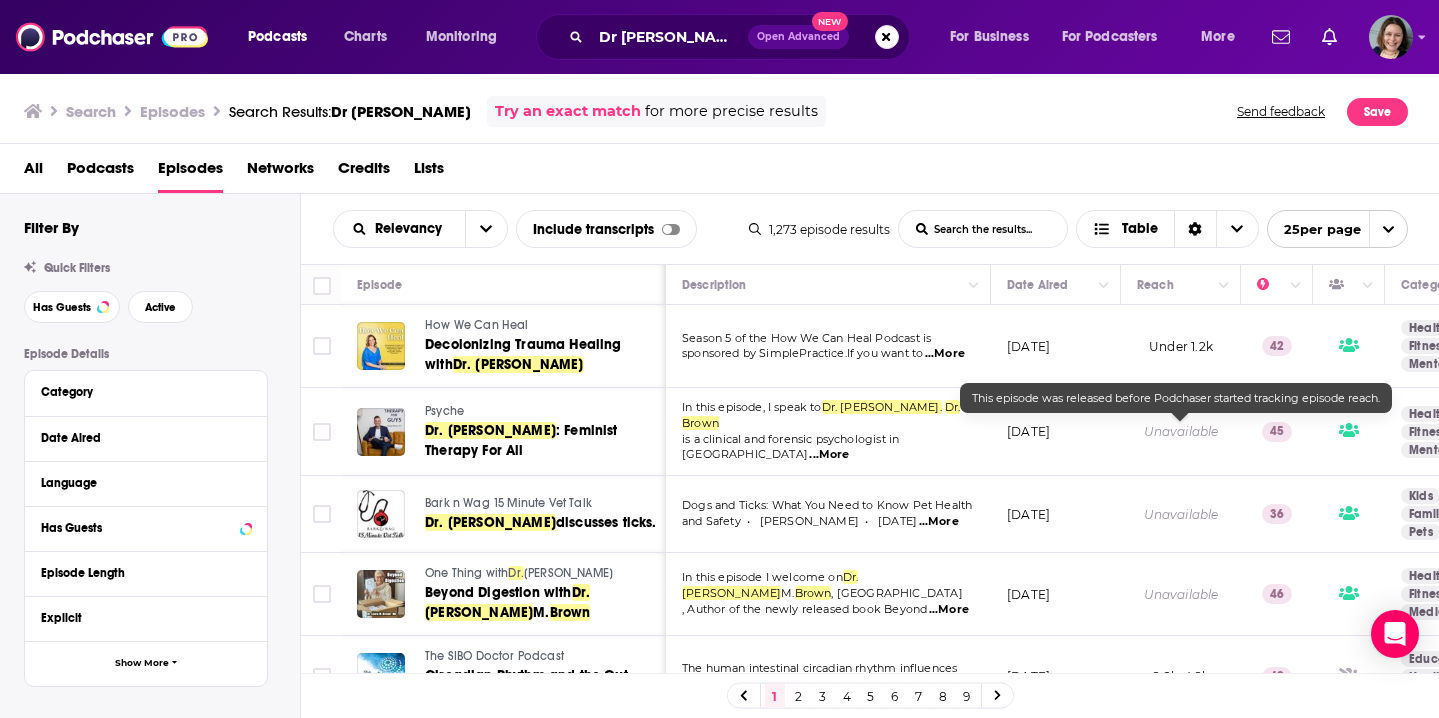 click on "Unavailable" at bounding box center [1181, 431] 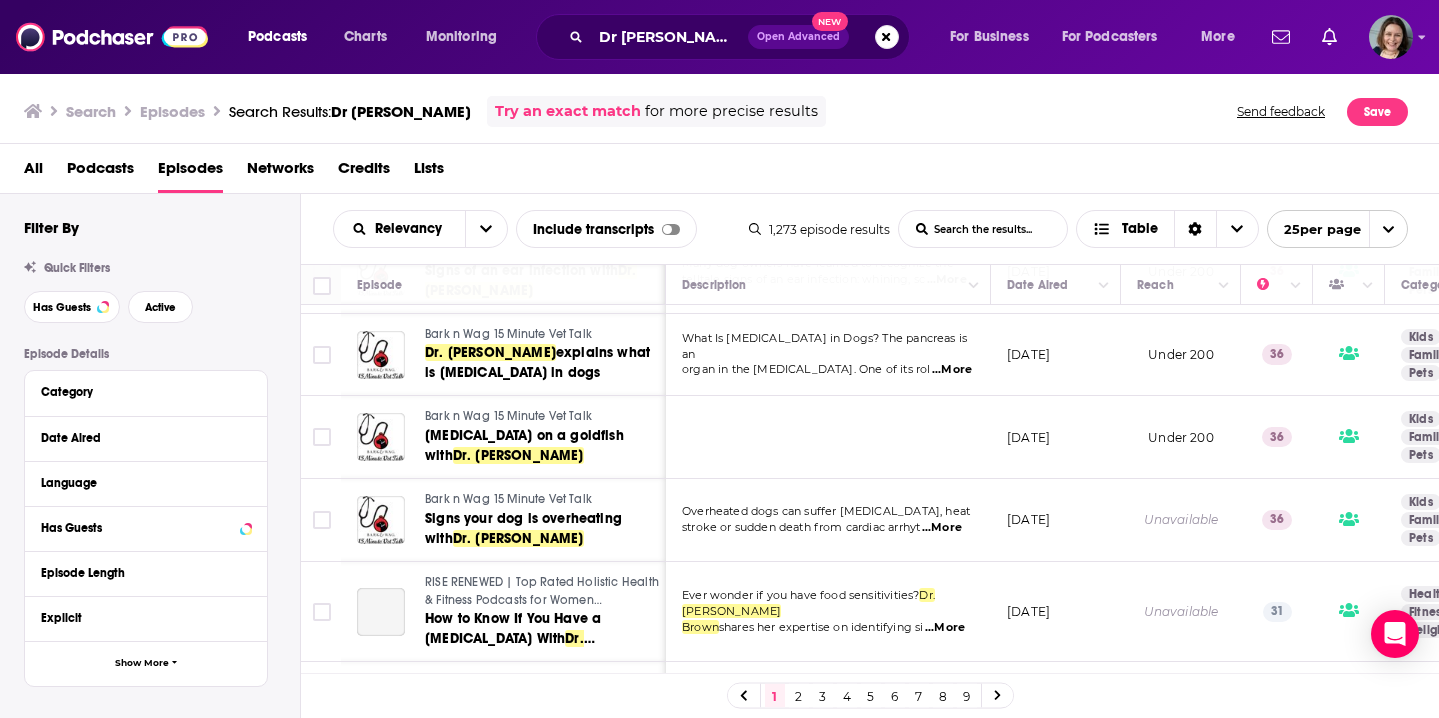 scroll, scrollTop: 1669, scrollLeft: 0, axis: vertical 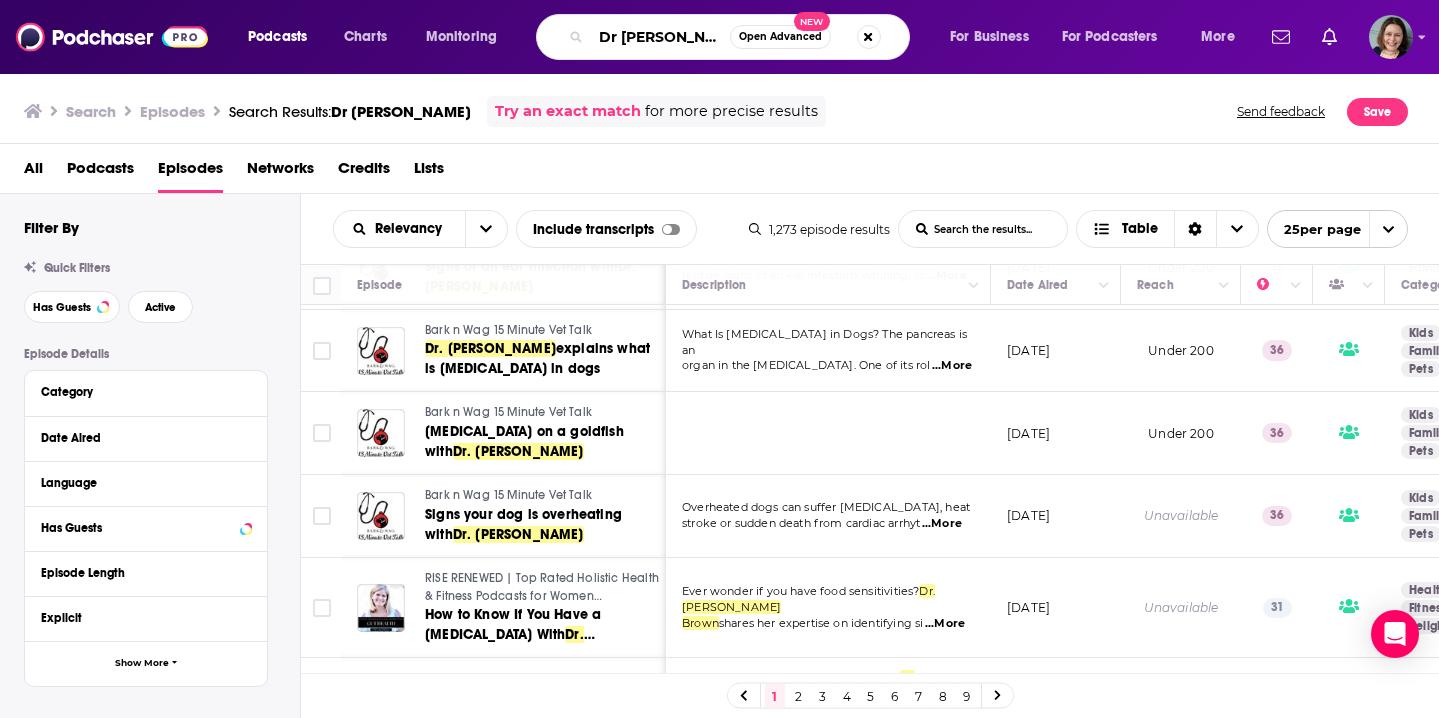 drag, startPoint x: 604, startPoint y: 37, endPoint x: 719, endPoint y: 44, distance: 115.212845 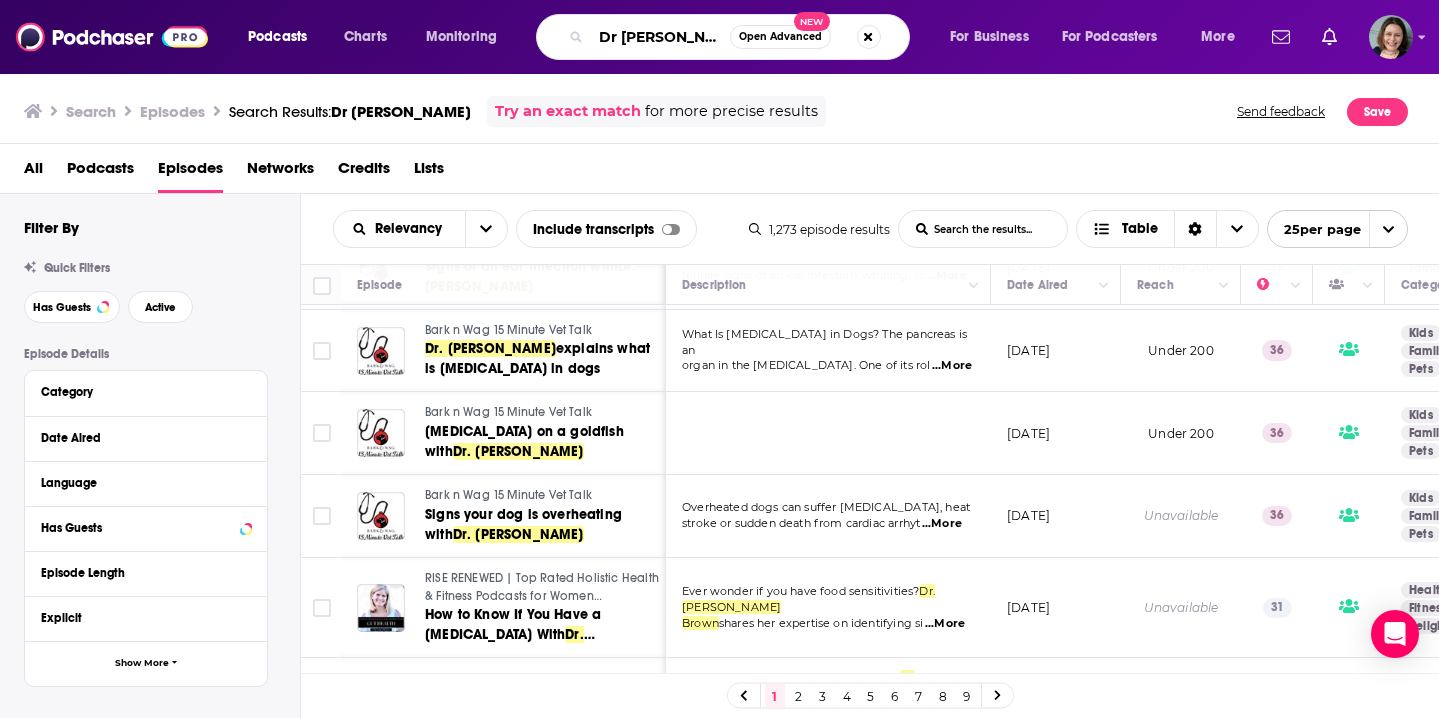 click on "Dr [PERSON_NAME]" at bounding box center (660, 37) 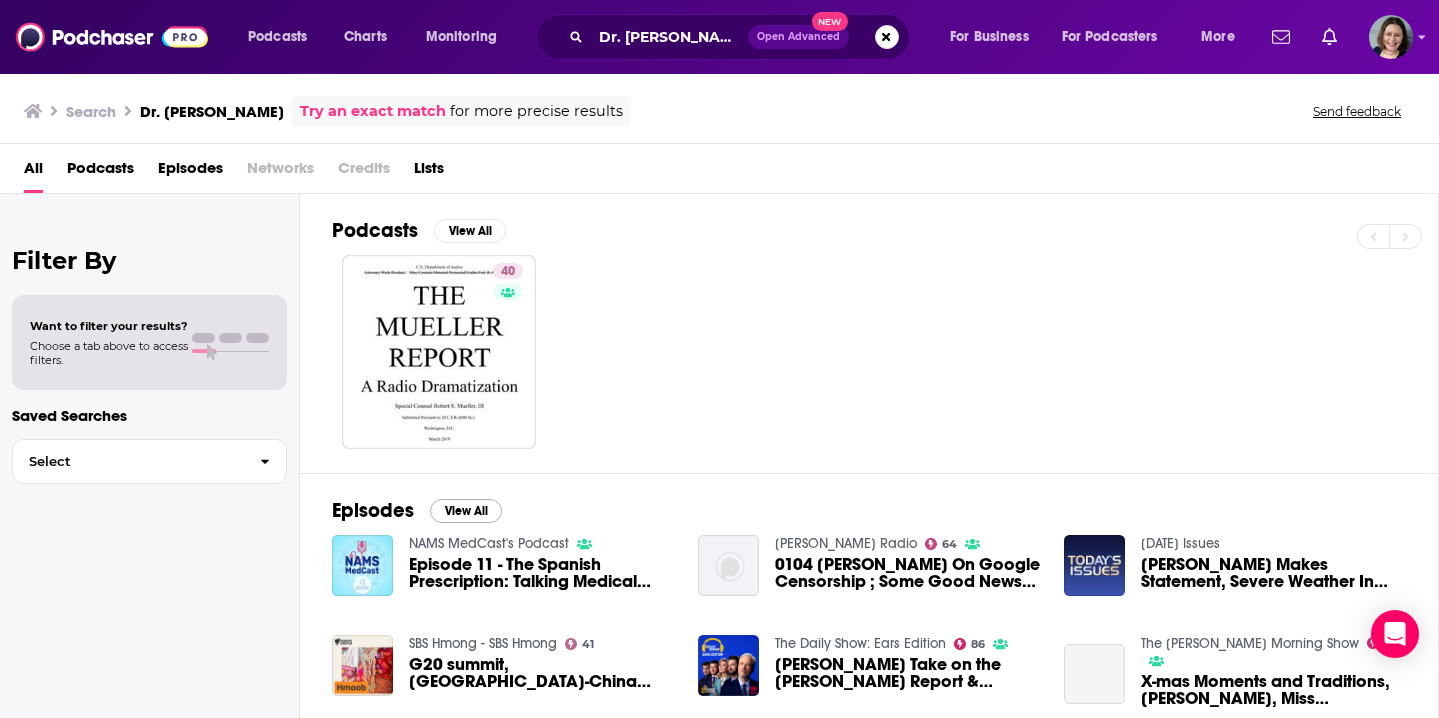 click on "View All" at bounding box center [466, 511] 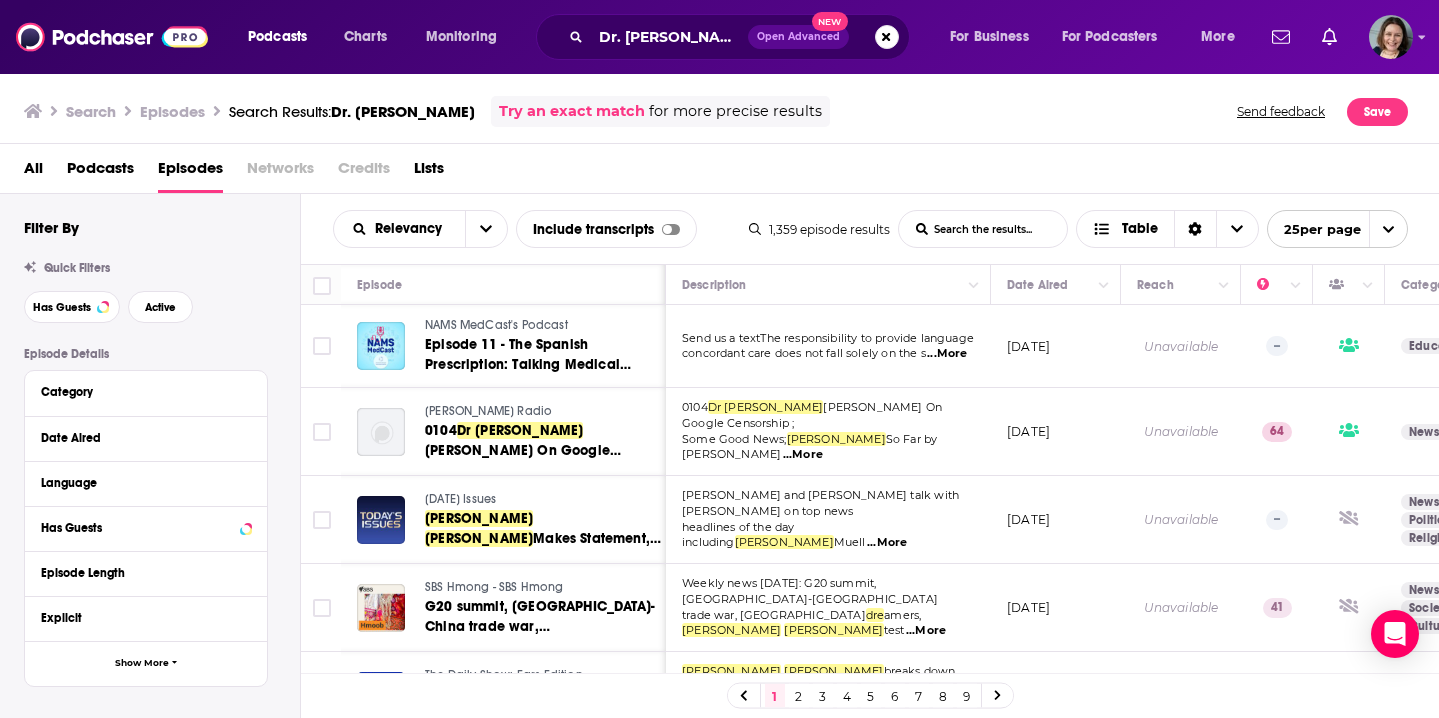 click on "[DATE]" at bounding box center [1056, 432] 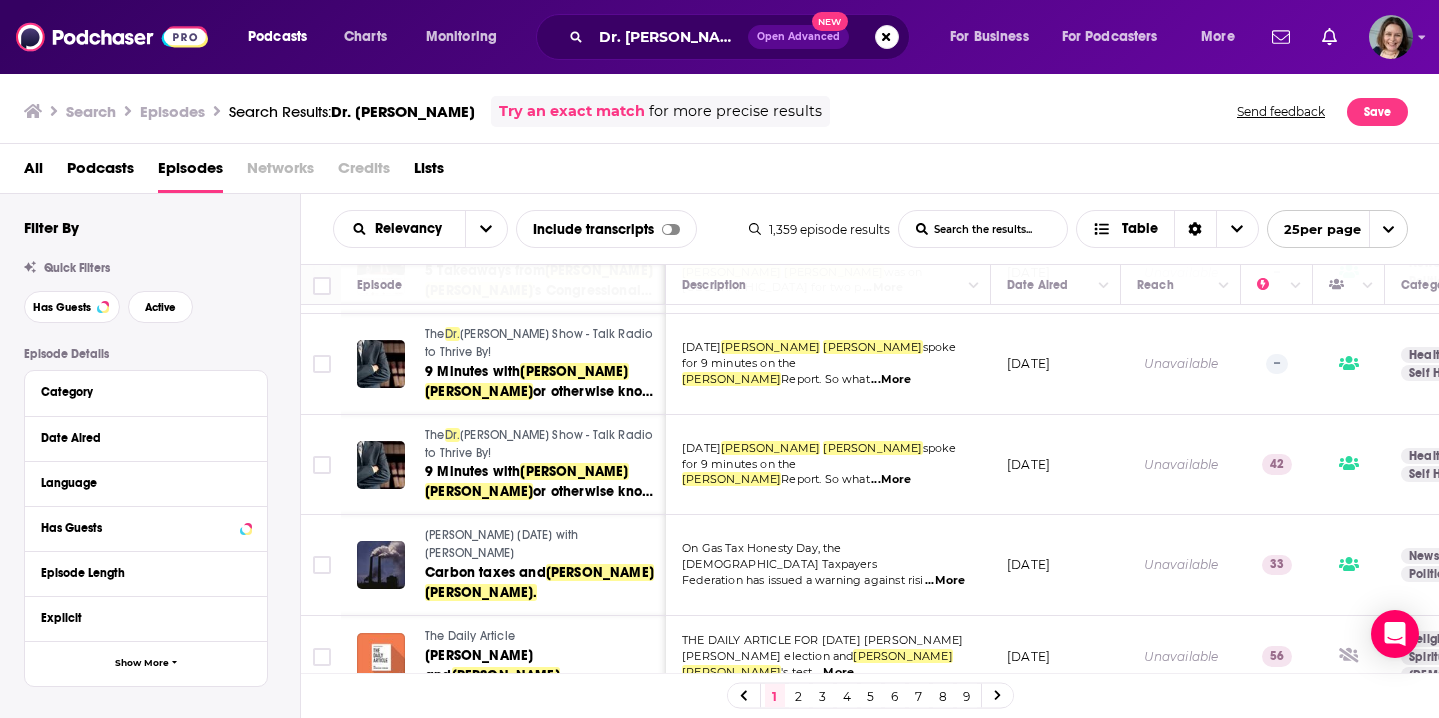 scroll, scrollTop: 1223, scrollLeft: 0, axis: vertical 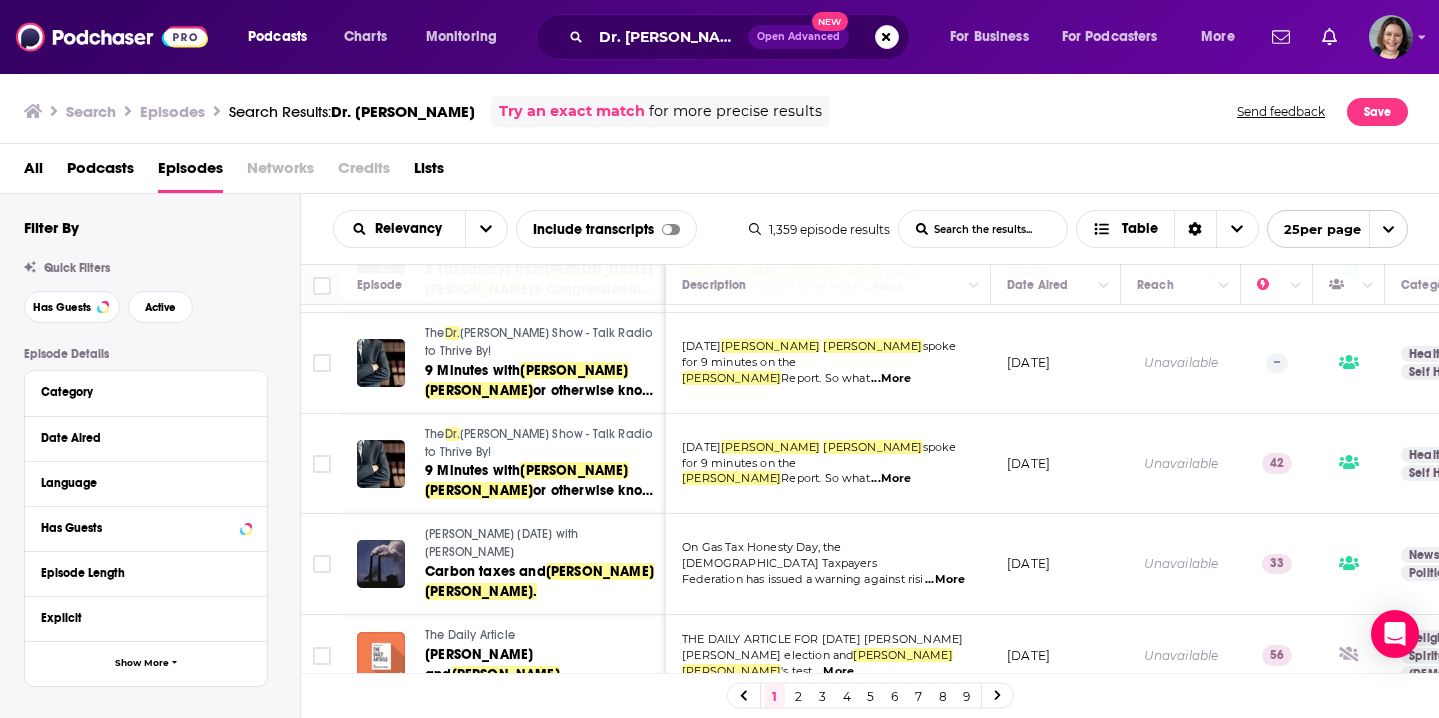 click on "Unavailable" at bounding box center (1181, 656) 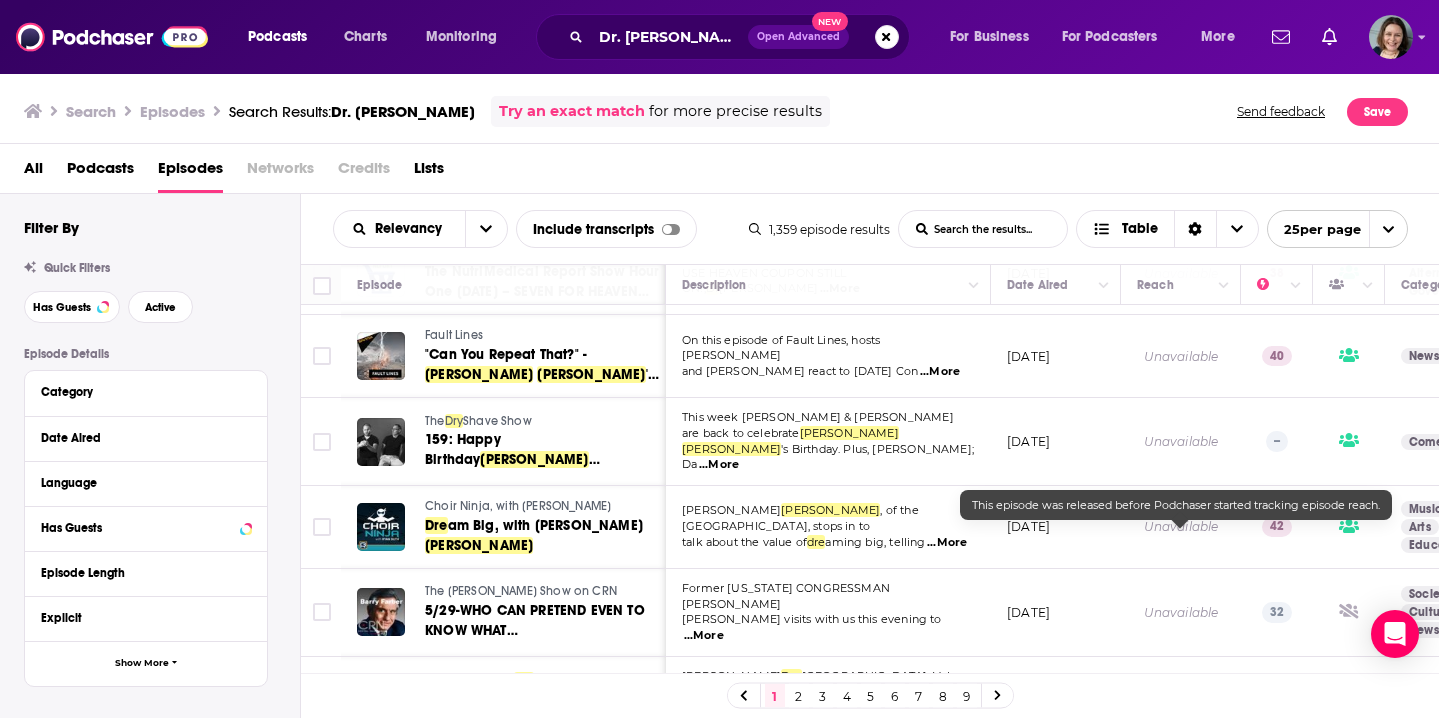 scroll, scrollTop: 1678, scrollLeft: 0, axis: vertical 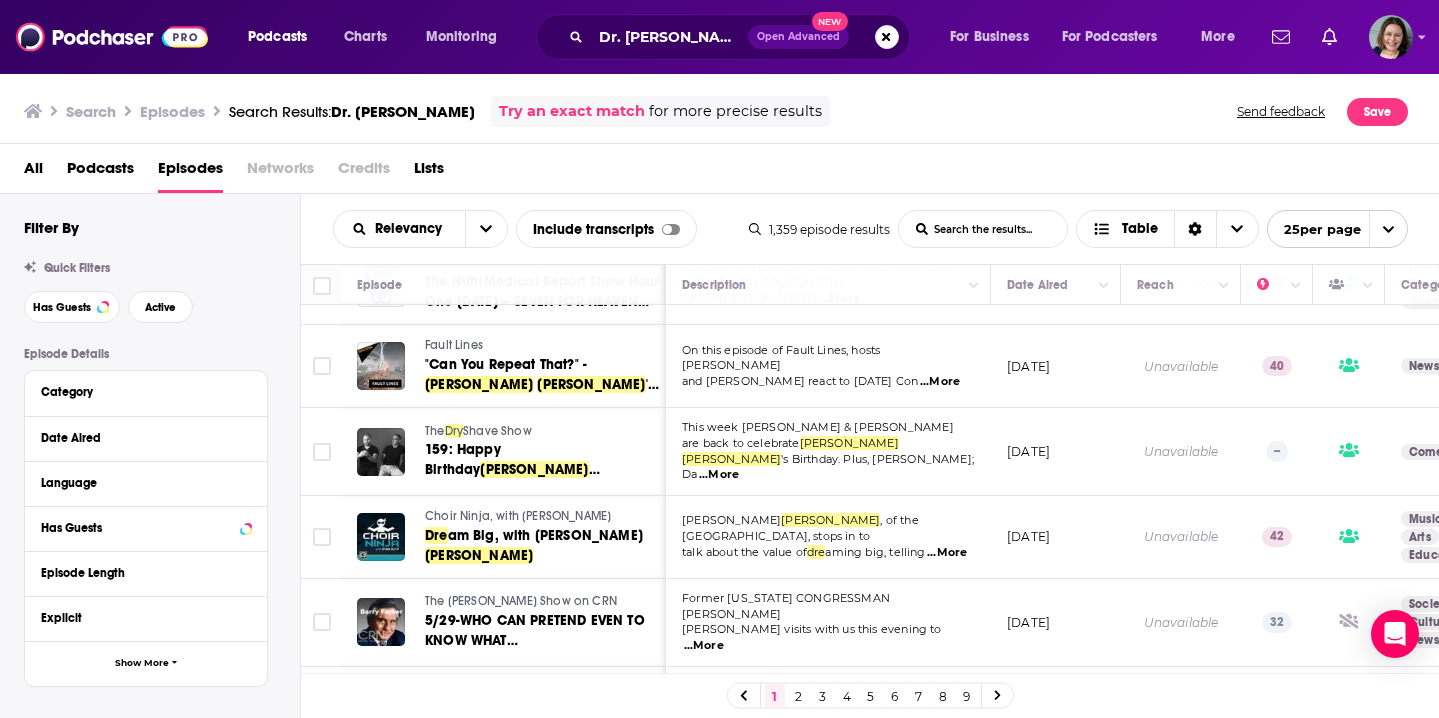 click on "[DATE]" at bounding box center (1056, 623) 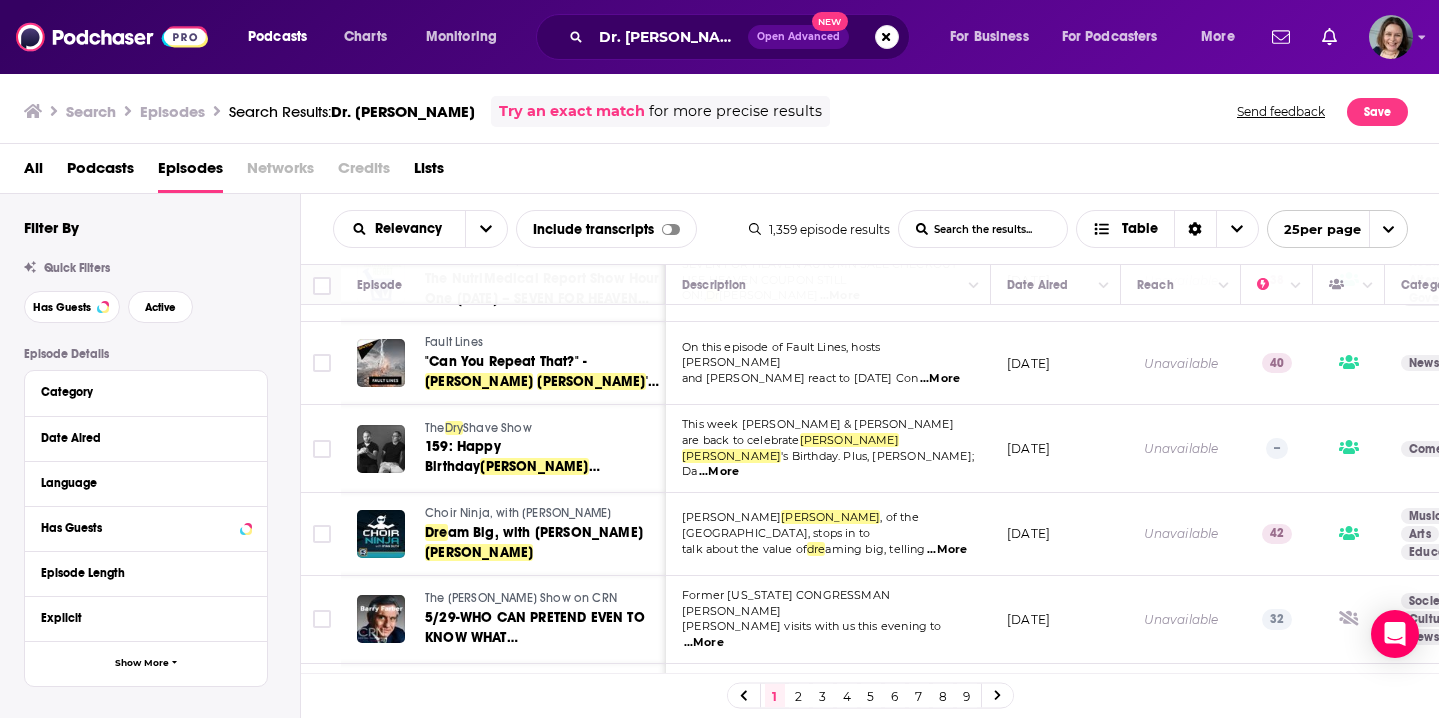 scroll, scrollTop: 1678, scrollLeft: 0, axis: vertical 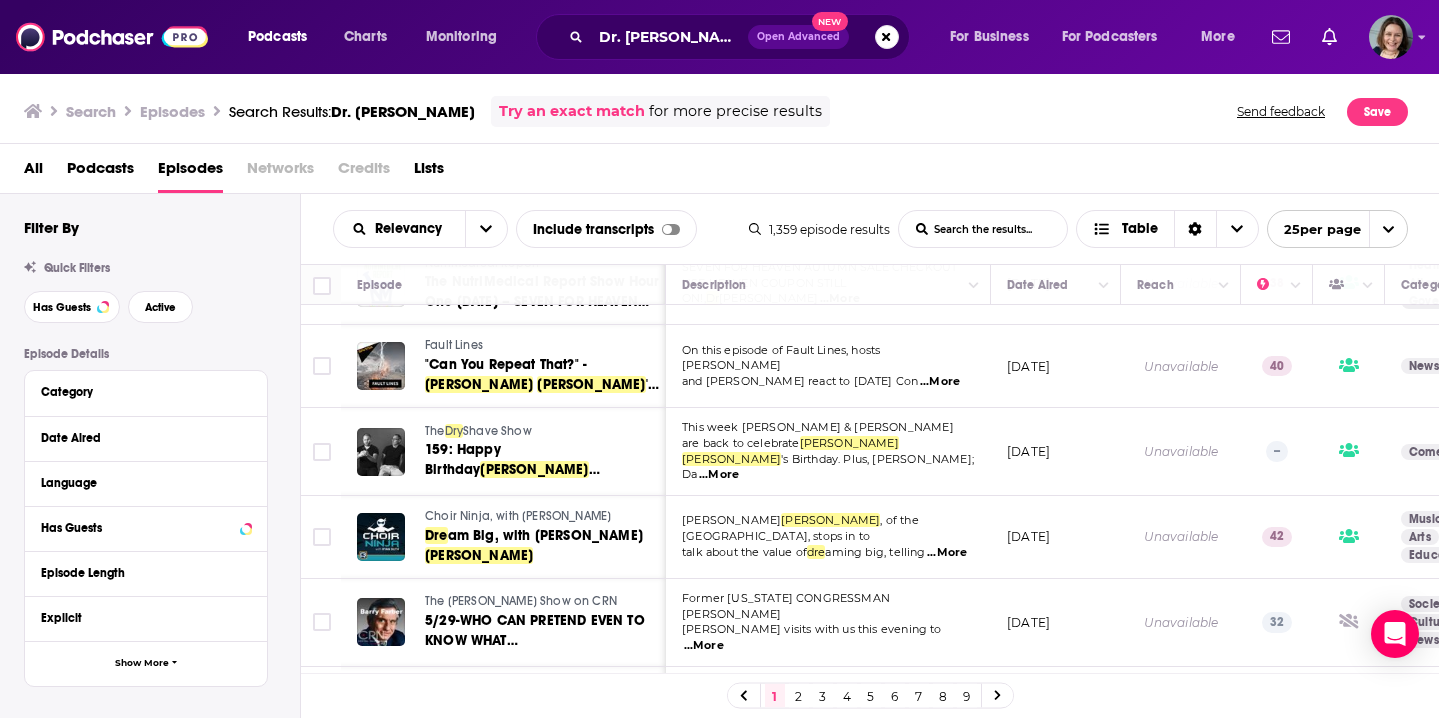click on "2" at bounding box center [799, 696] 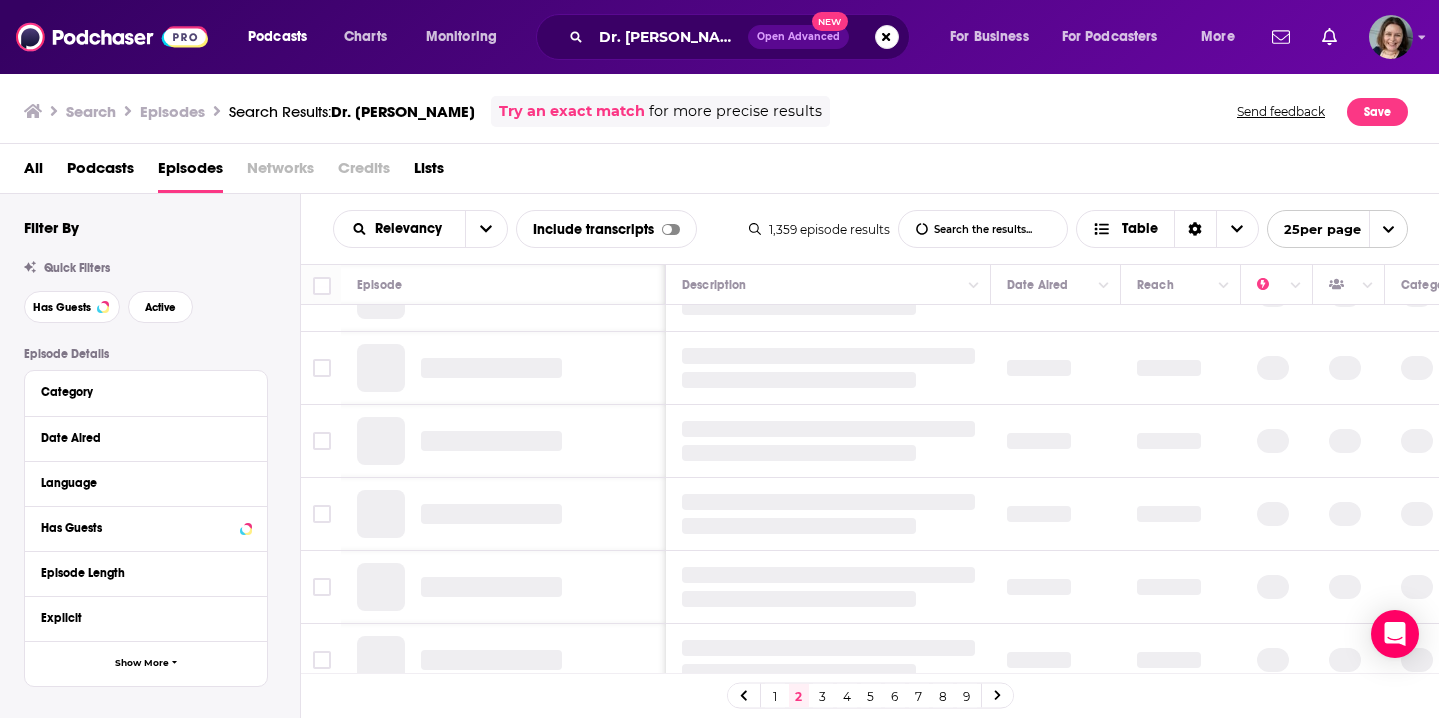 scroll, scrollTop: 0, scrollLeft: 0, axis: both 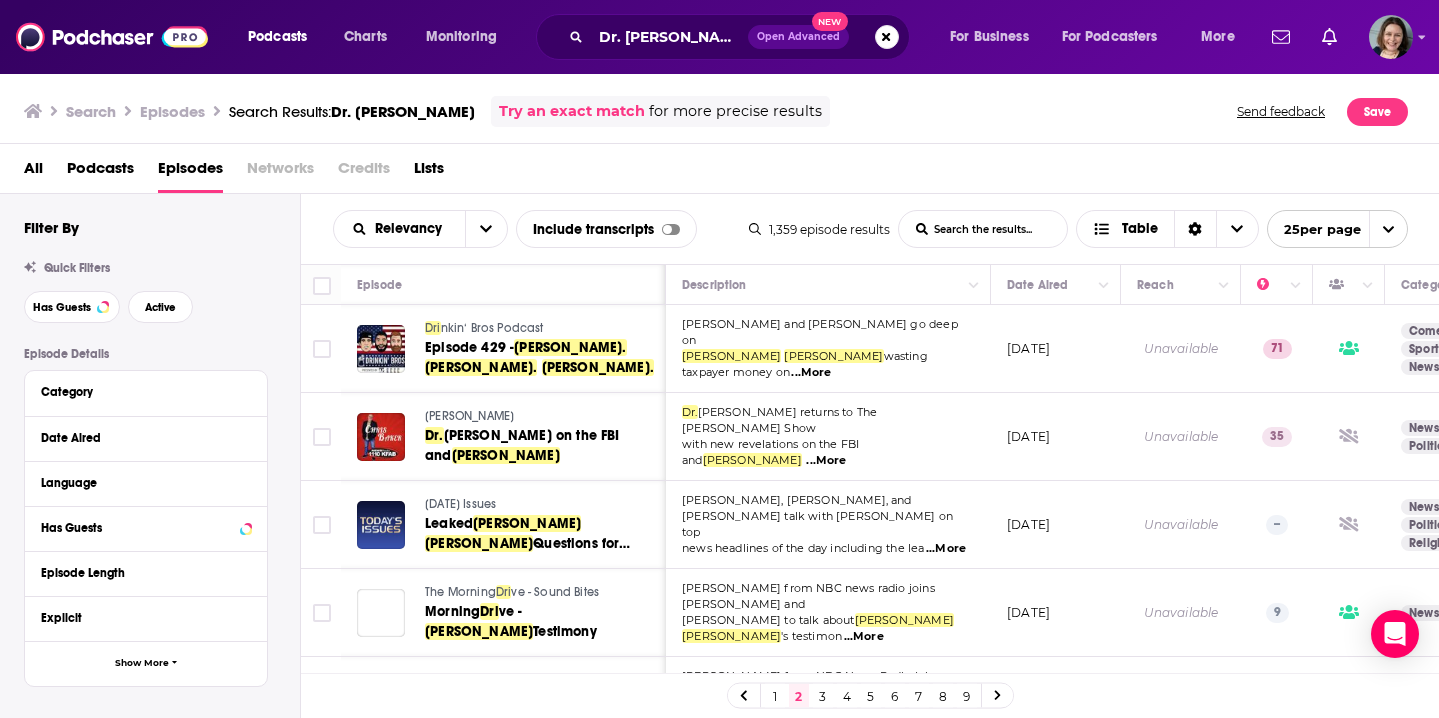 click on "[DATE]" at bounding box center [1056, 437] 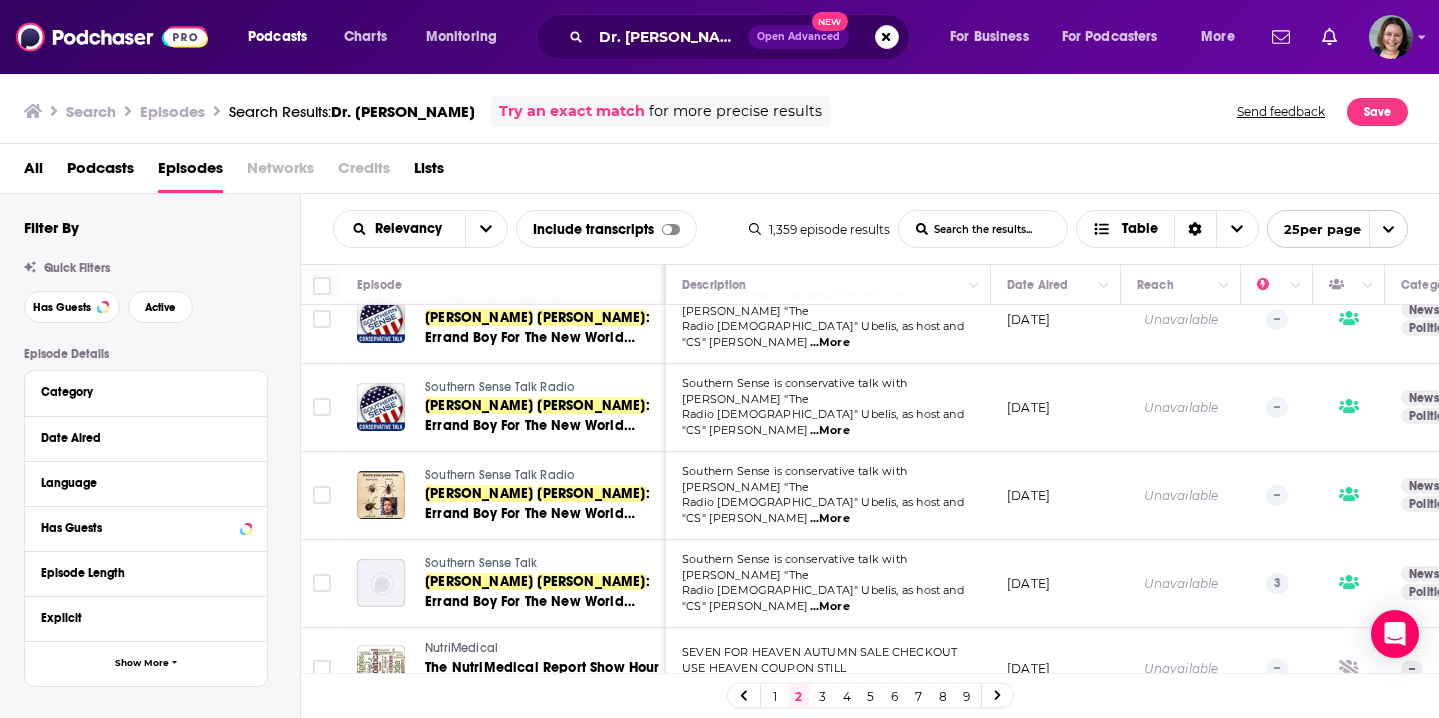 scroll, scrollTop: 579, scrollLeft: 0, axis: vertical 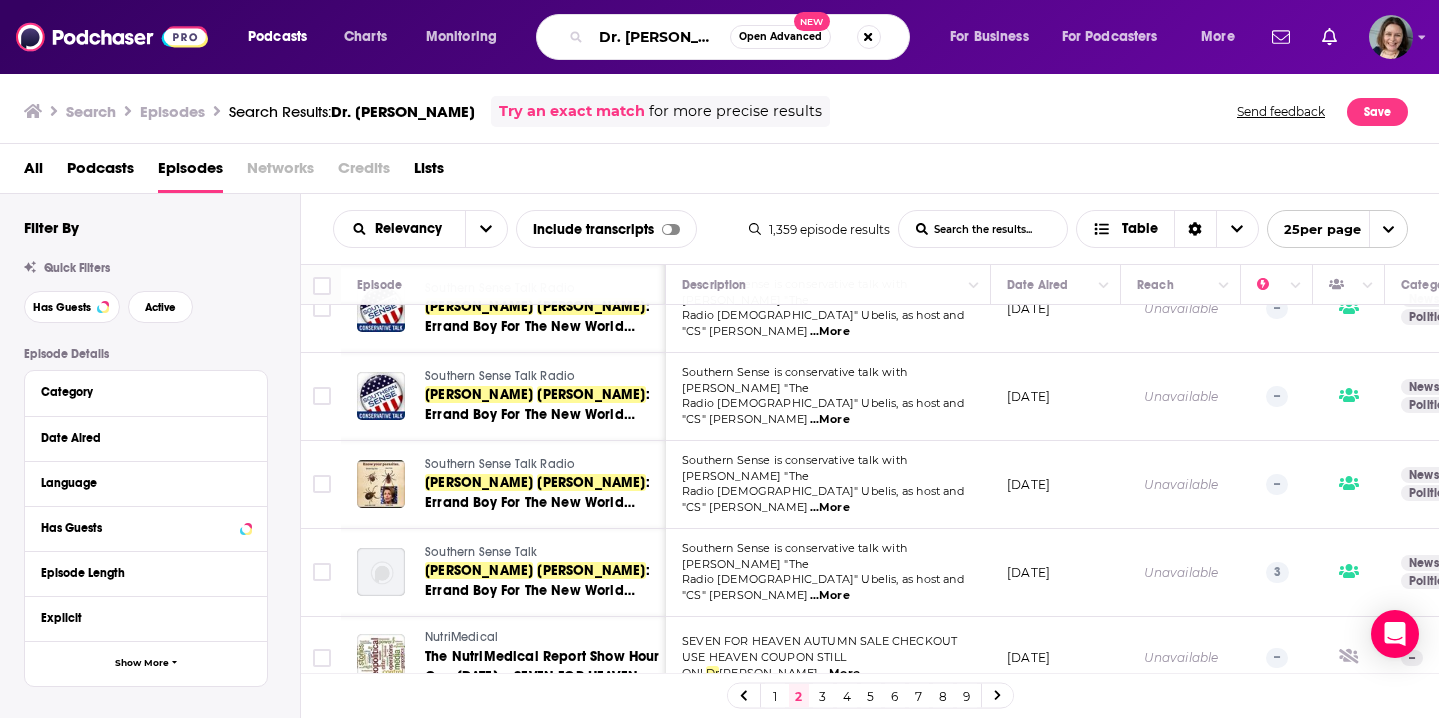 click on "Dr. [PERSON_NAME]" at bounding box center [660, 37] 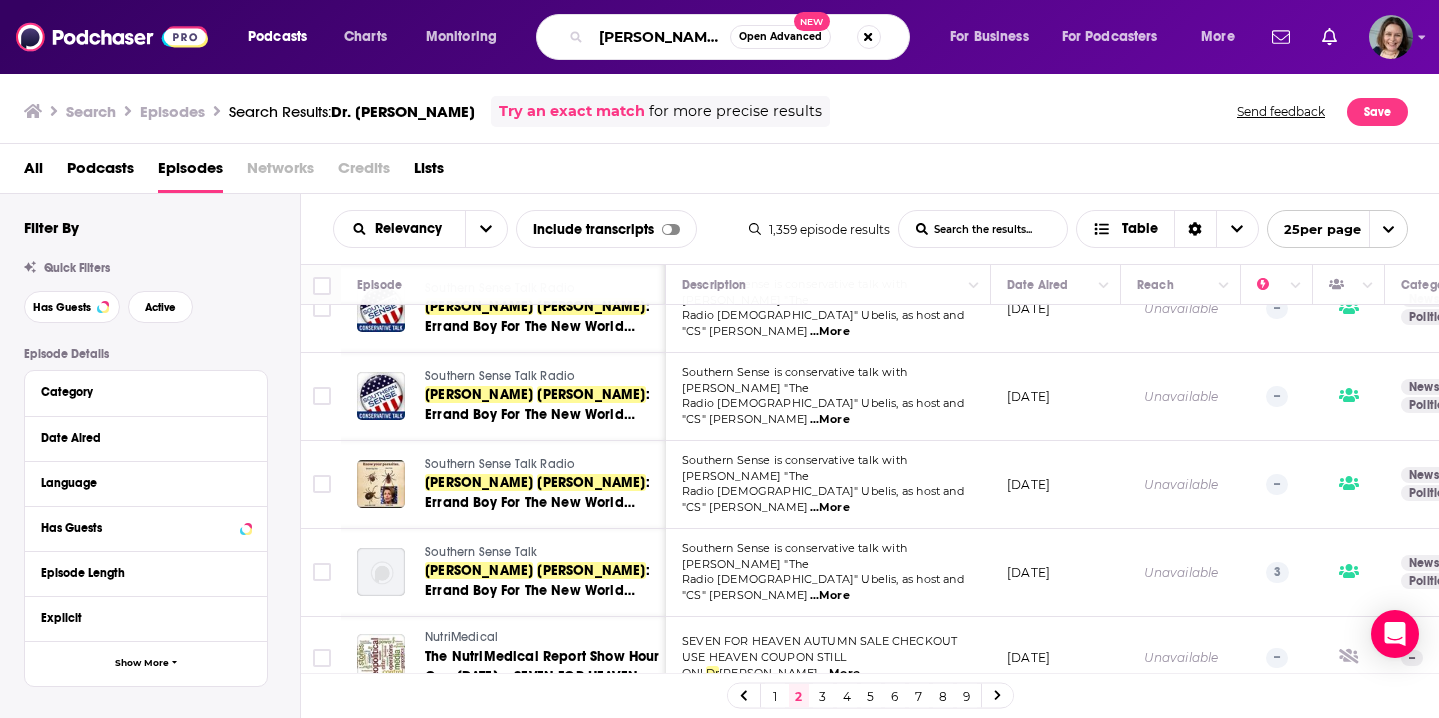 type on "[PERSON_NAME]" 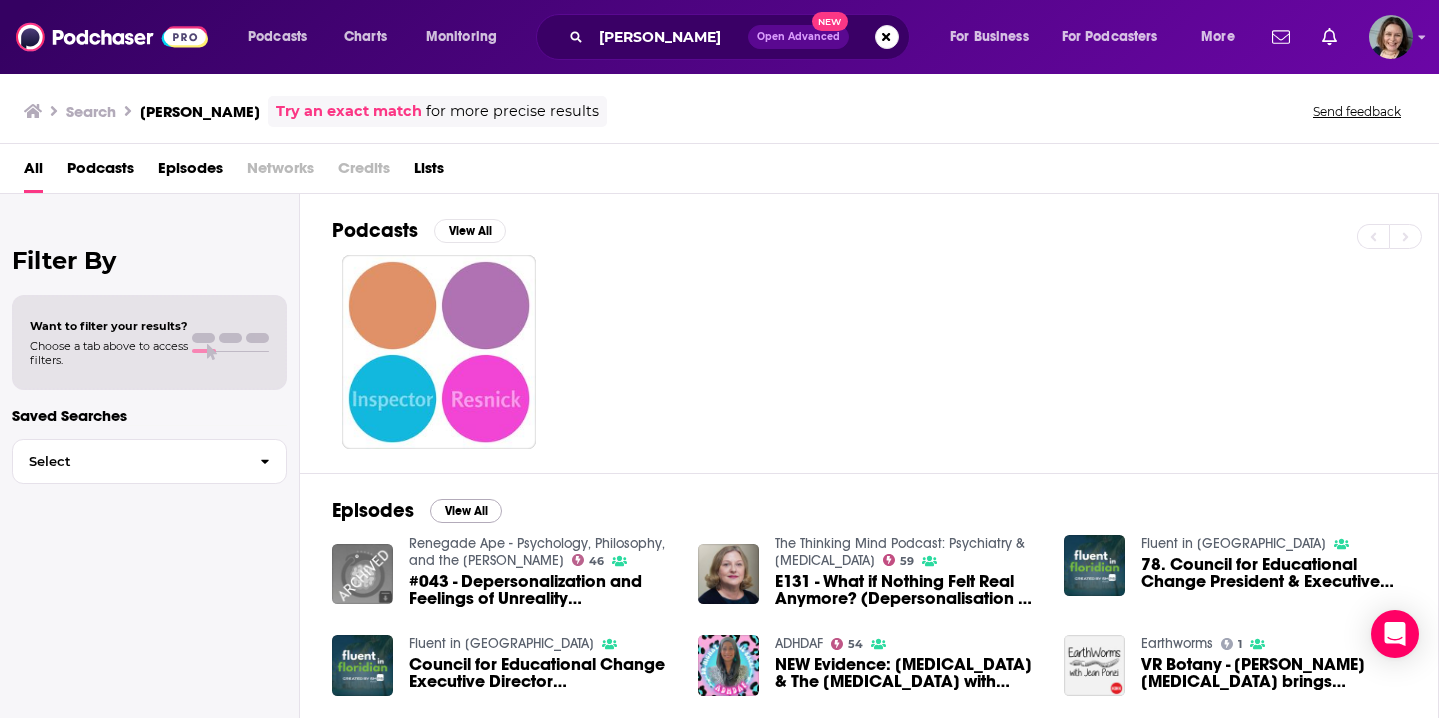click on "View All" at bounding box center (466, 511) 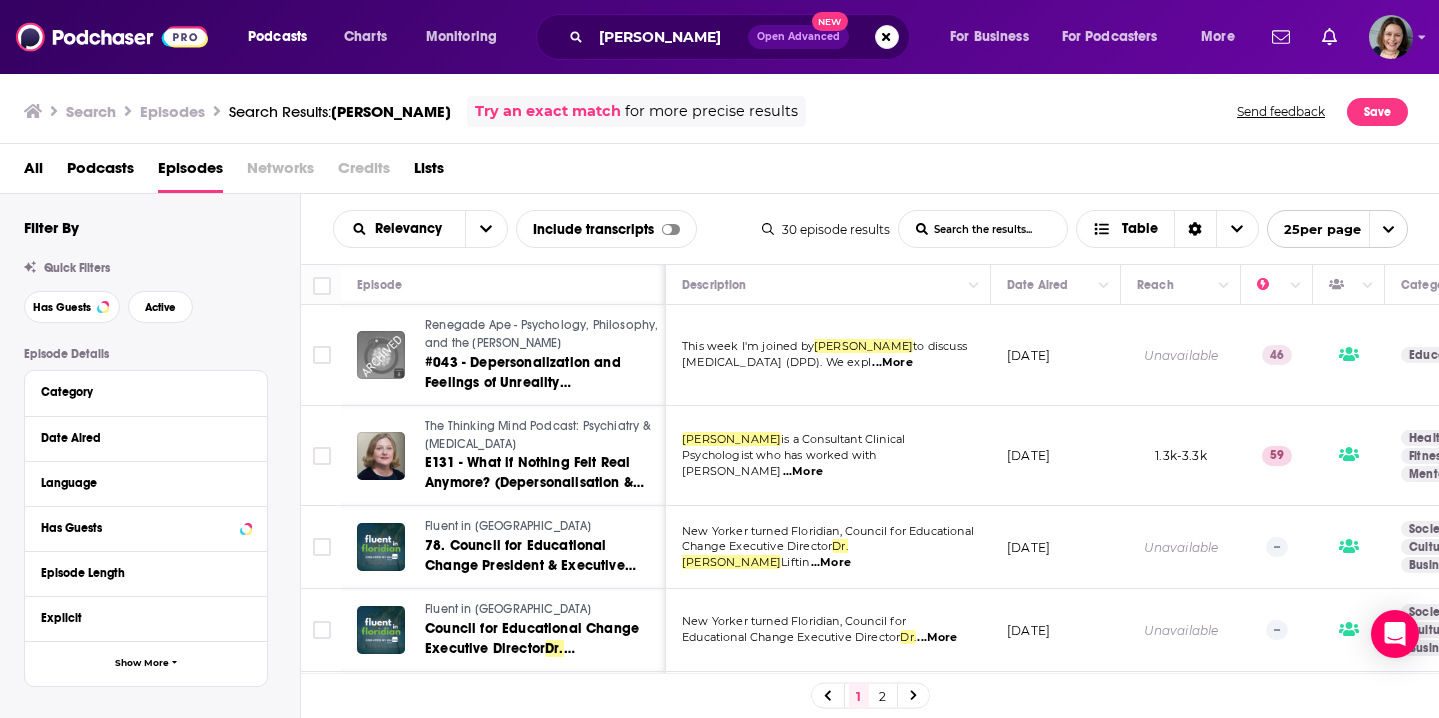 click on "1.3k-3.3k" at bounding box center [1181, 456] 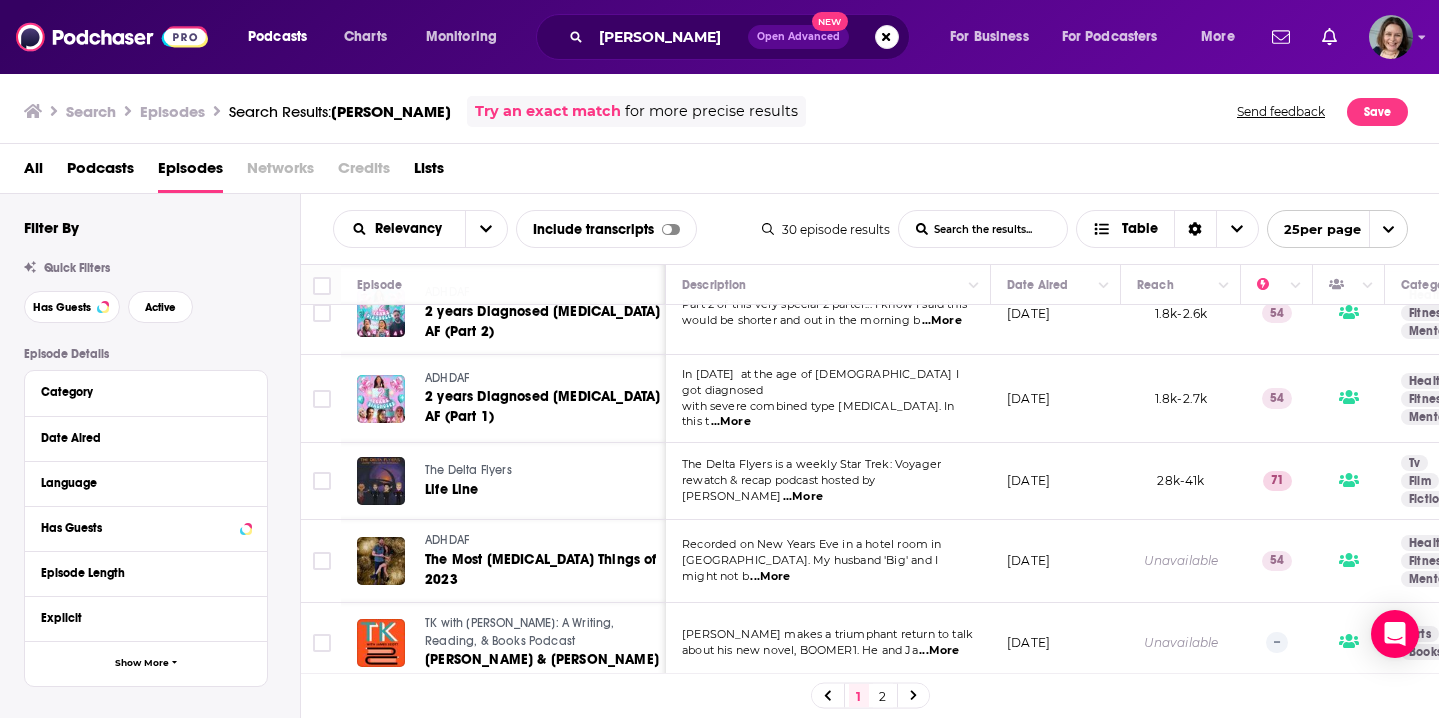 scroll, scrollTop: 1702, scrollLeft: 0, axis: vertical 